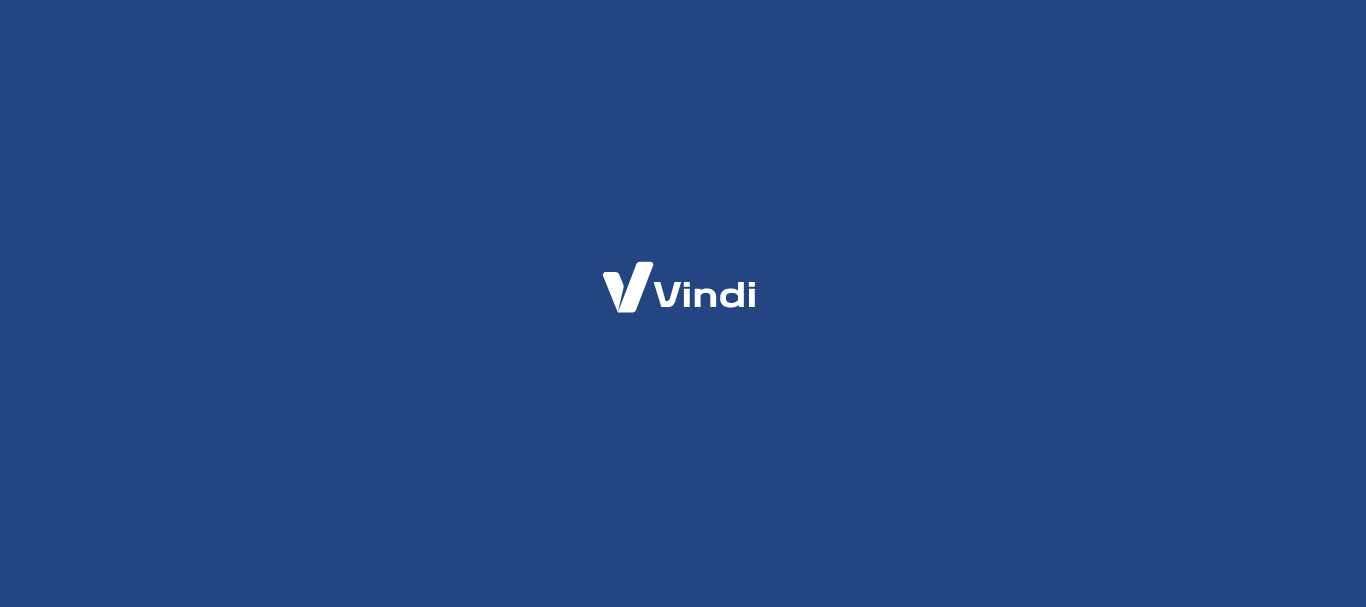 scroll, scrollTop: 0, scrollLeft: 0, axis: both 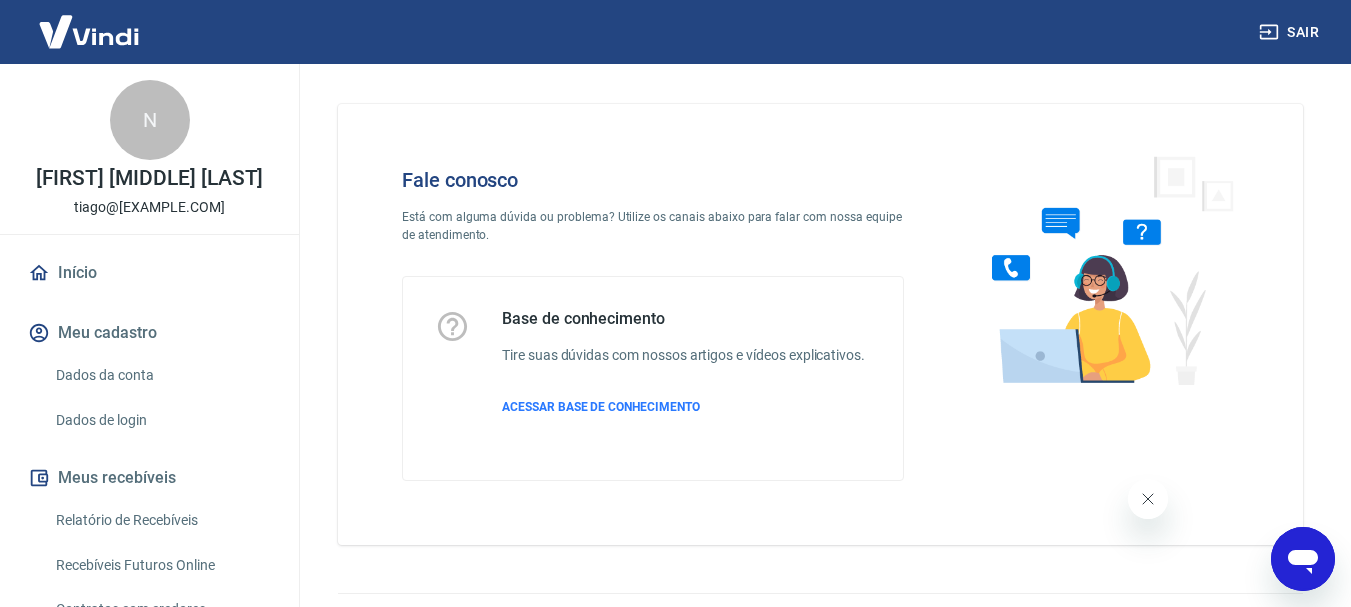 click 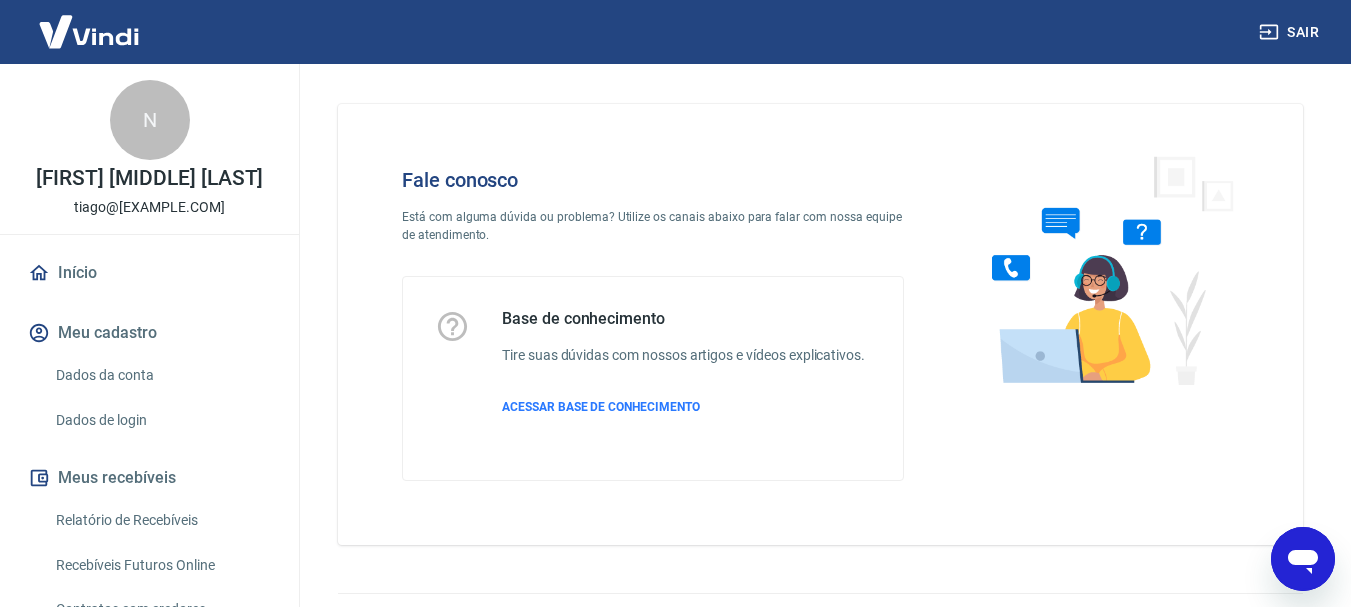 click 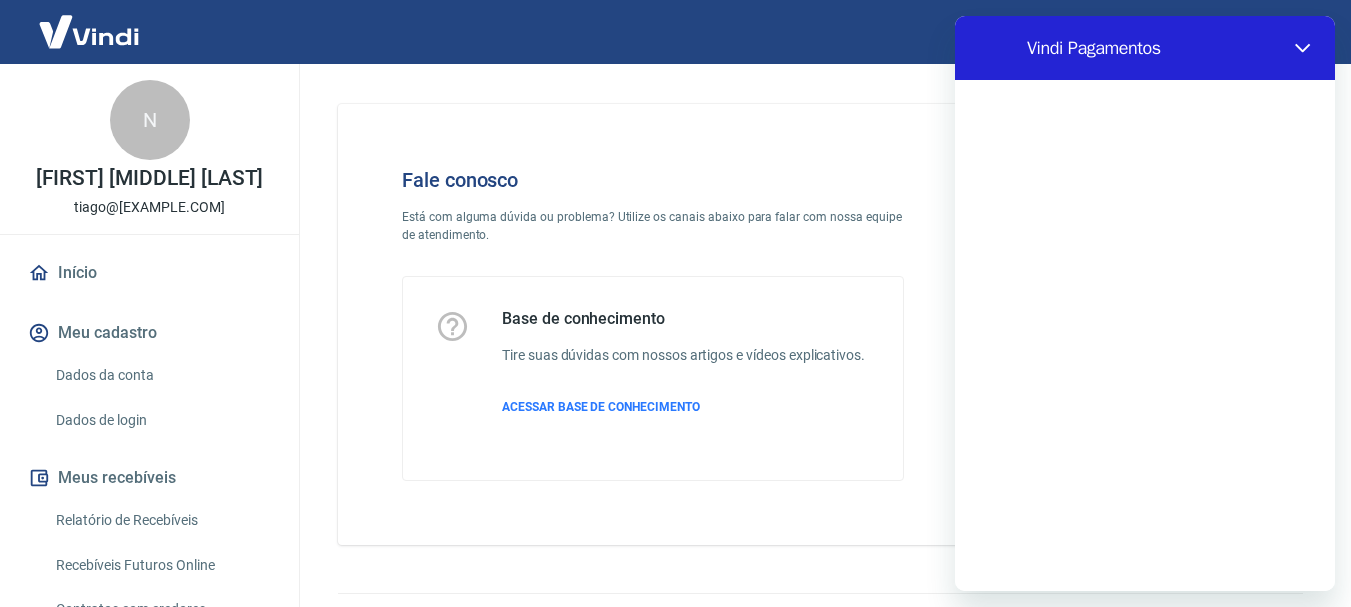 scroll, scrollTop: 0, scrollLeft: 0, axis: both 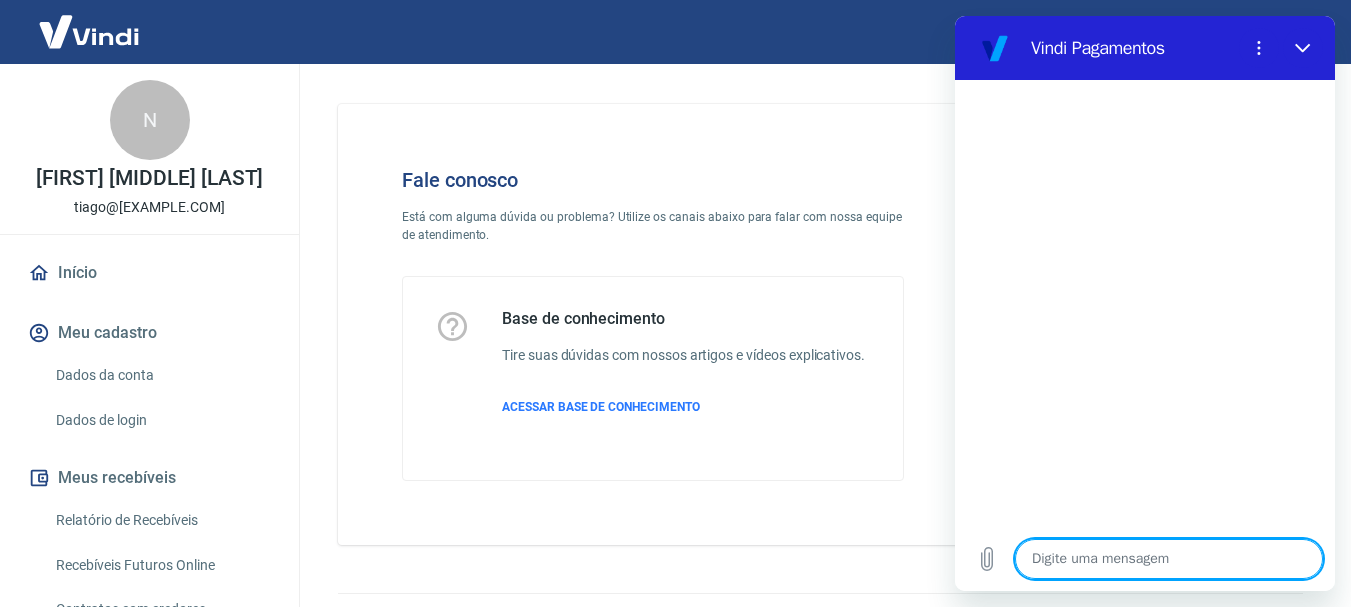 click at bounding box center [1169, 559] 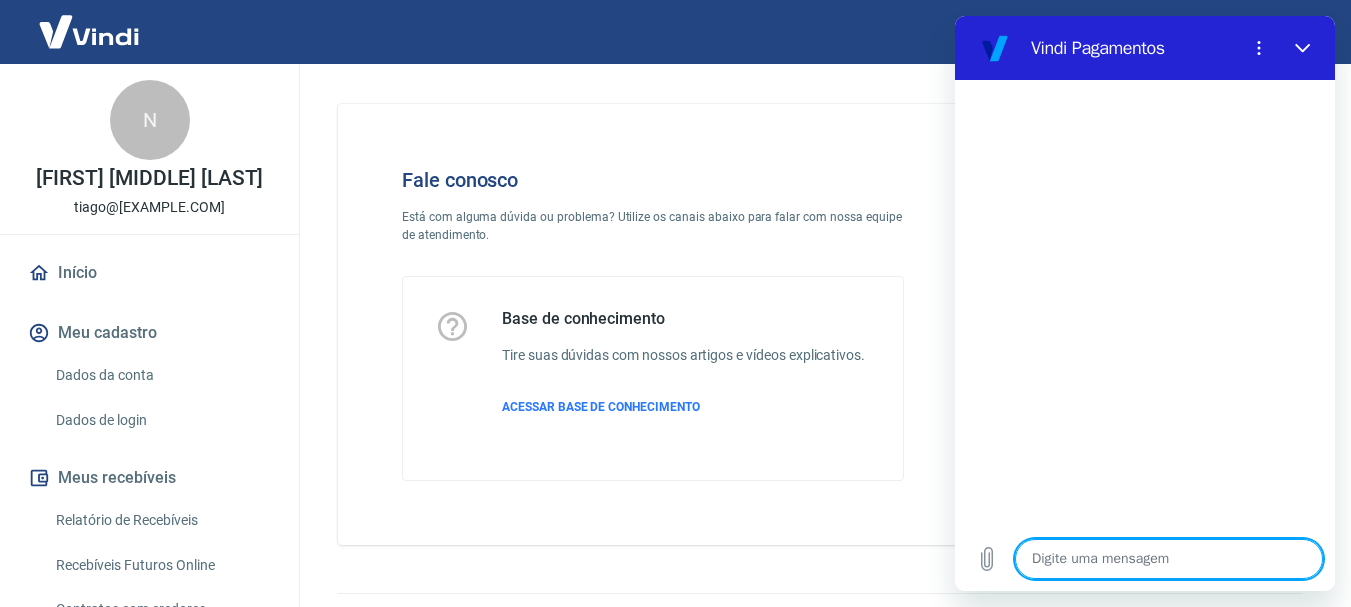 type on "F" 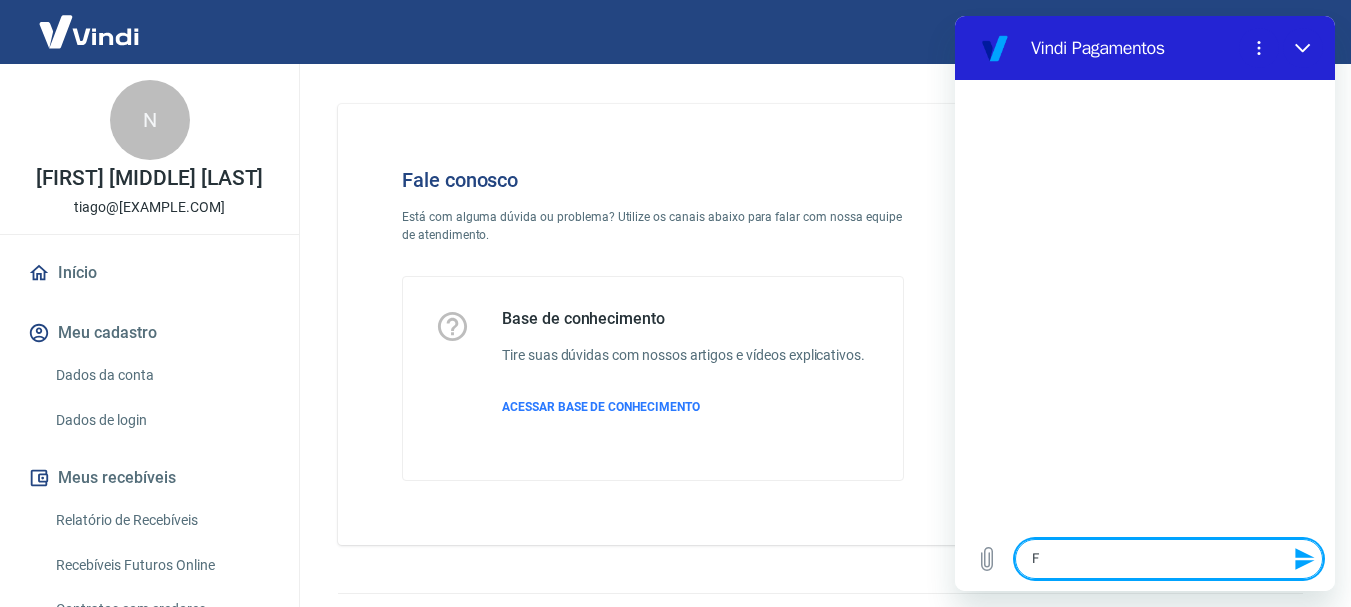 type on "Fa" 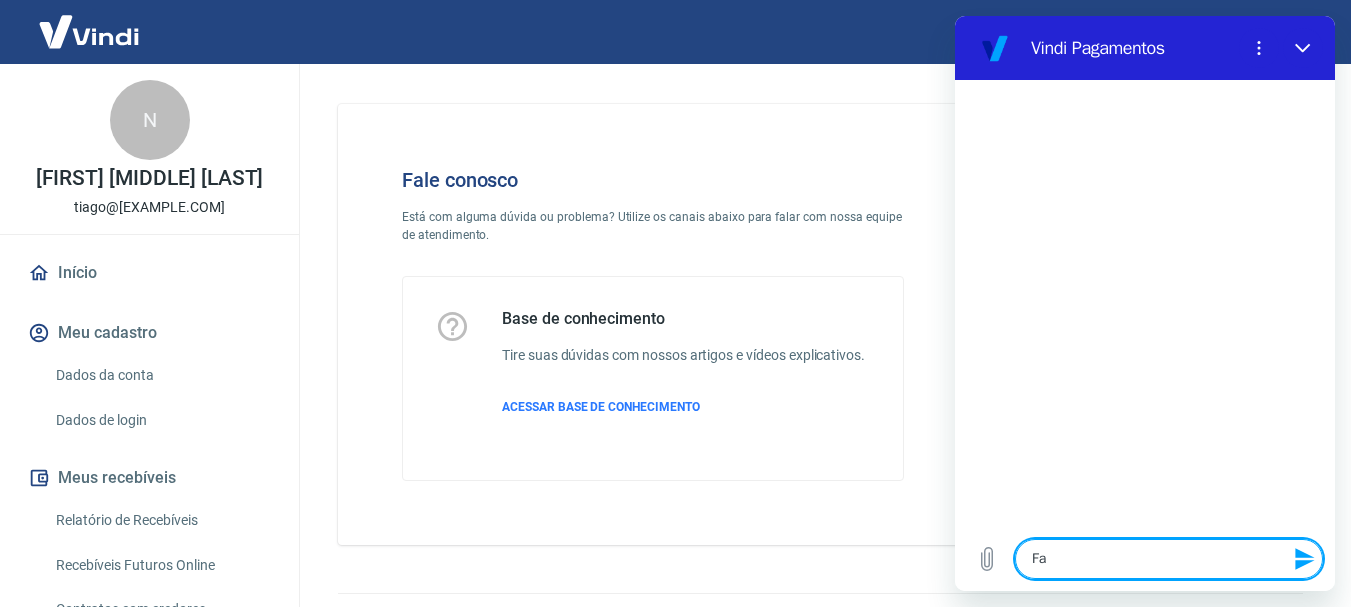 type on "Fal" 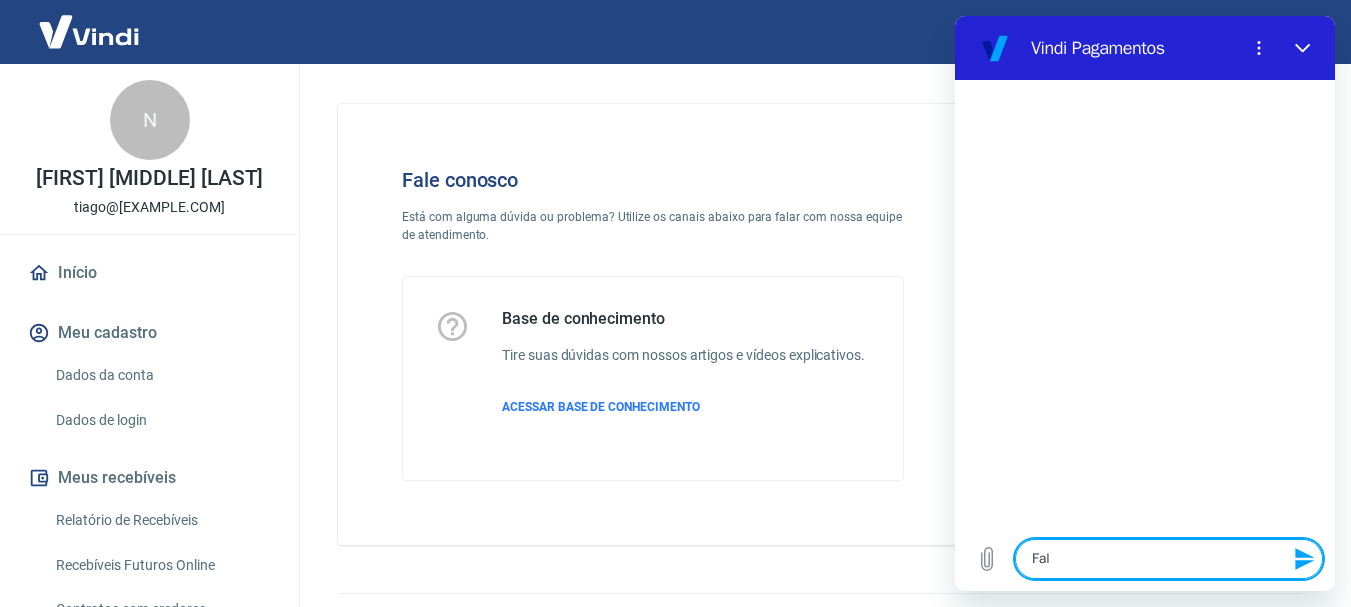 type on "Fala" 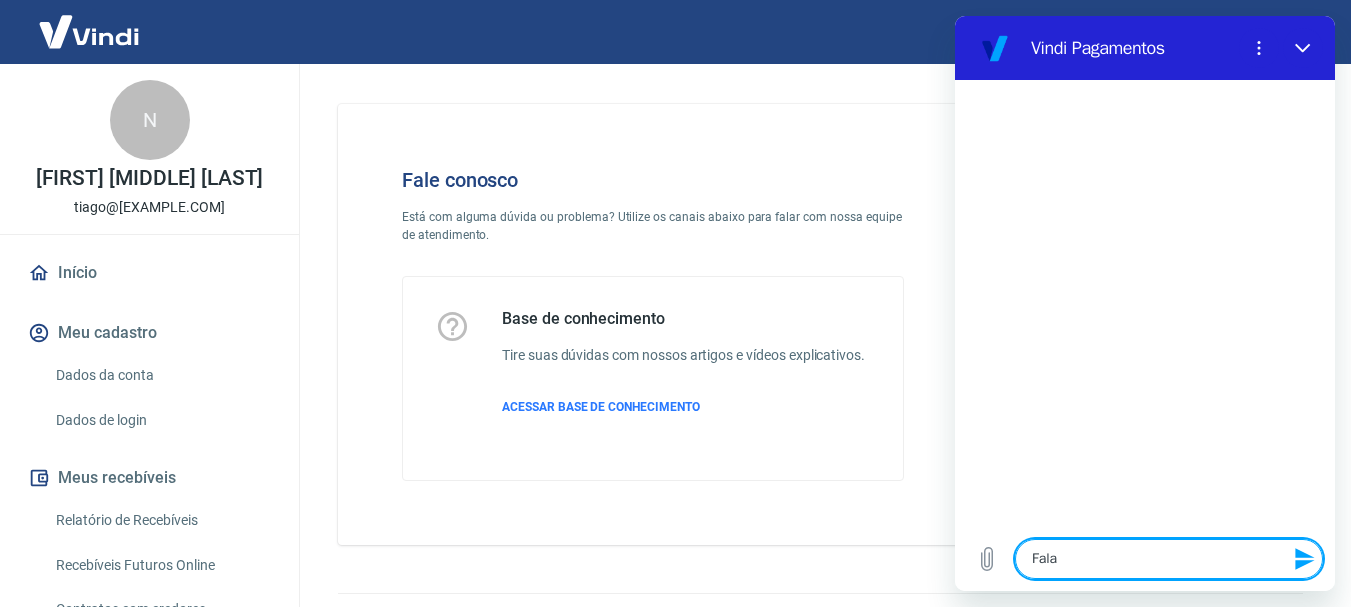 type on "x" 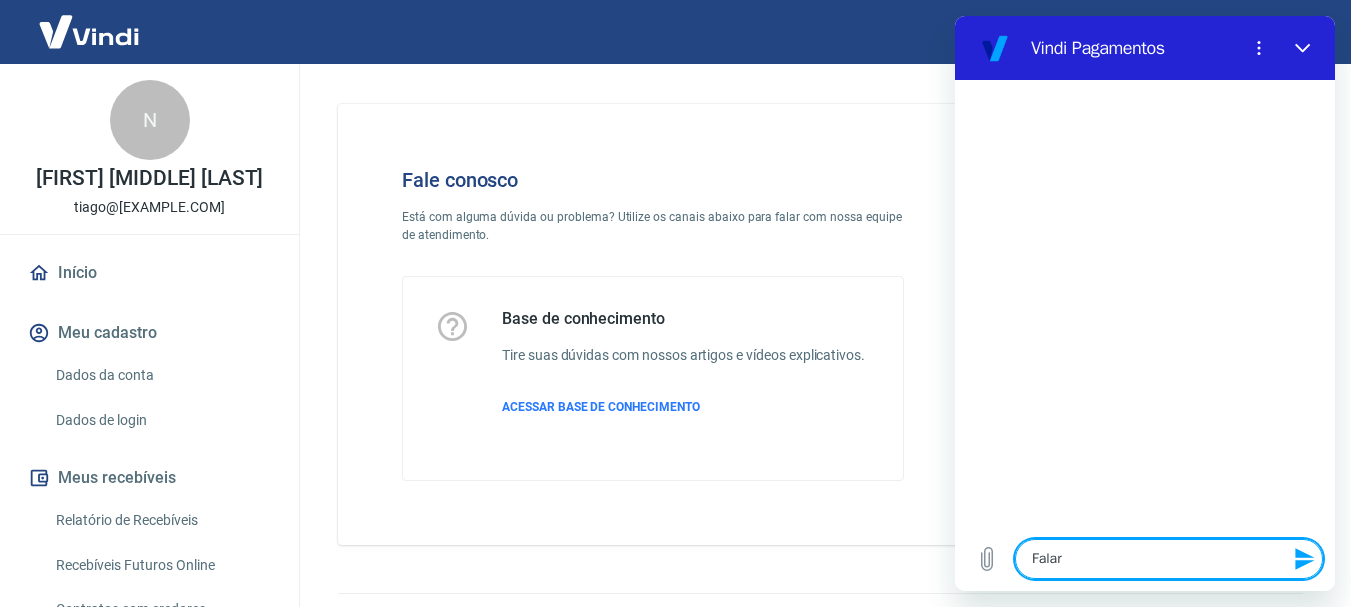 type on "Falar" 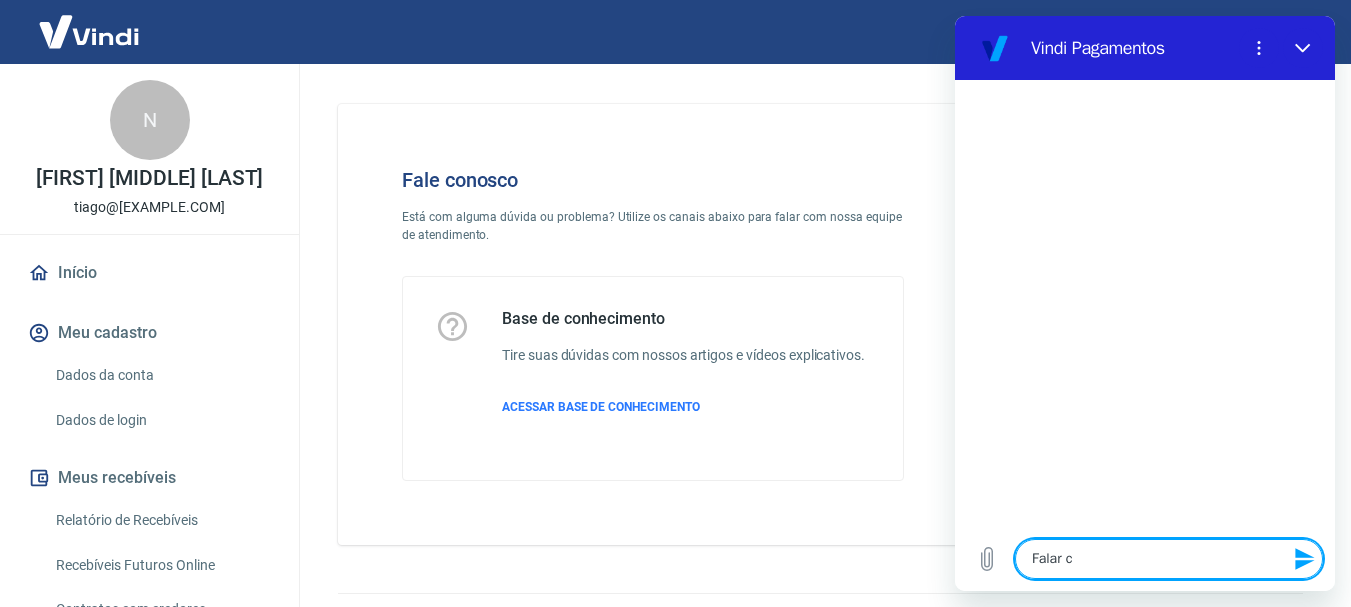 type on "Falar co" 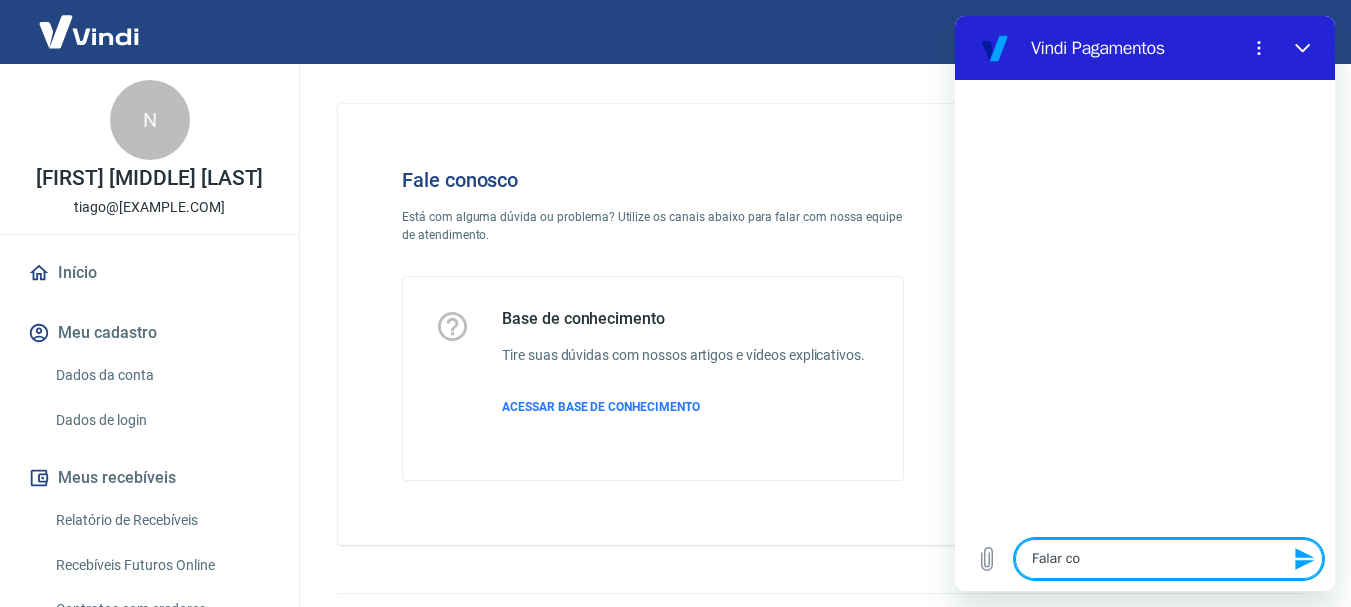 type on "Falar com" 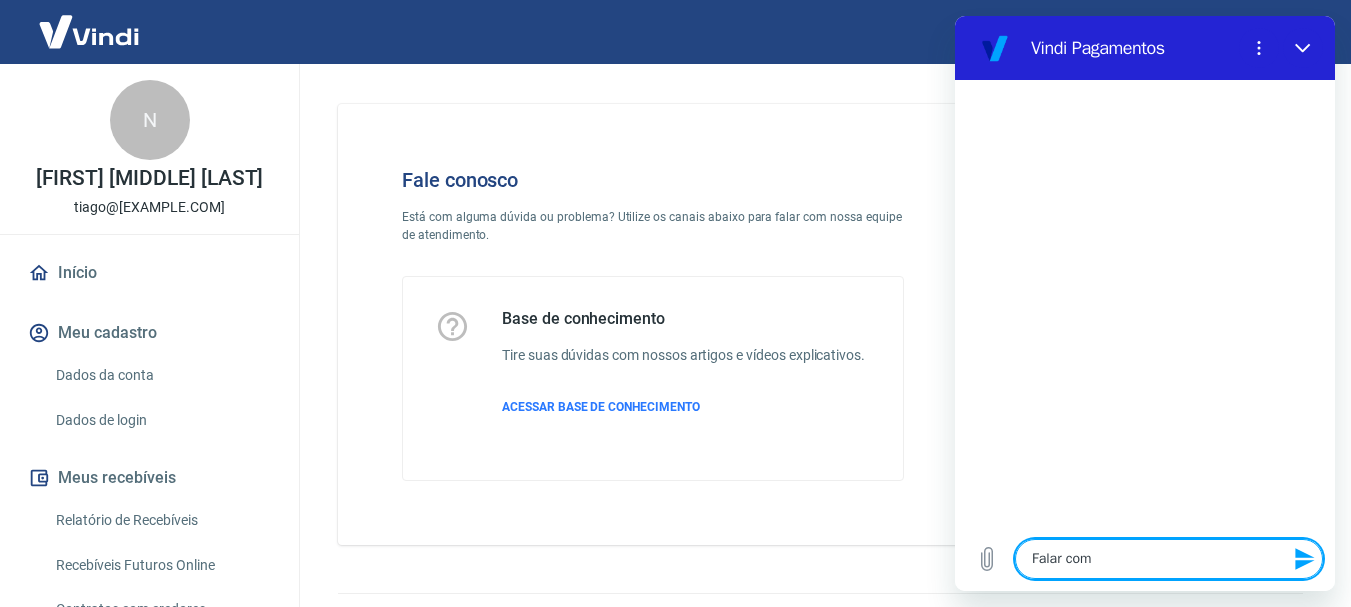 type on "Falar com" 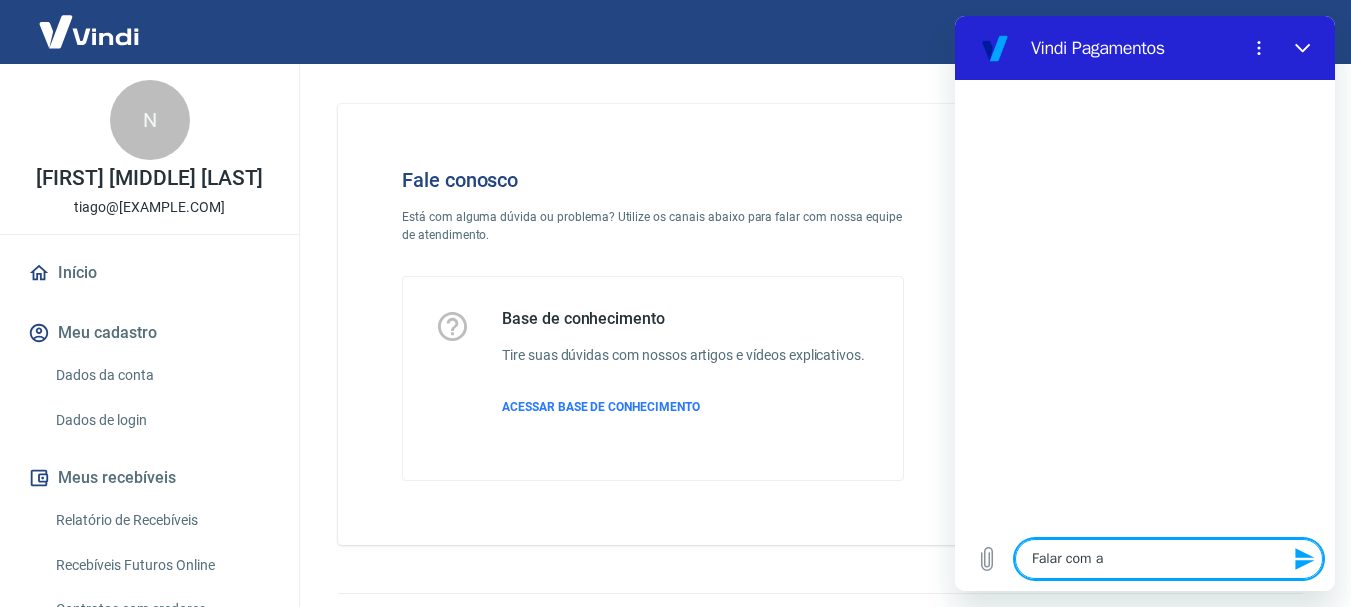 type on "Falar com at" 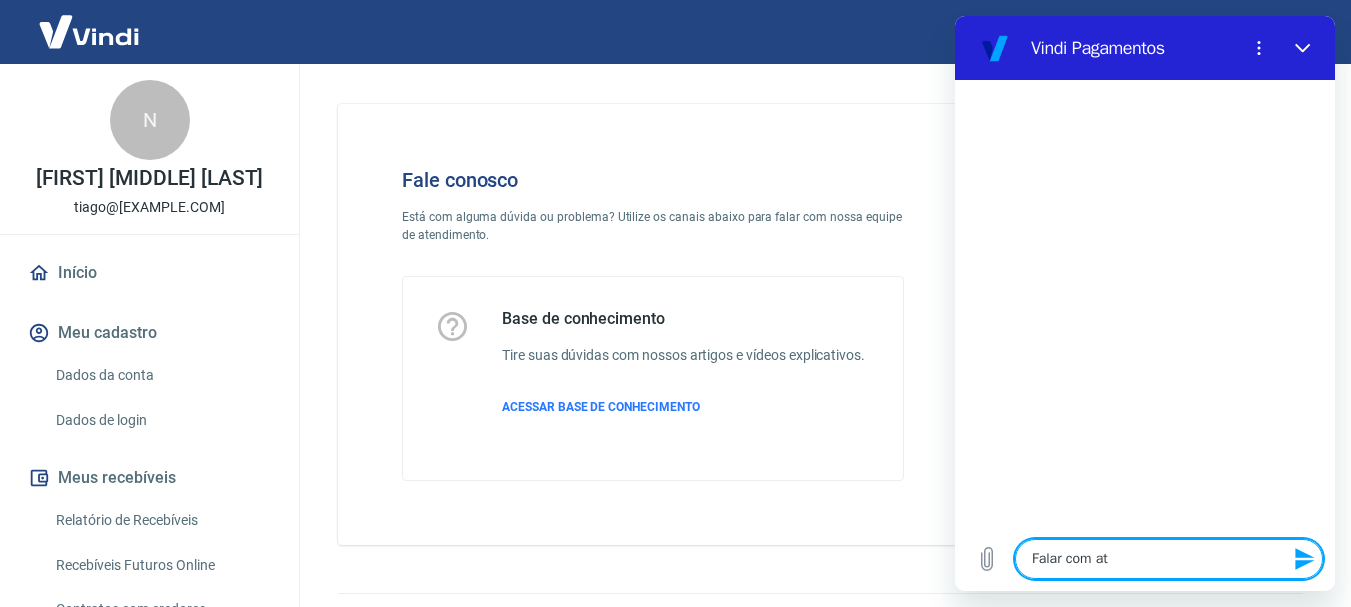 type on "Falar com ate" 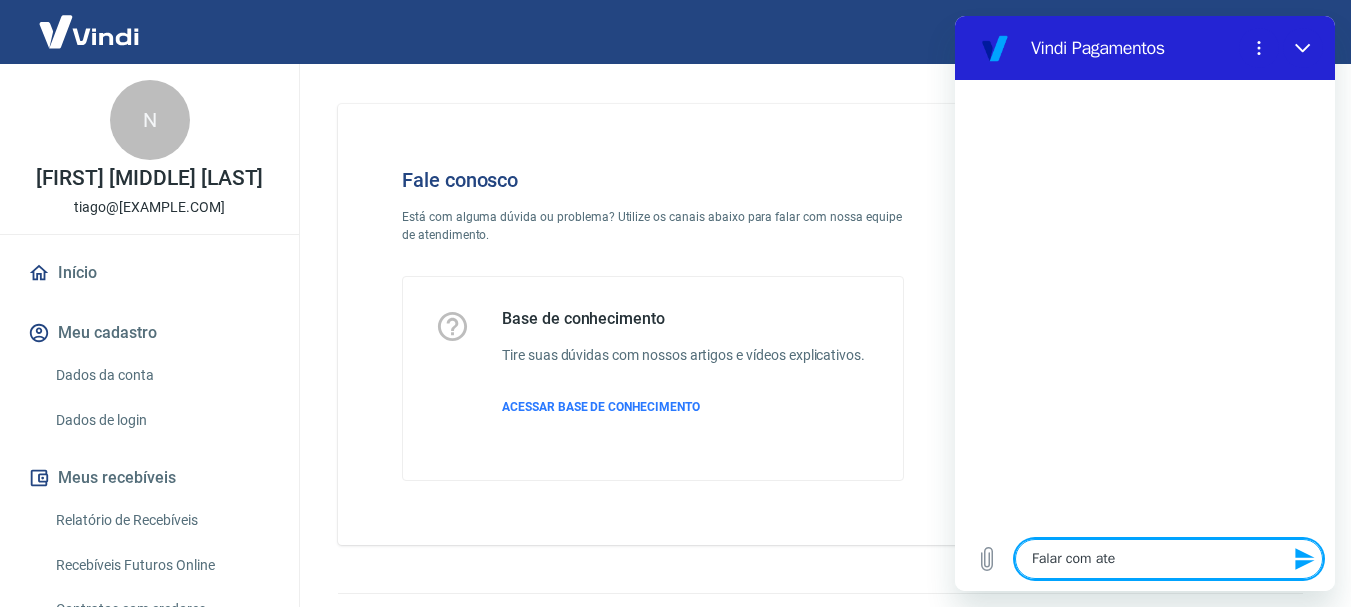 type on "Falar com aten" 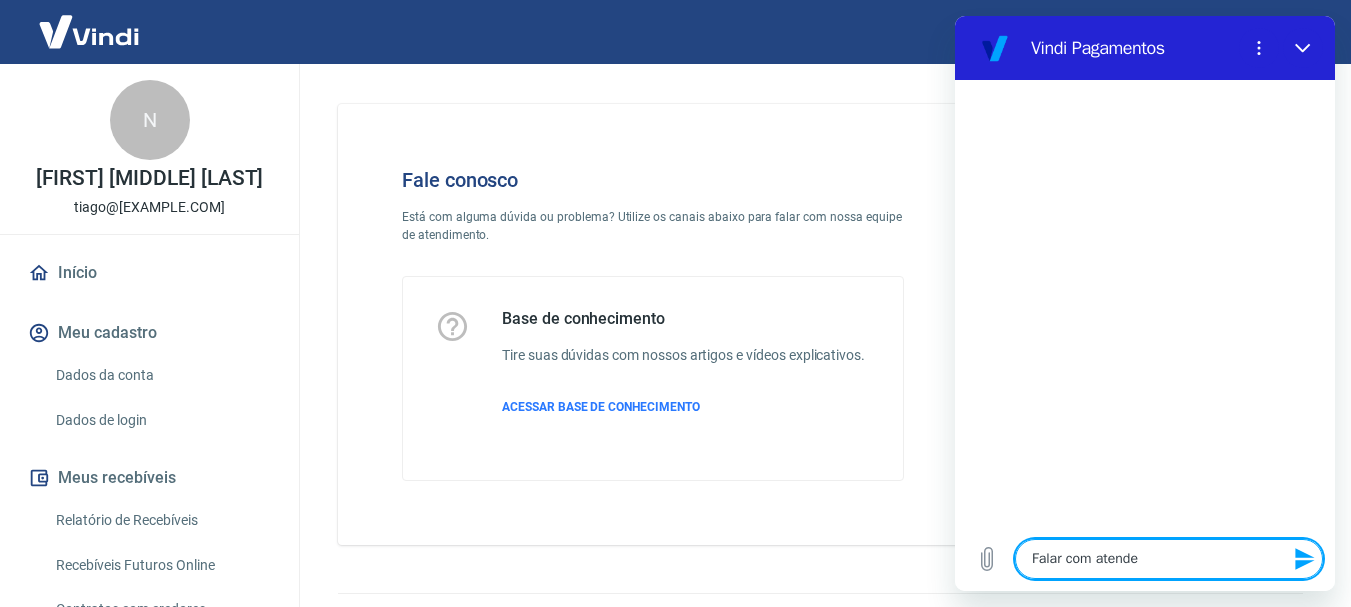 type on "Falar com atenden" 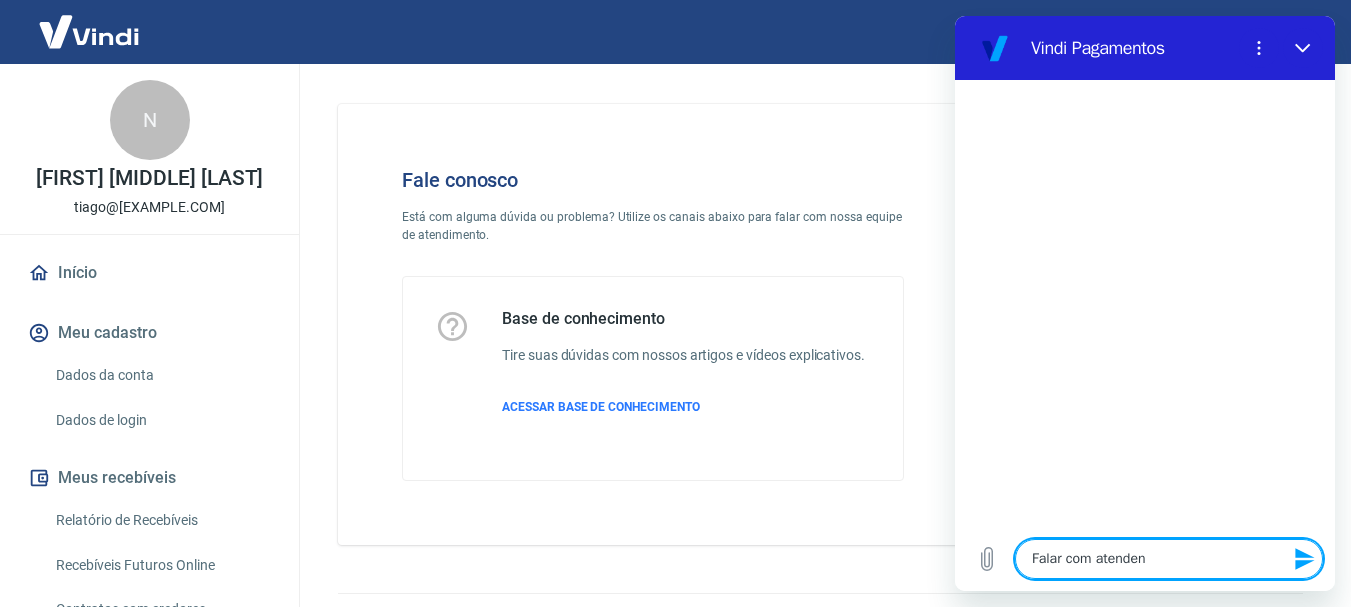 type on "Falar com atendent" 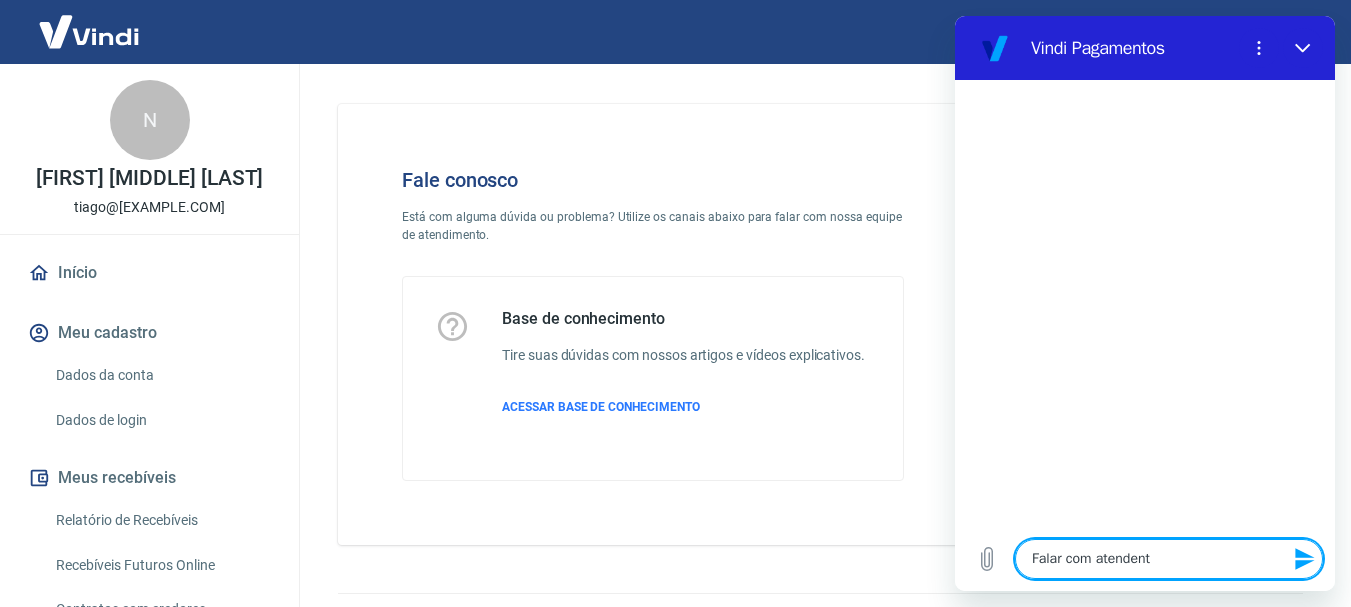type on "Falar com atendente" 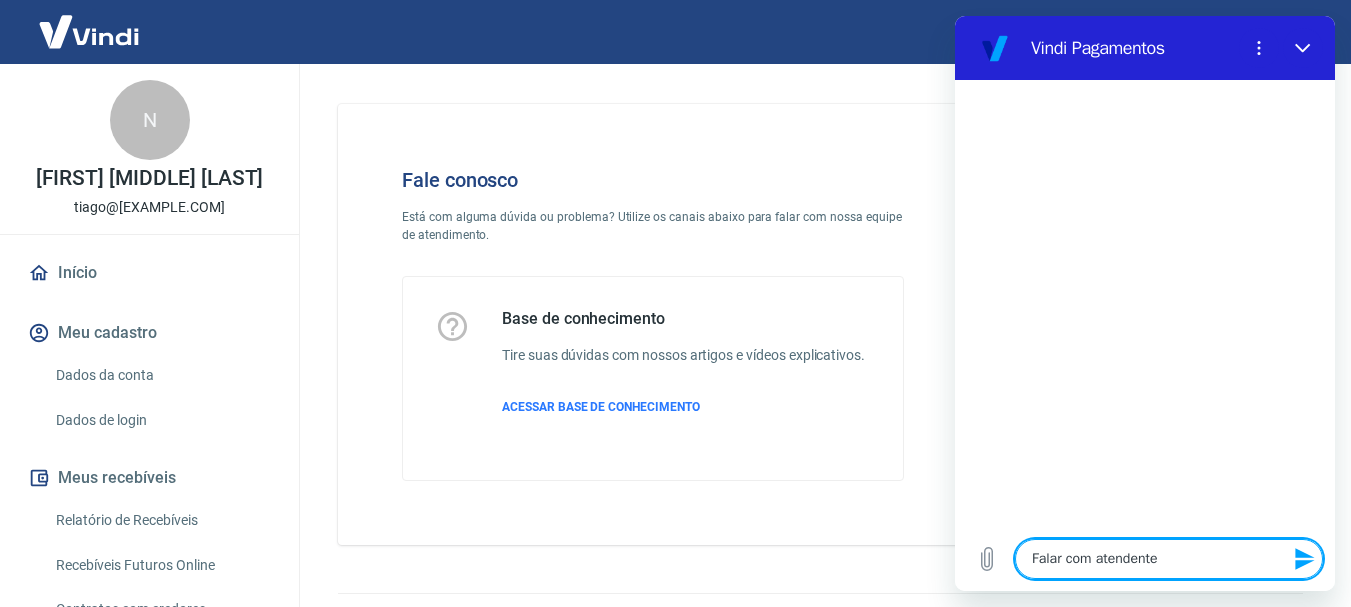 type on "x" 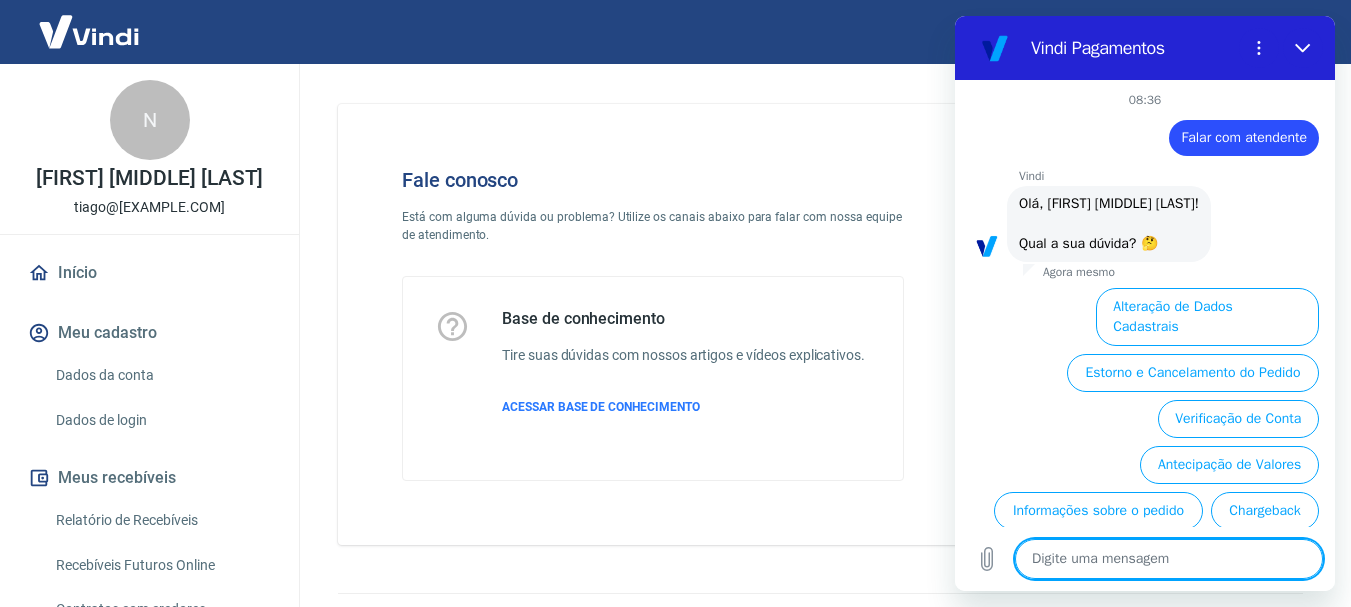 scroll, scrollTop: 146, scrollLeft: 0, axis: vertical 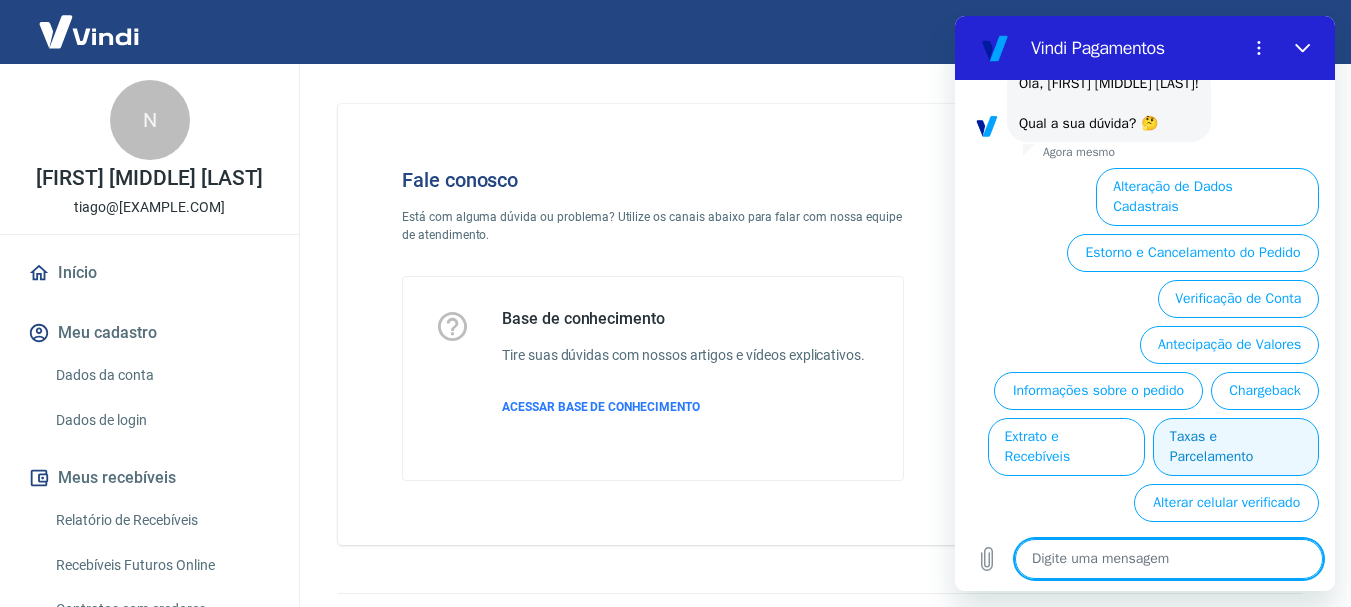 click on "Taxas e Parcelamento" at bounding box center (1236, 447) 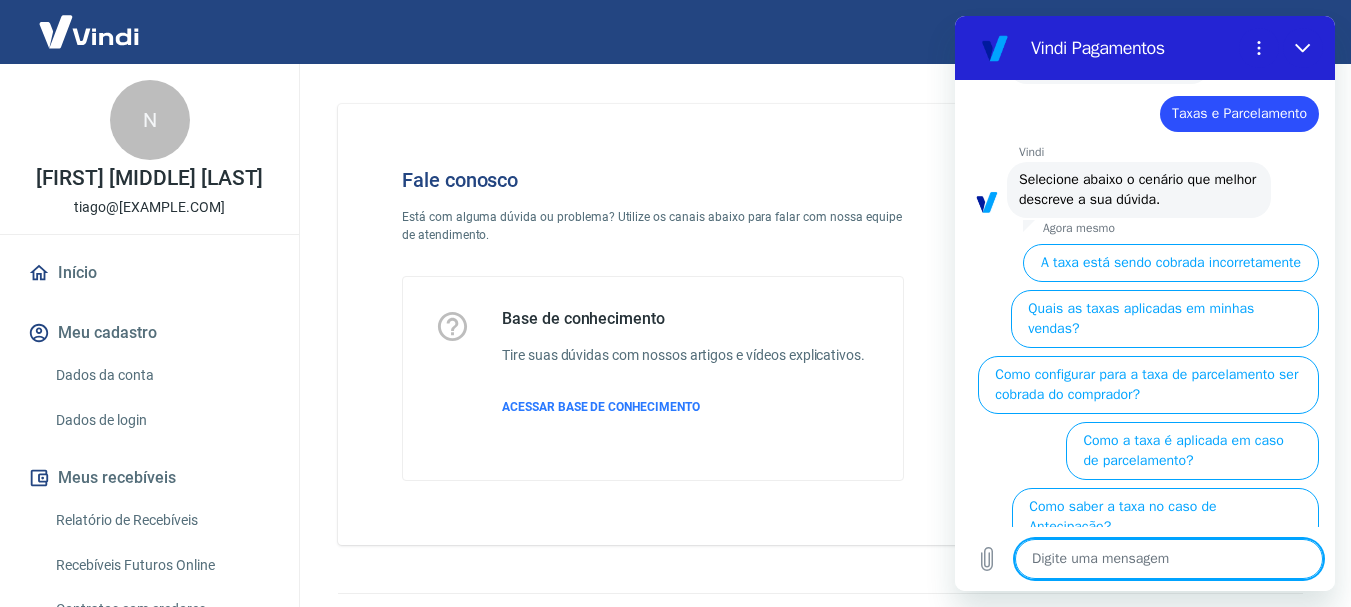 scroll, scrollTop: 182, scrollLeft: 0, axis: vertical 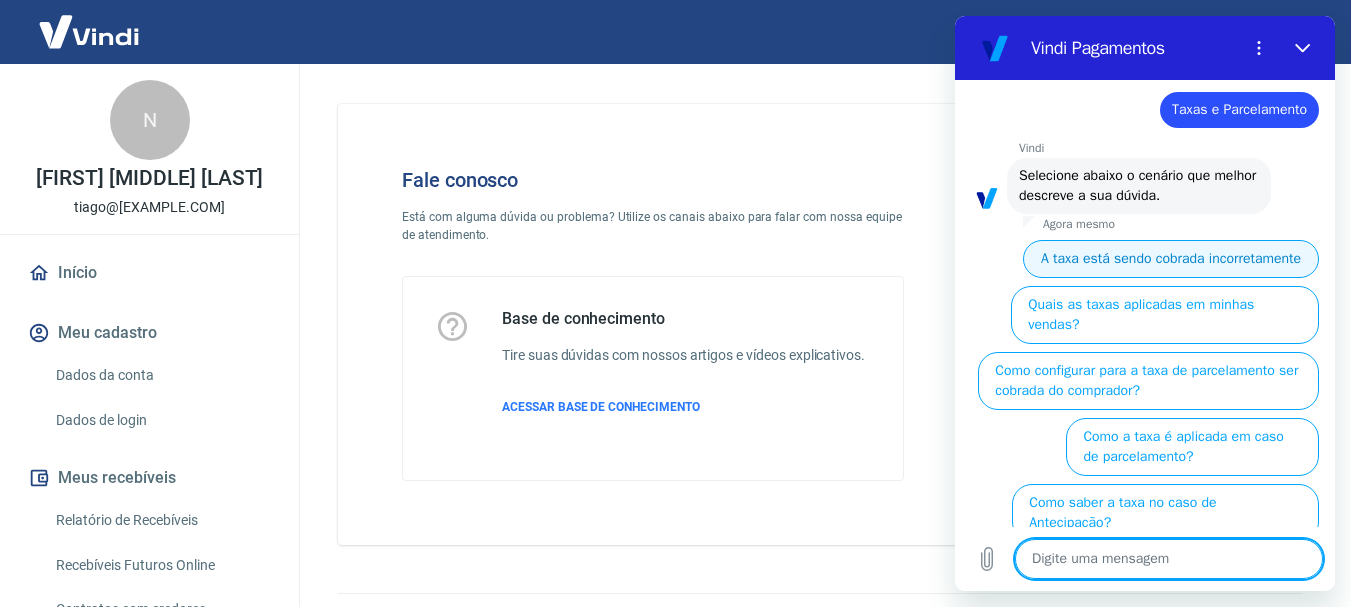 click on "A taxa está sendo cobrada incorretamente" at bounding box center (1171, 259) 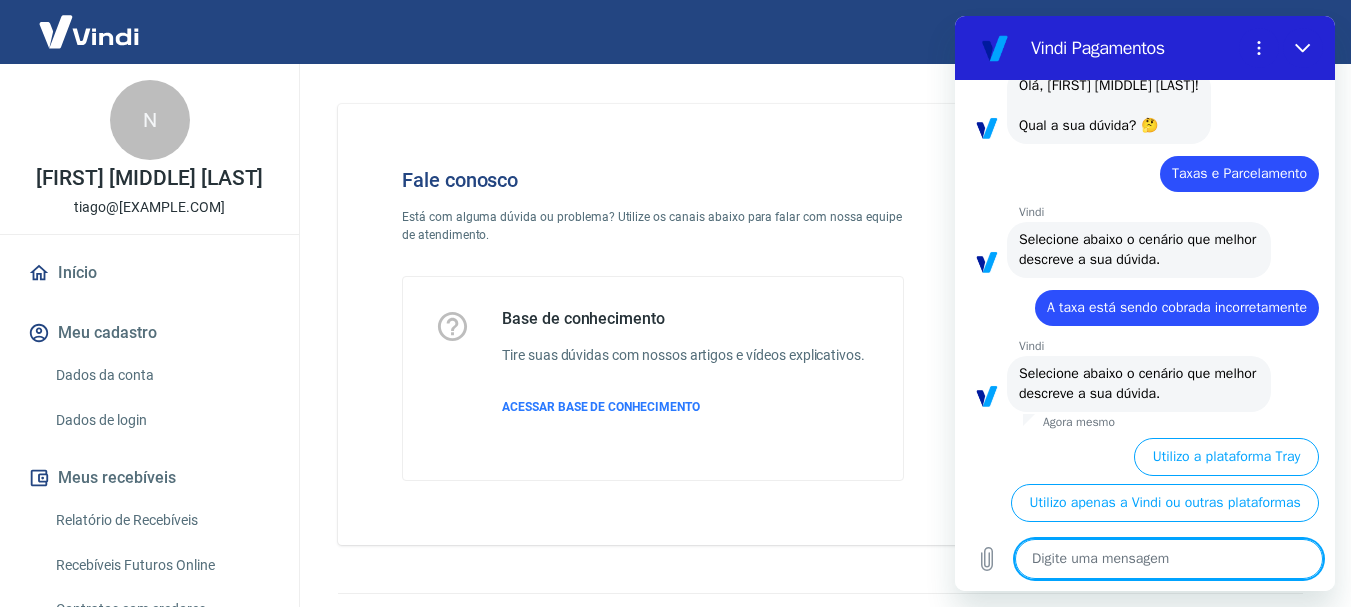 scroll, scrollTop: 158, scrollLeft: 0, axis: vertical 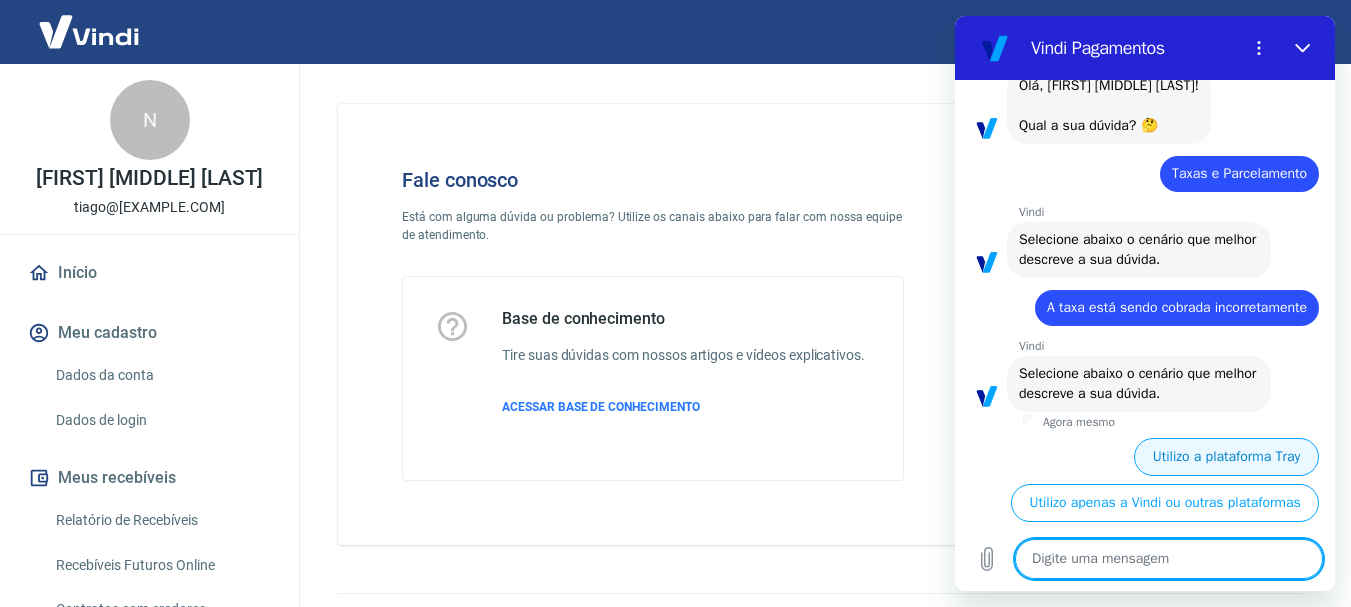 click on "Utilizo a plataforma Tray" at bounding box center (1226, 457) 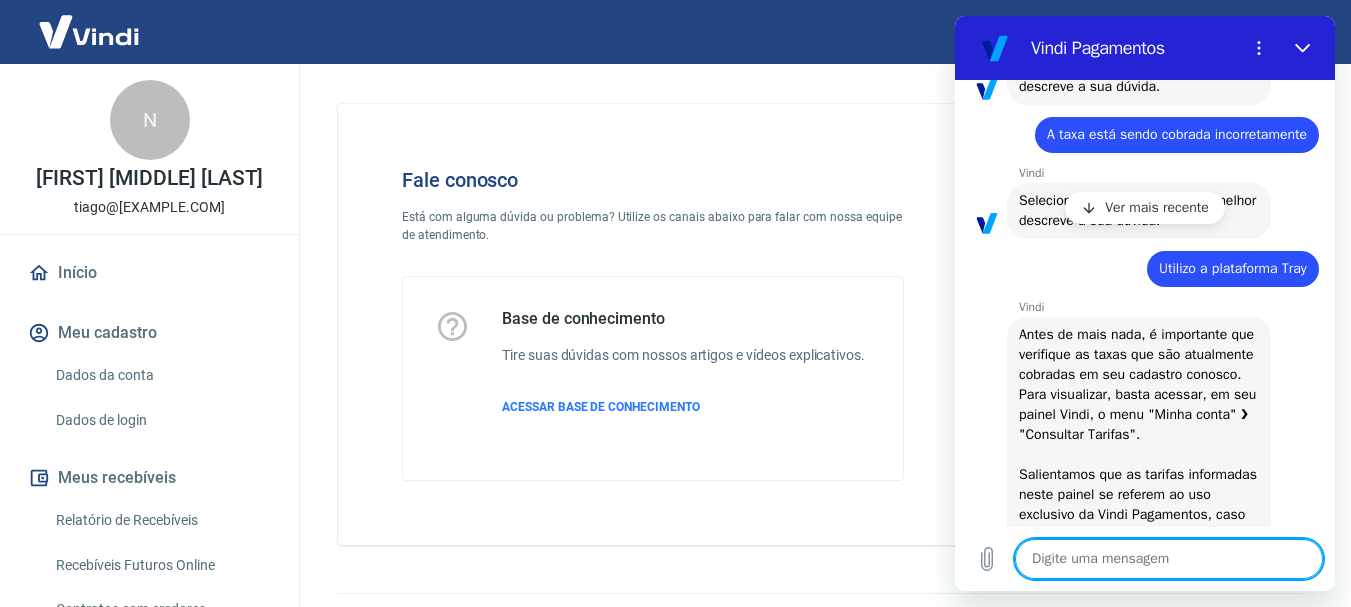 scroll, scrollTop: 1118, scrollLeft: 0, axis: vertical 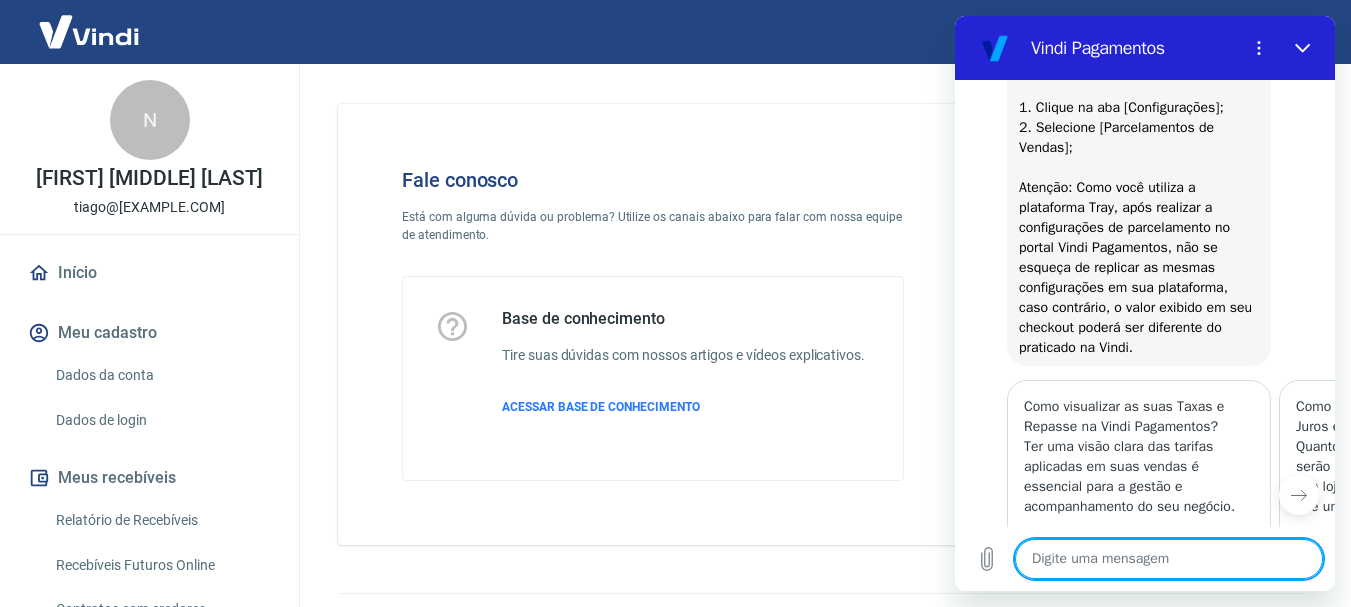 type on "x" 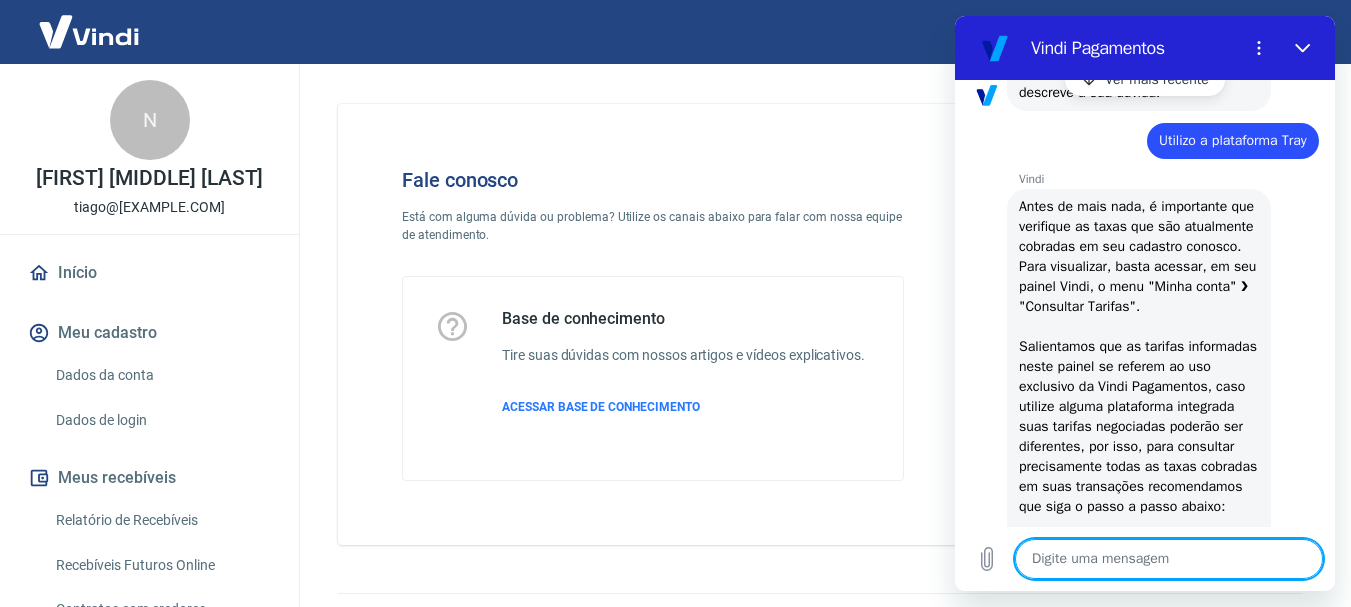scroll, scrollTop: 418, scrollLeft: 0, axis: vertical 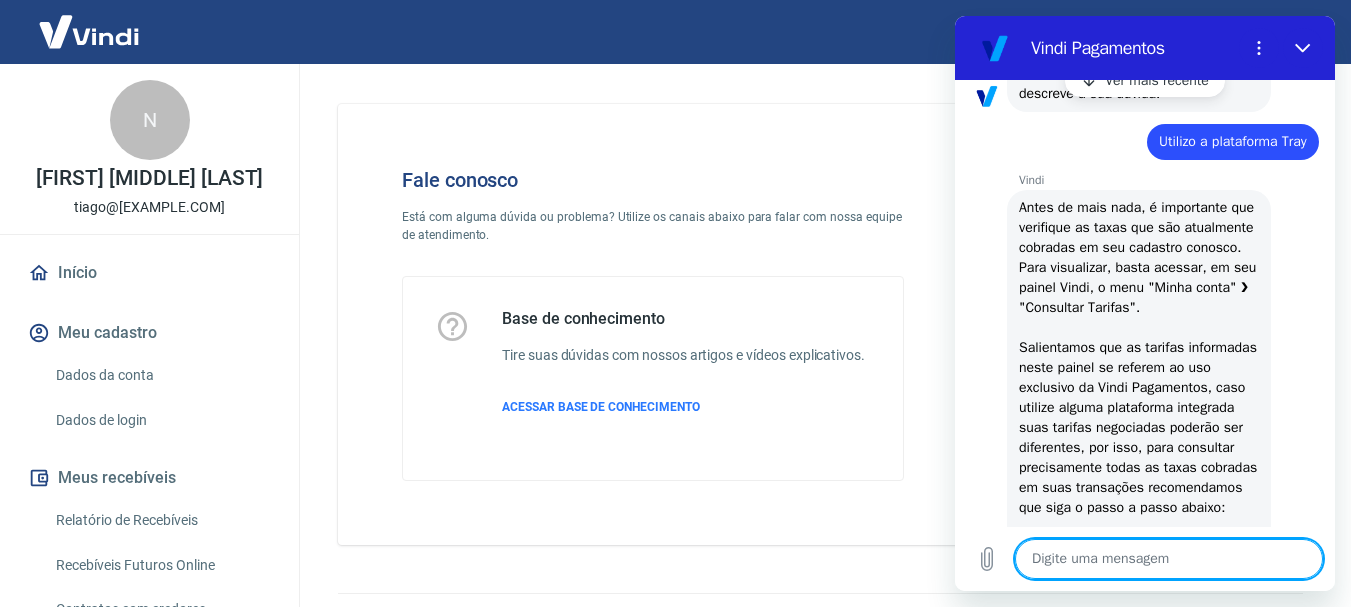 click at bounding box center (1169, 559) 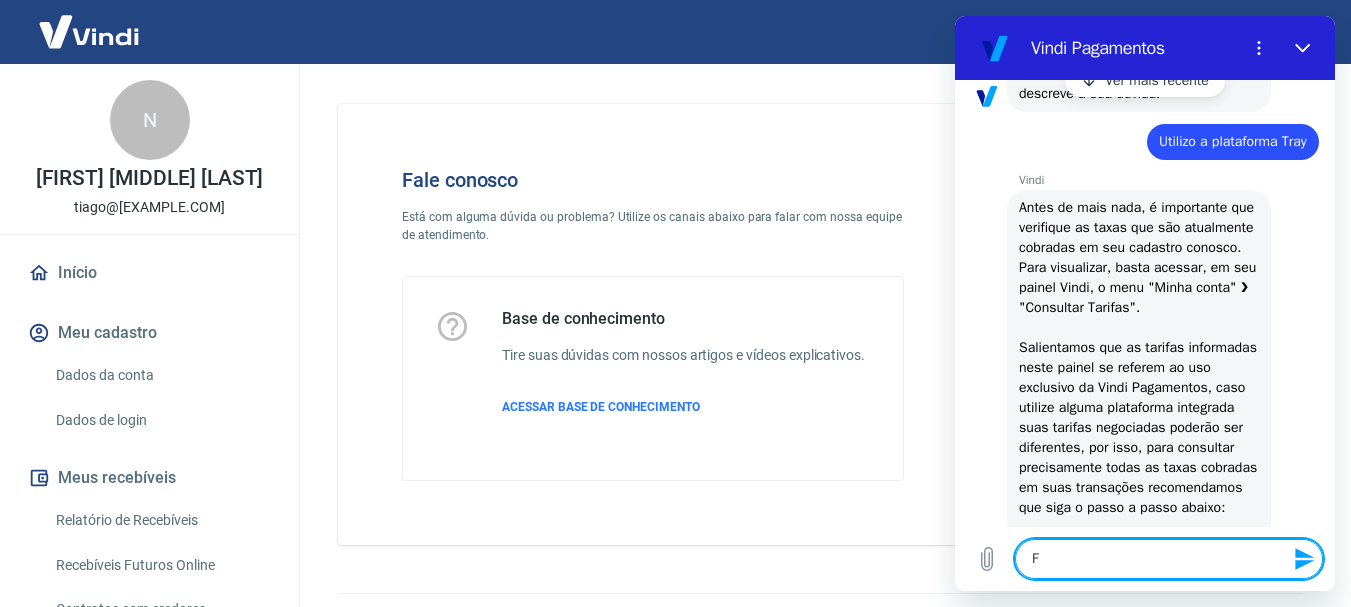 type on "Fa" 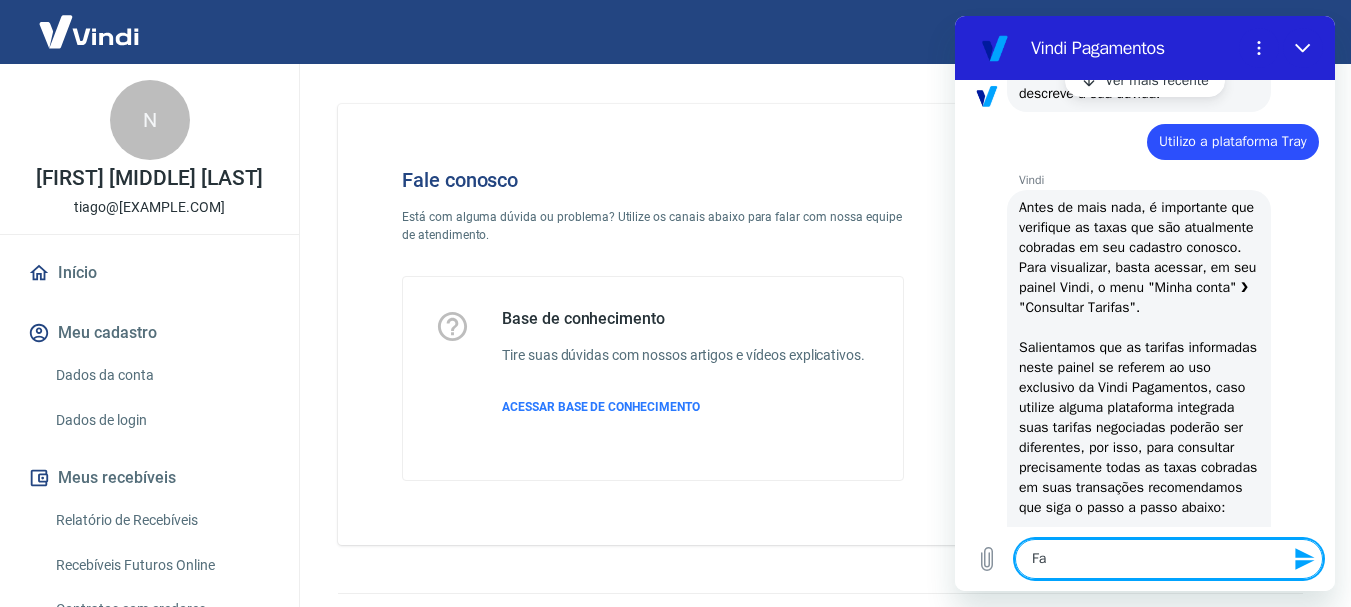 type on "Fal" 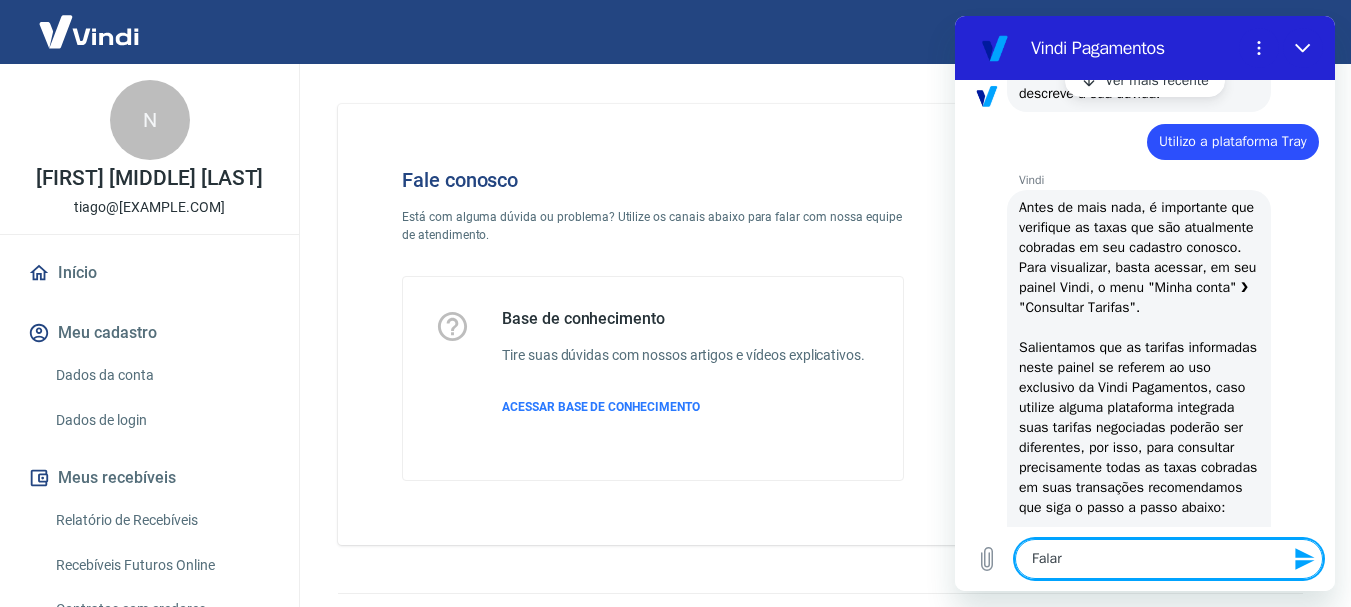 type on "Falar c" 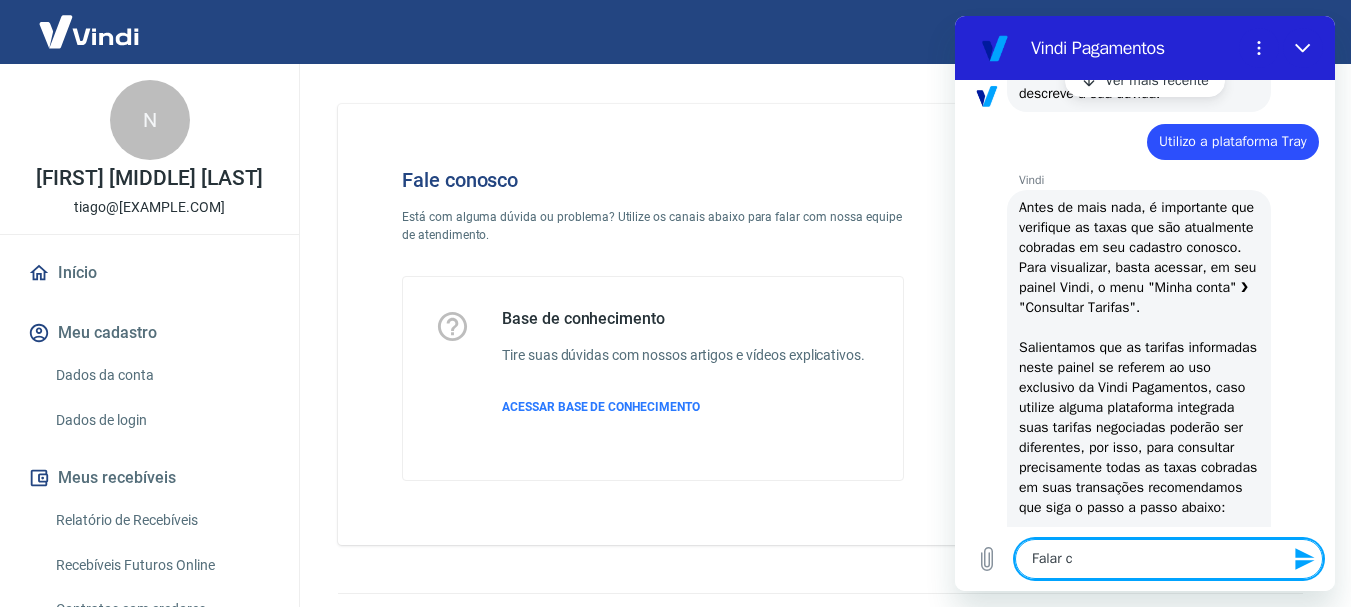 type on "x" 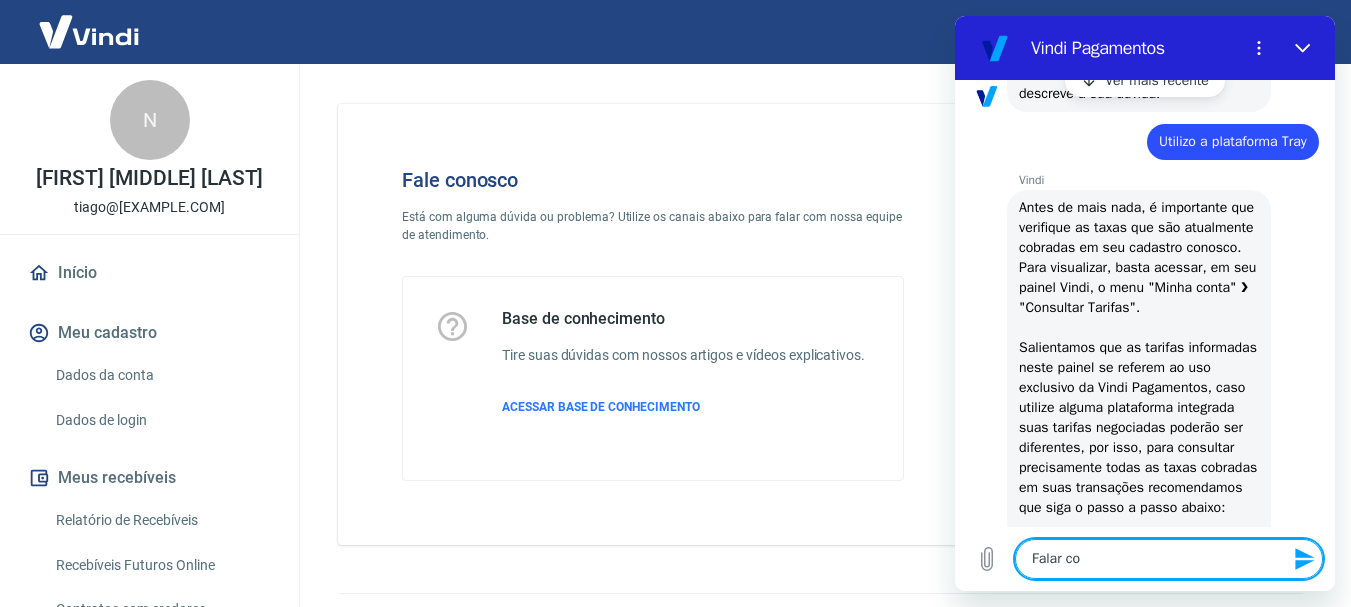 type on "Falar co" 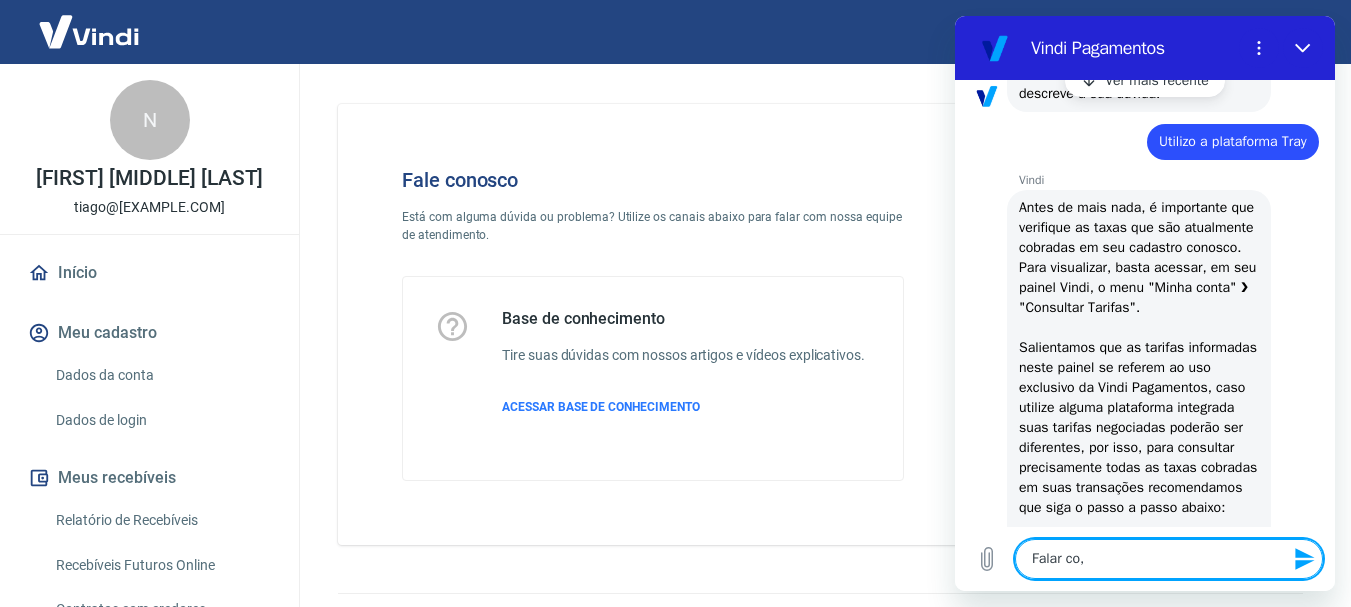 type on "x" 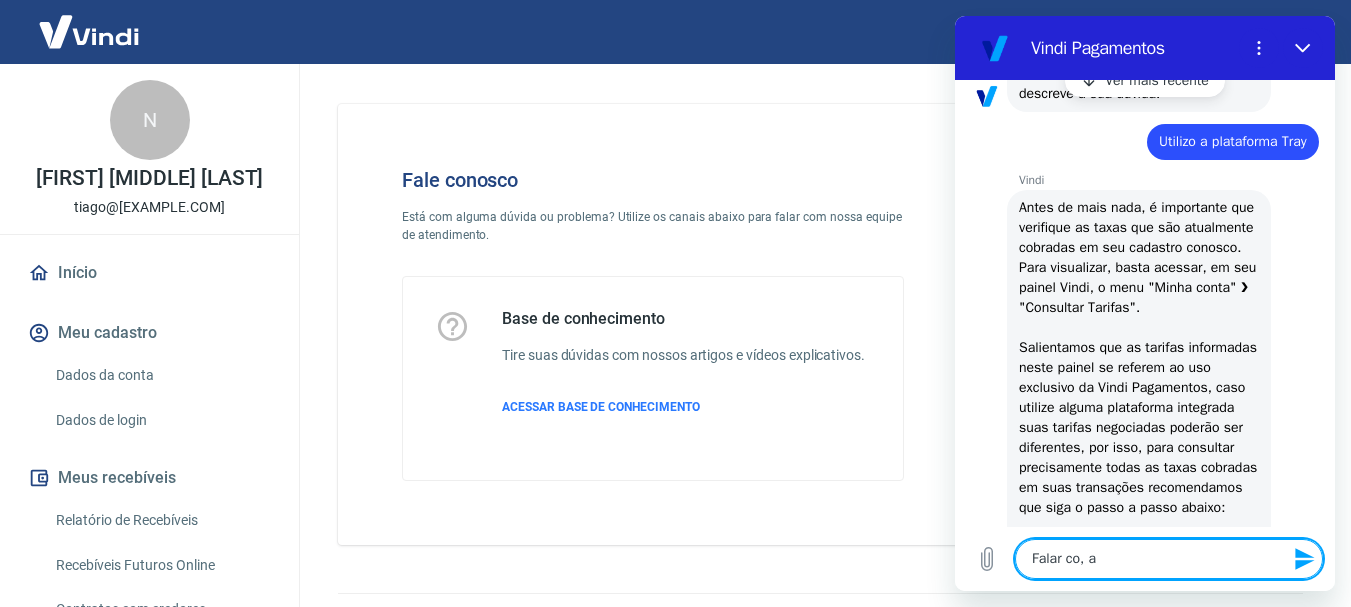 type on "Falar co, at" 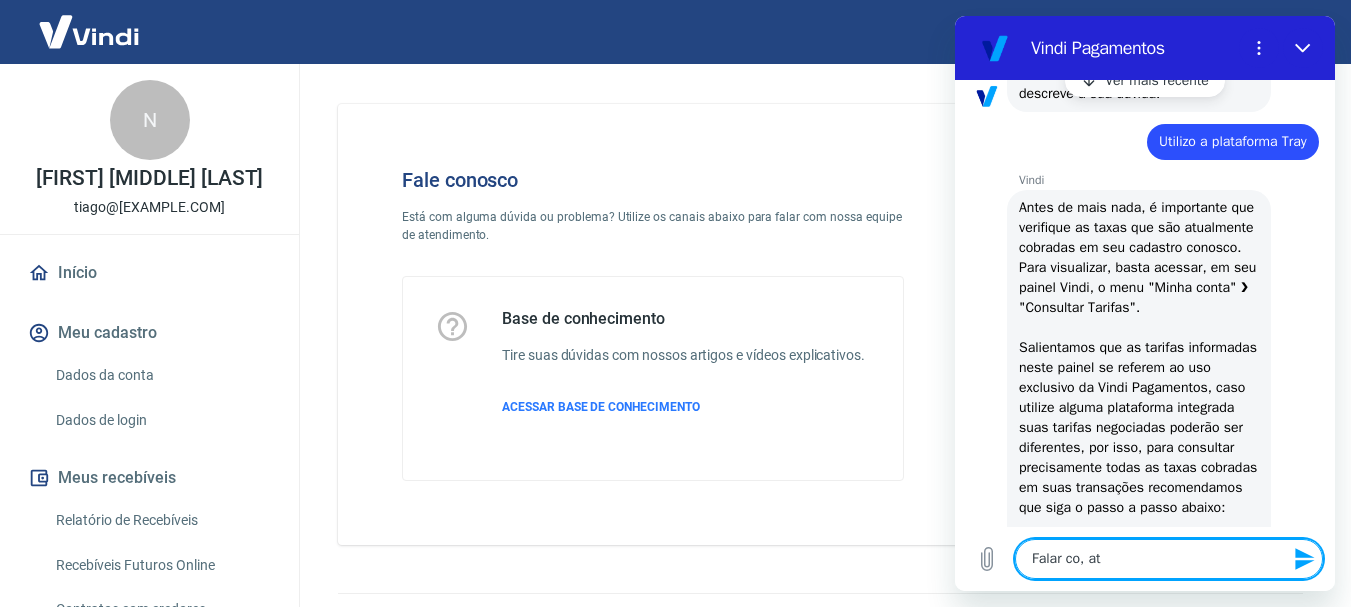 type on "Falar co, ate" 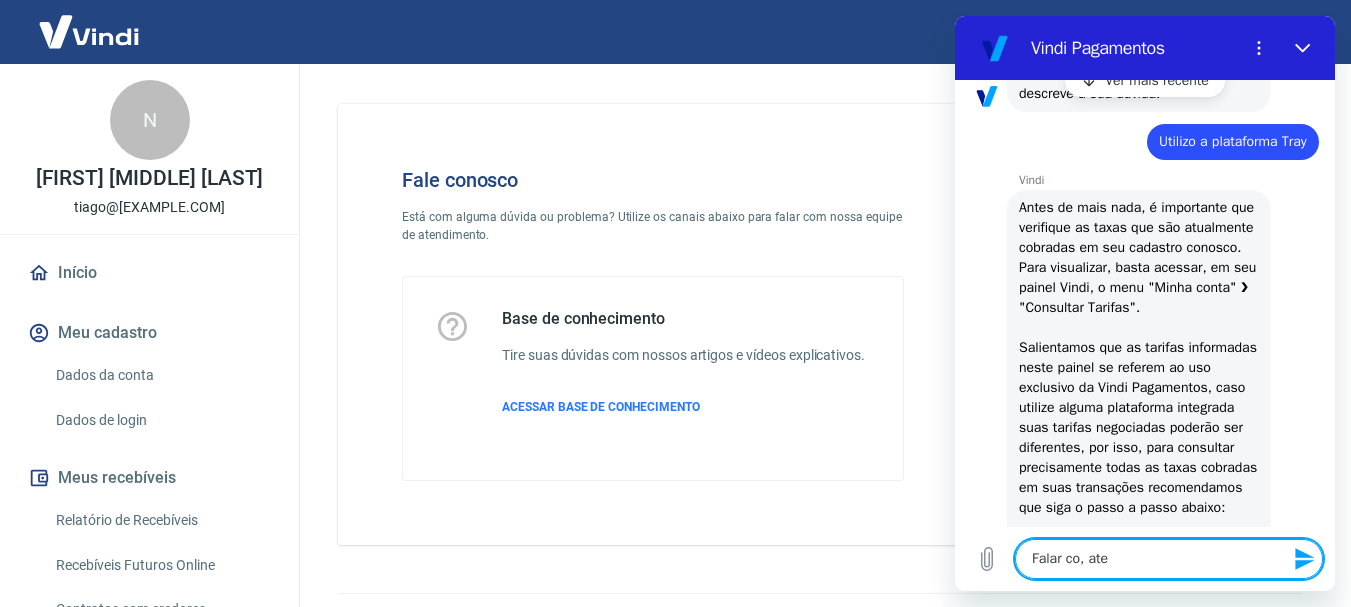 type on "Falar co, aten" 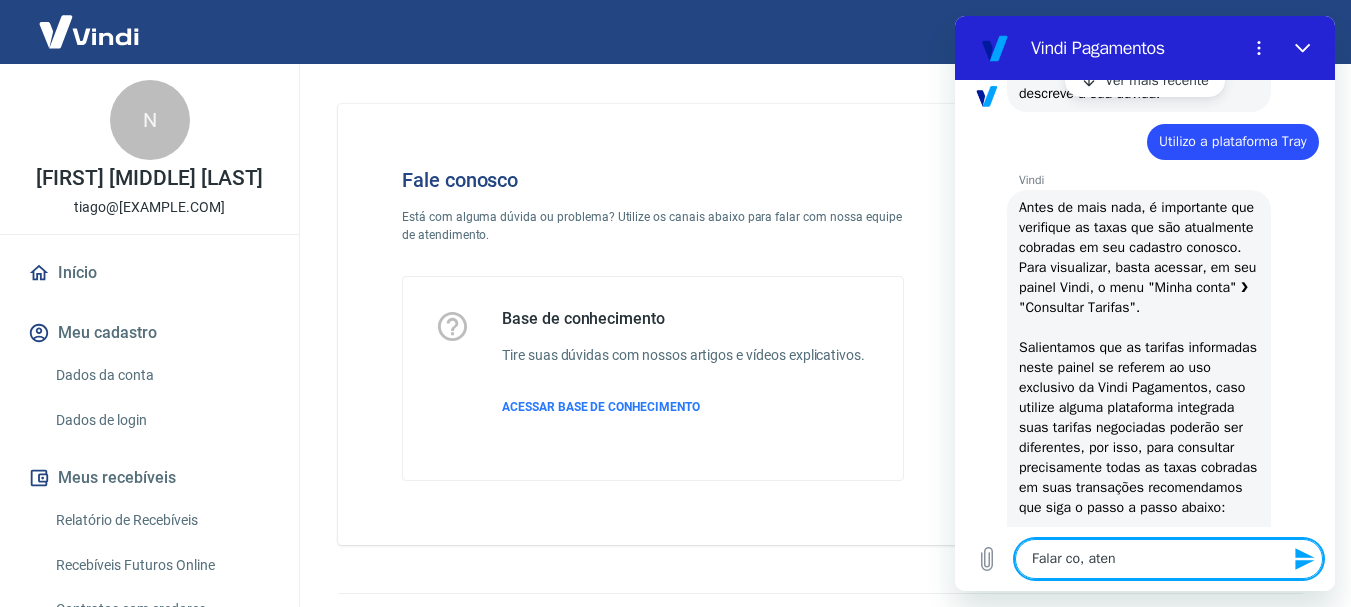 type on "Falar co, atend" 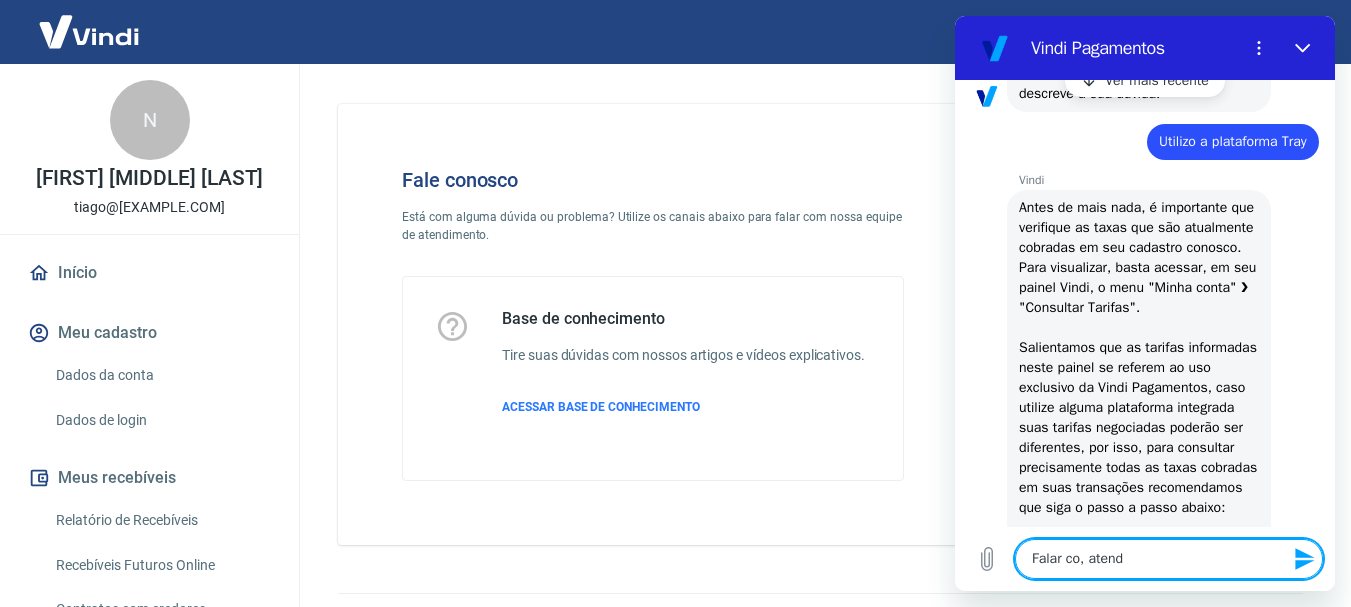 type on "Falar co, atende" 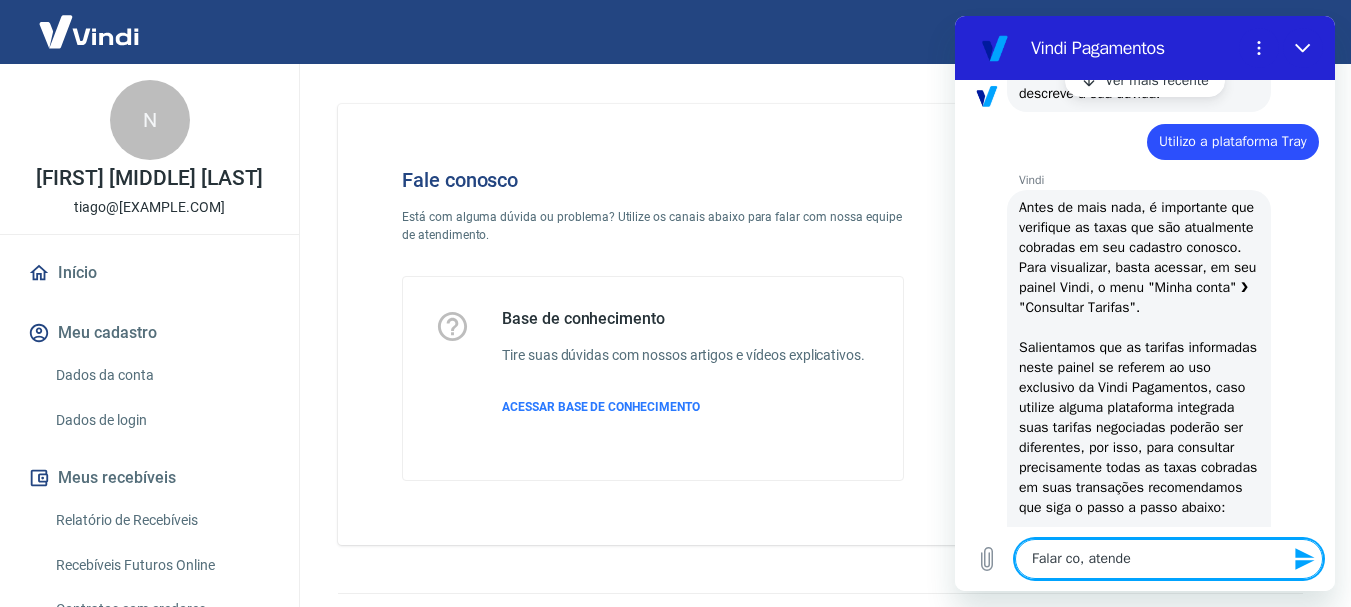 type on "x" 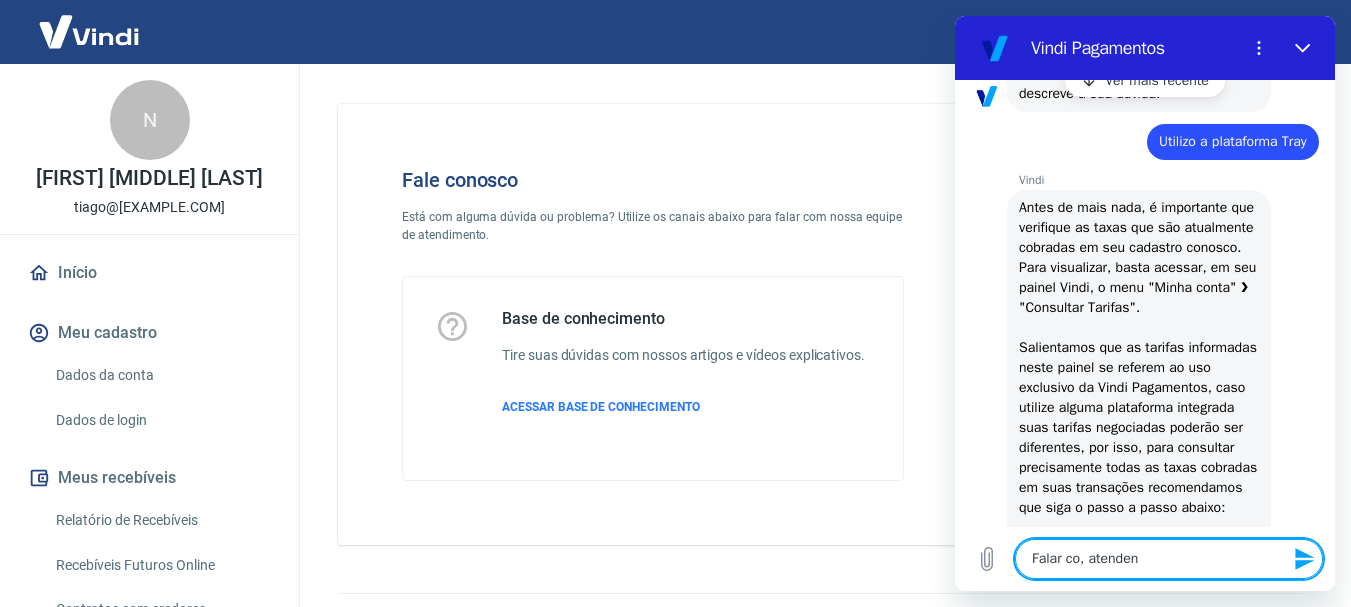 type on "Falar co, atendent" 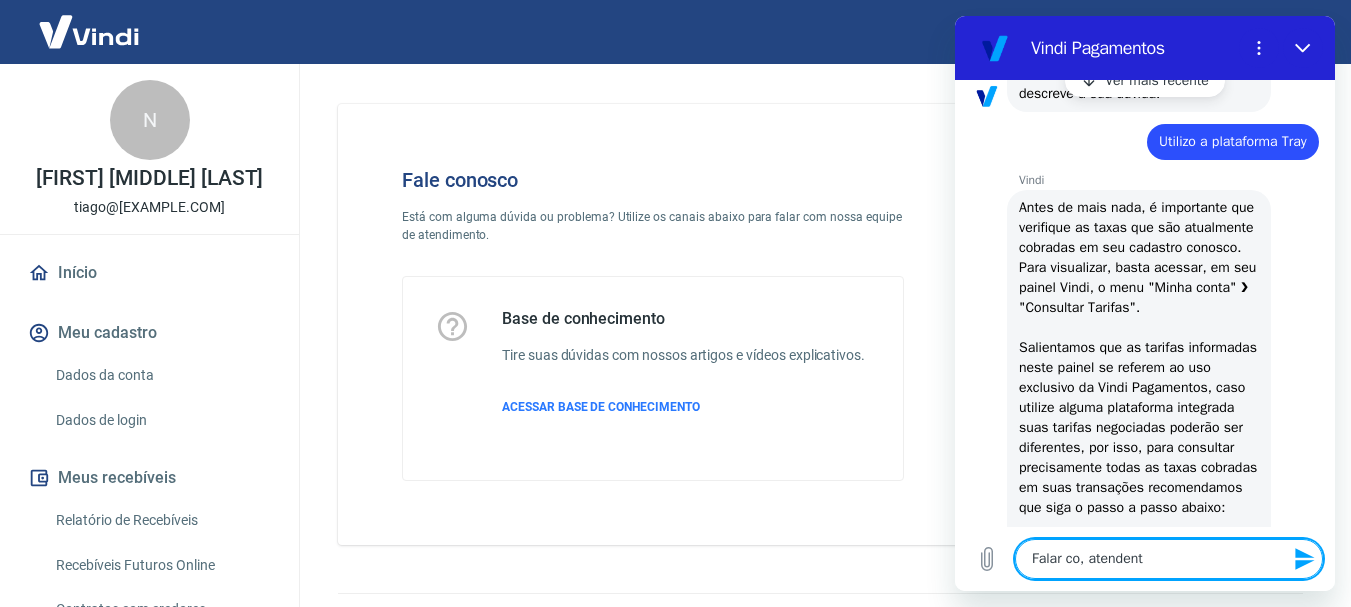 type on "Falar co, atendente" 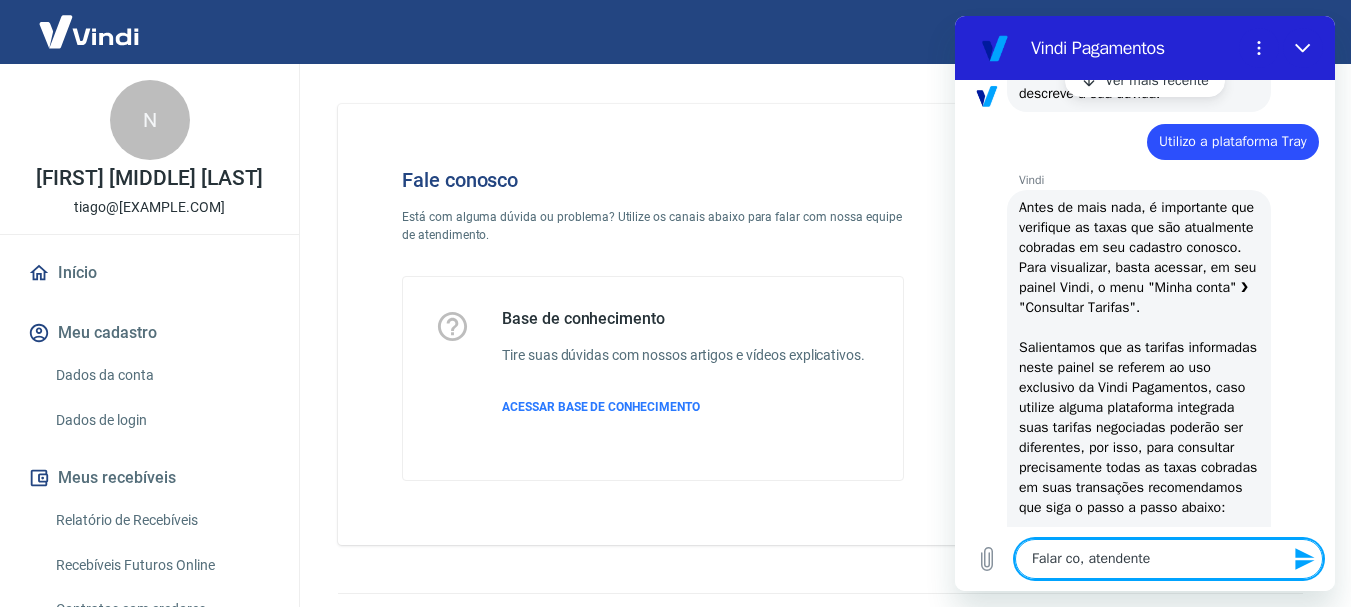 click on "Falar co, atendente" at bounding box center (1169, 559) 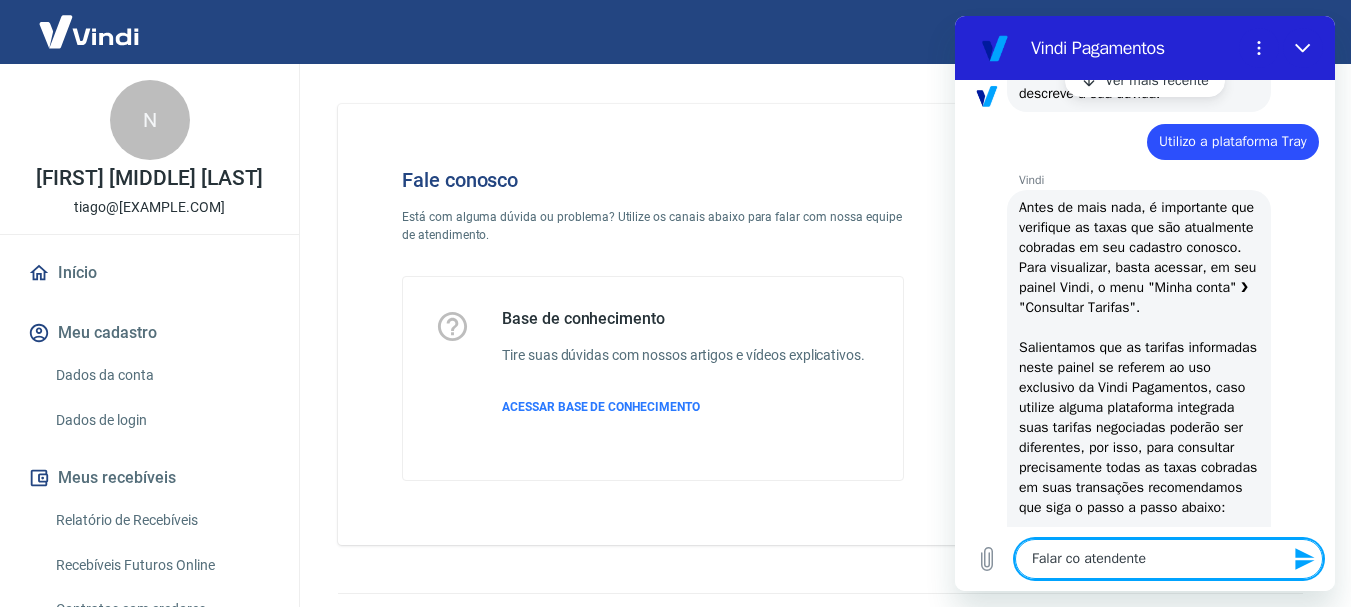 type on "Falar com atendente" 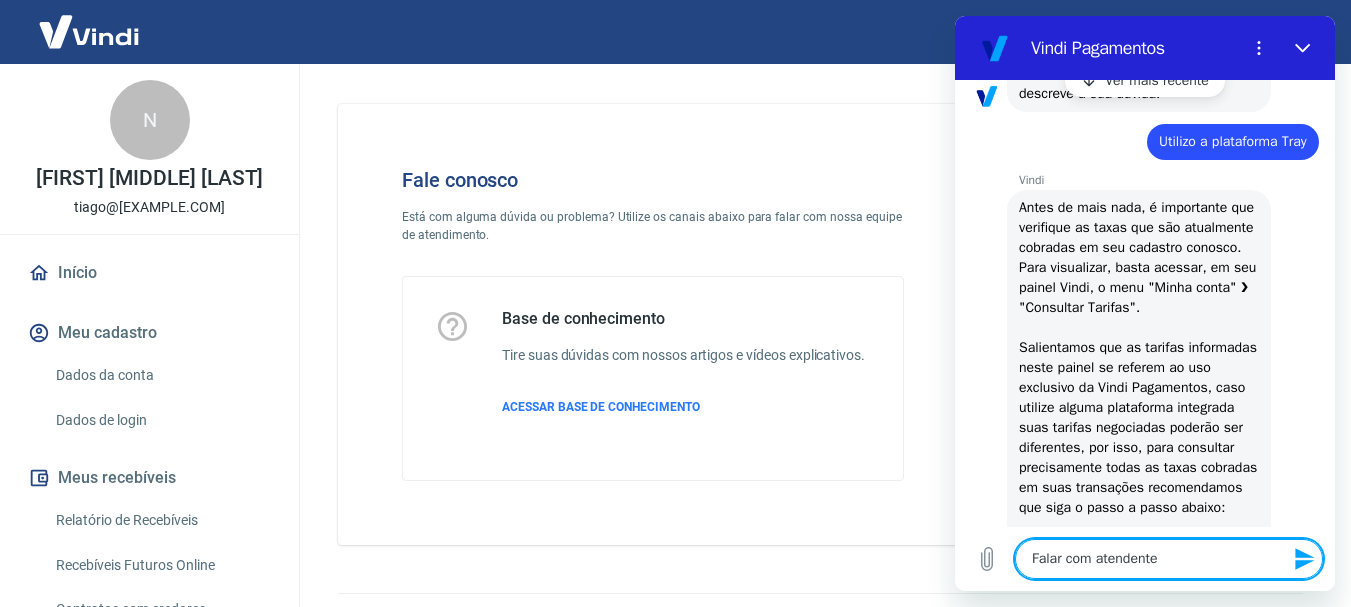 type 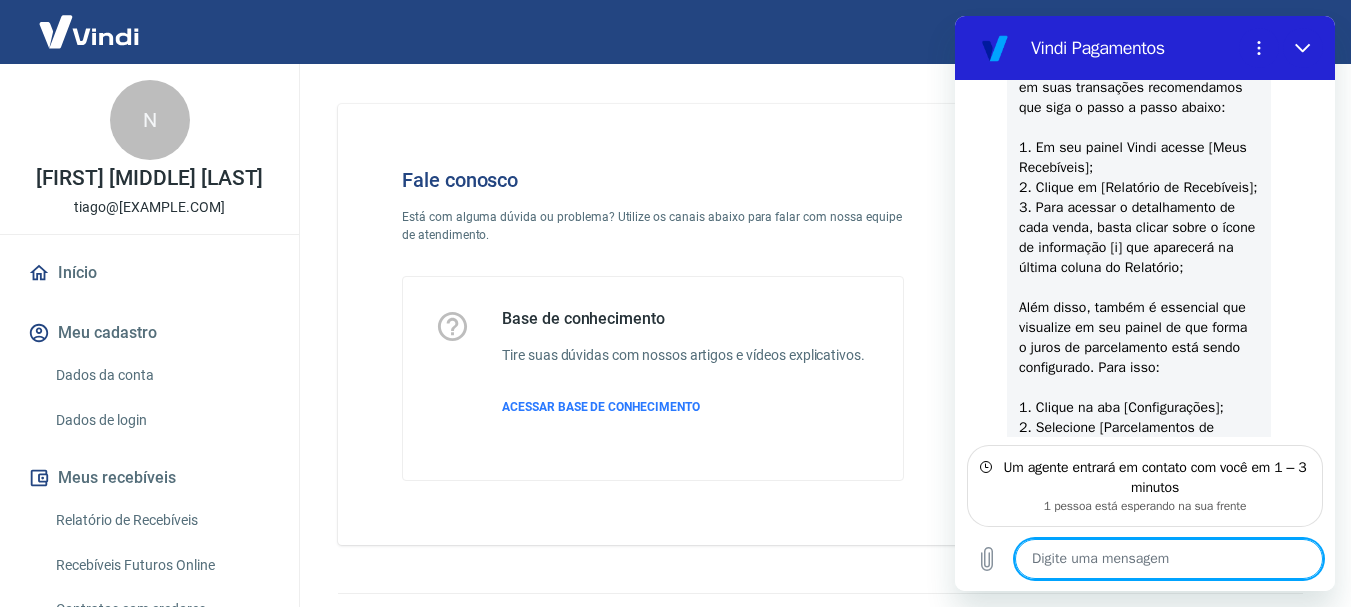 scroll, scrollTop: 918, scrollLeft: 0, axis: vertical 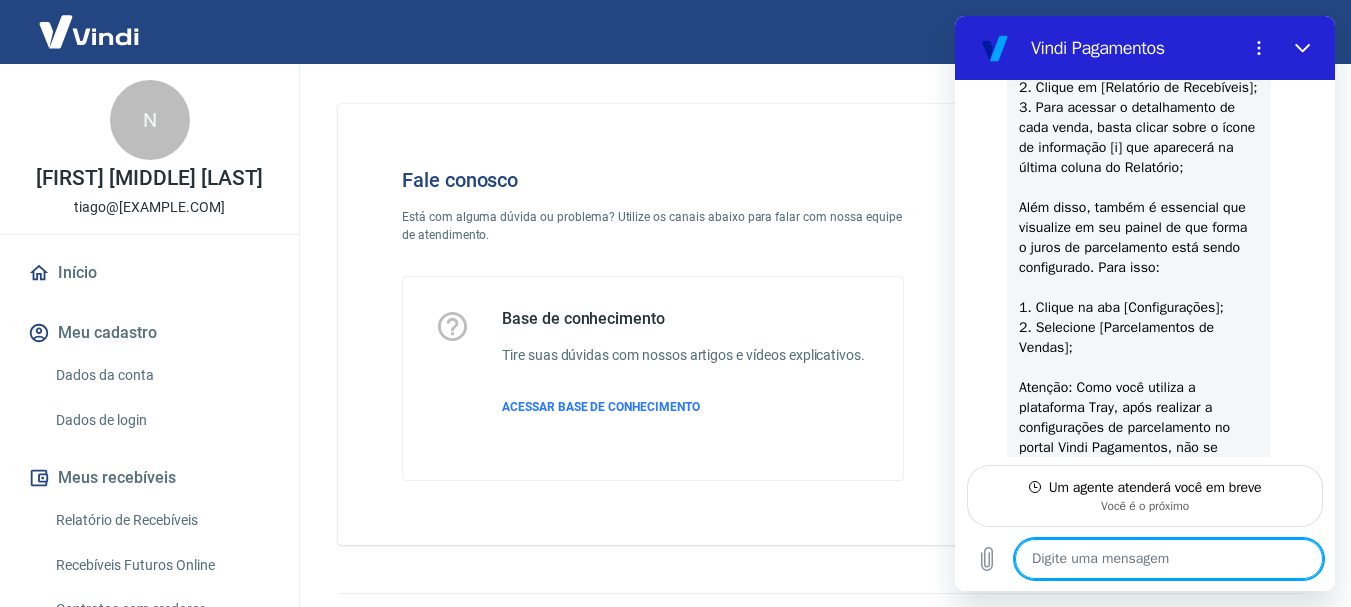 type on "x" 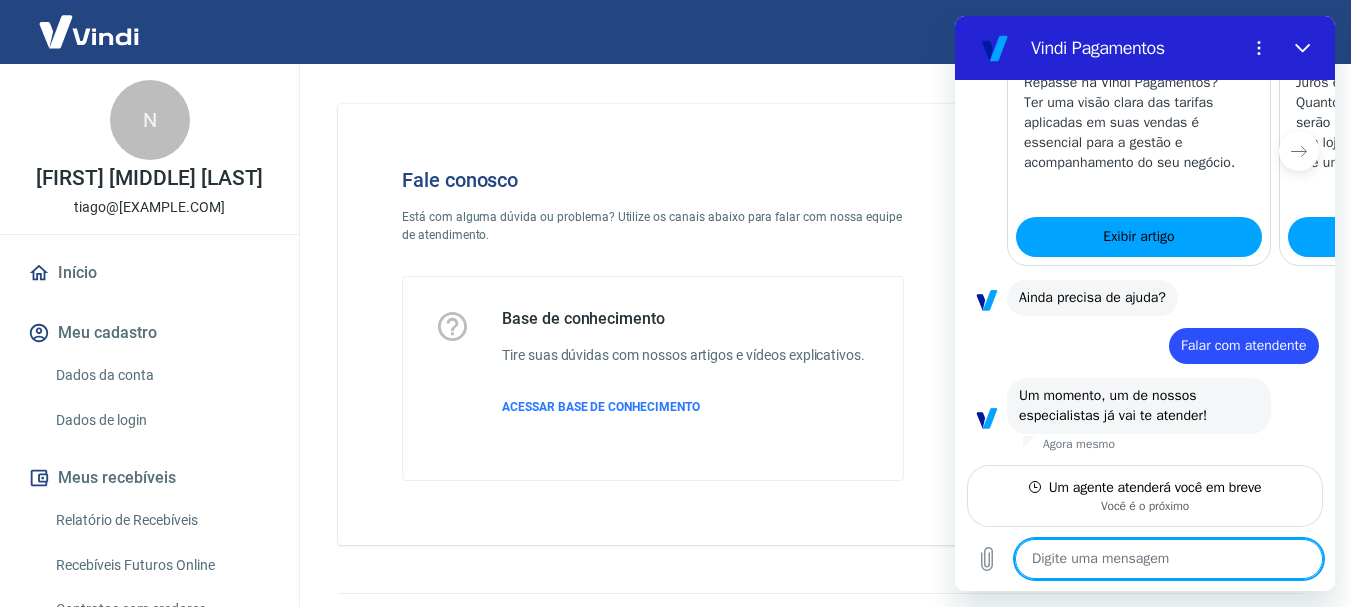 click at bounding box center (1169, 559) 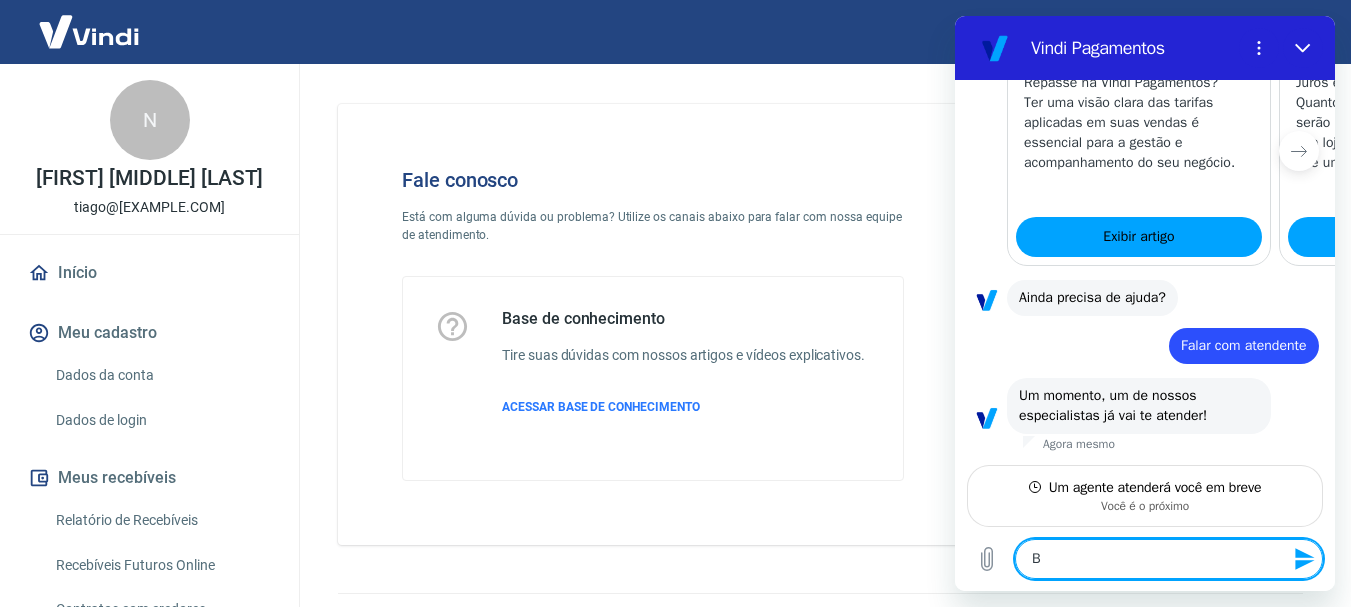 type on "Bo" 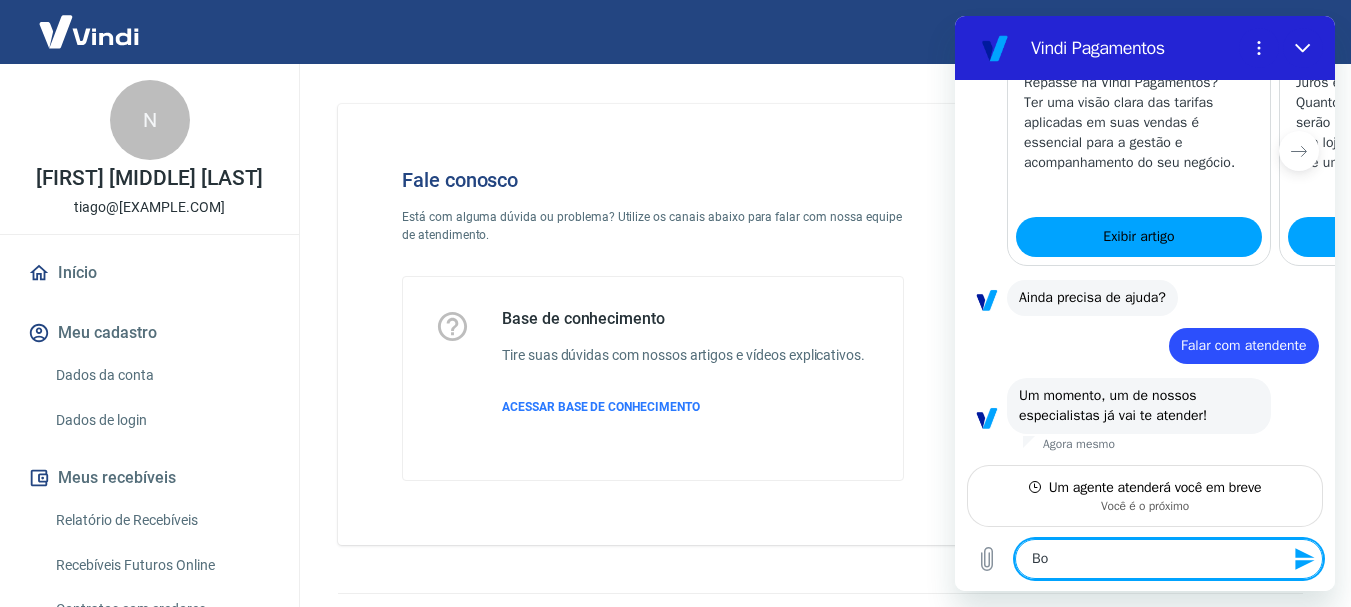type on "Bom" 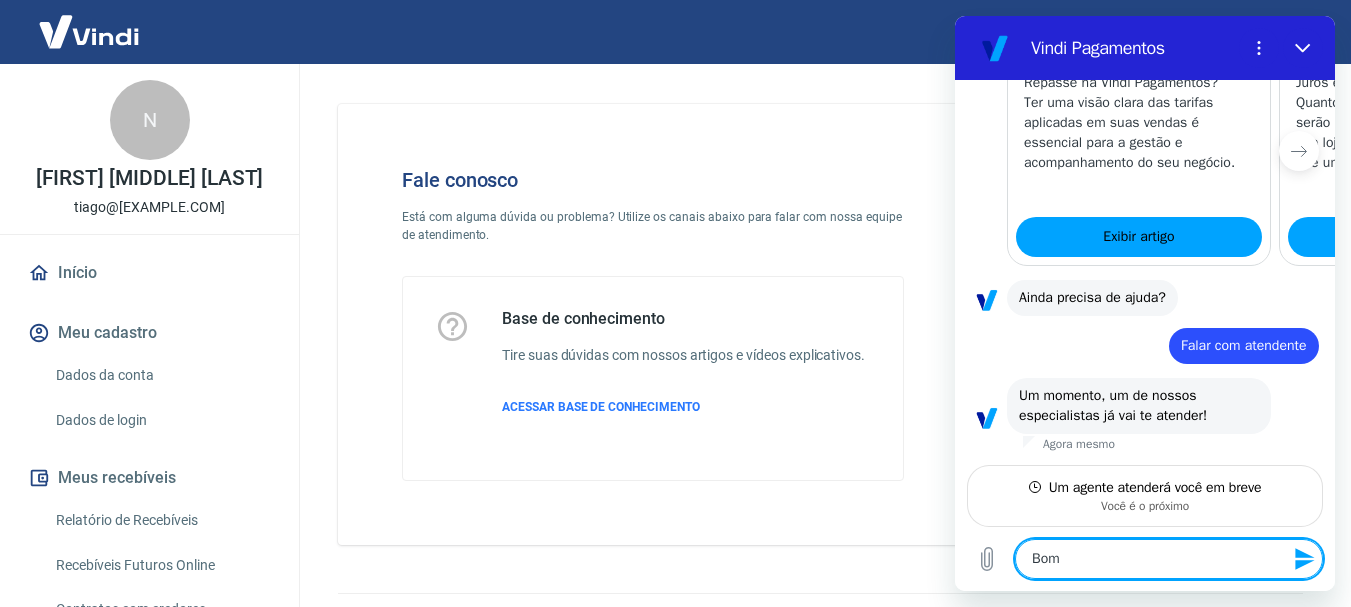 type on "Bom" 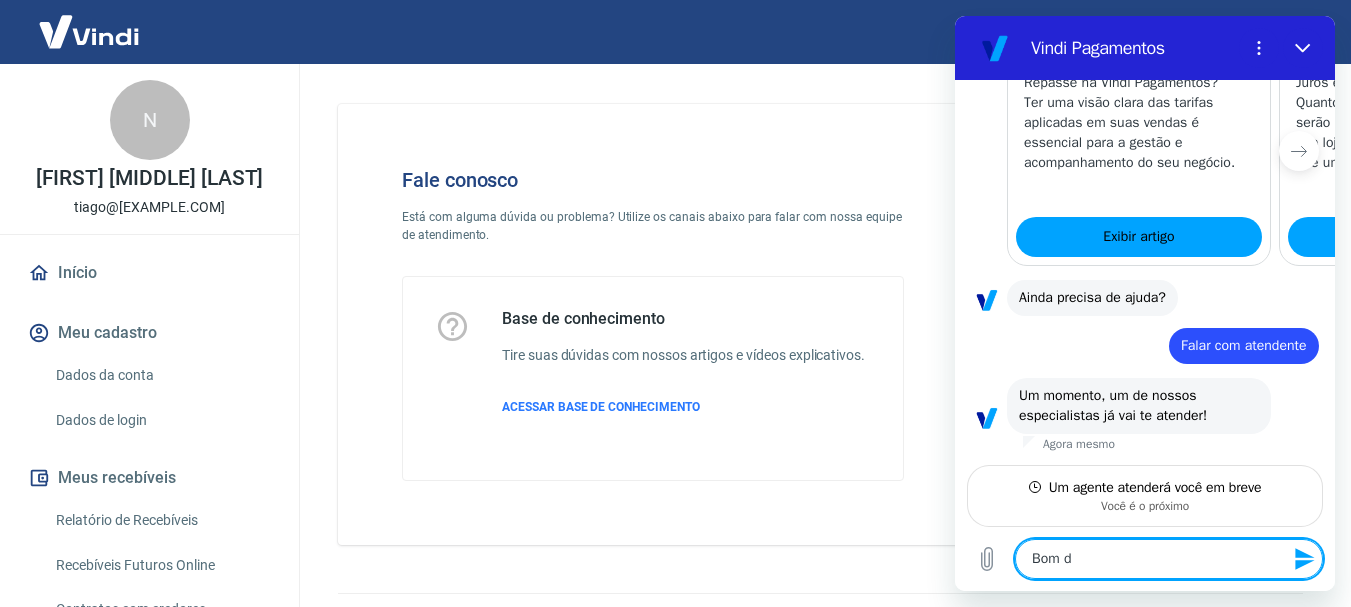 type on "Bom di" 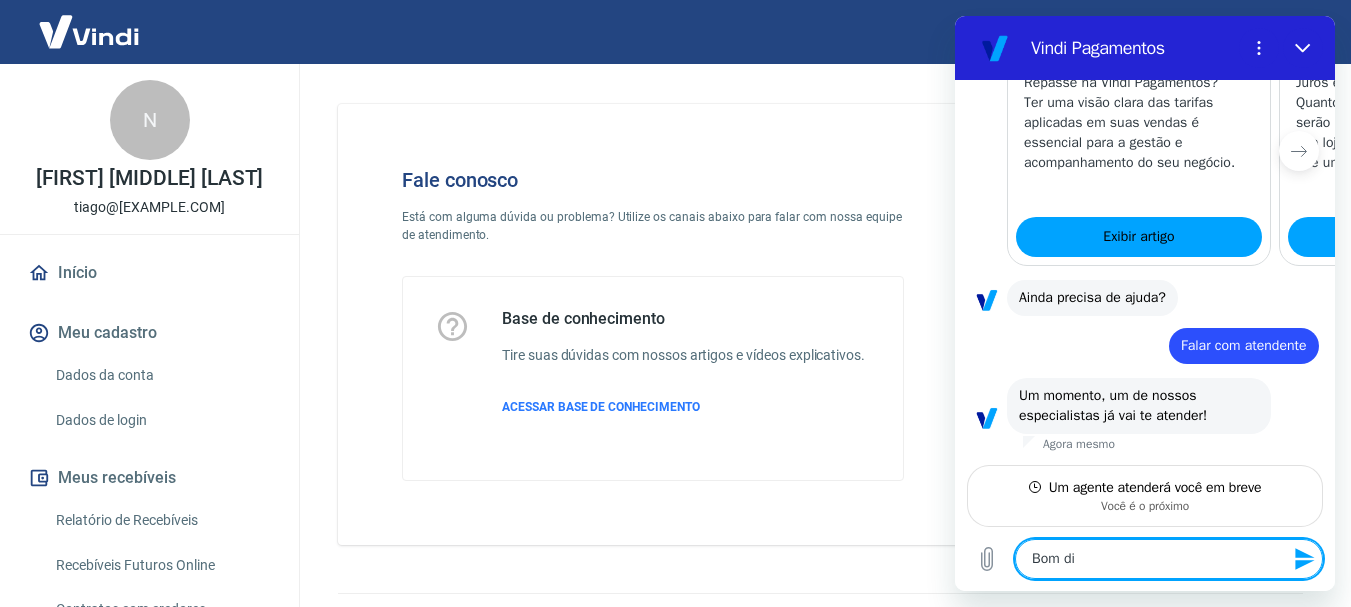 type on "Bom dia" 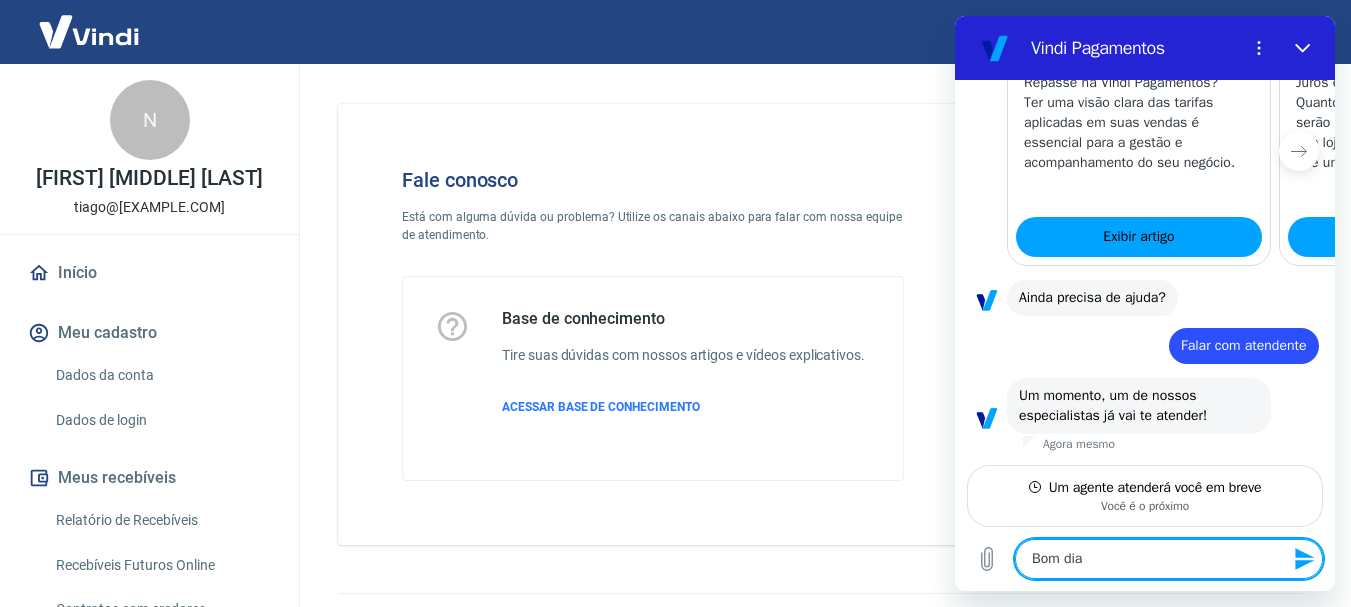 type on "Bom dia," 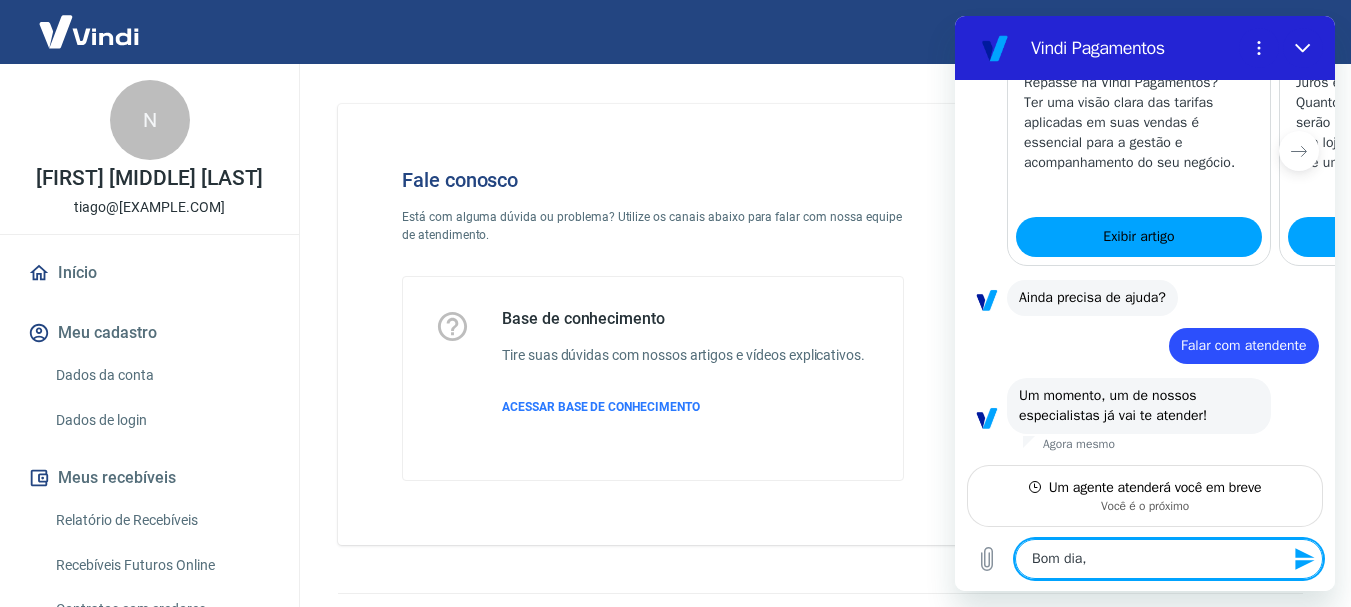 type on "Bom dia," 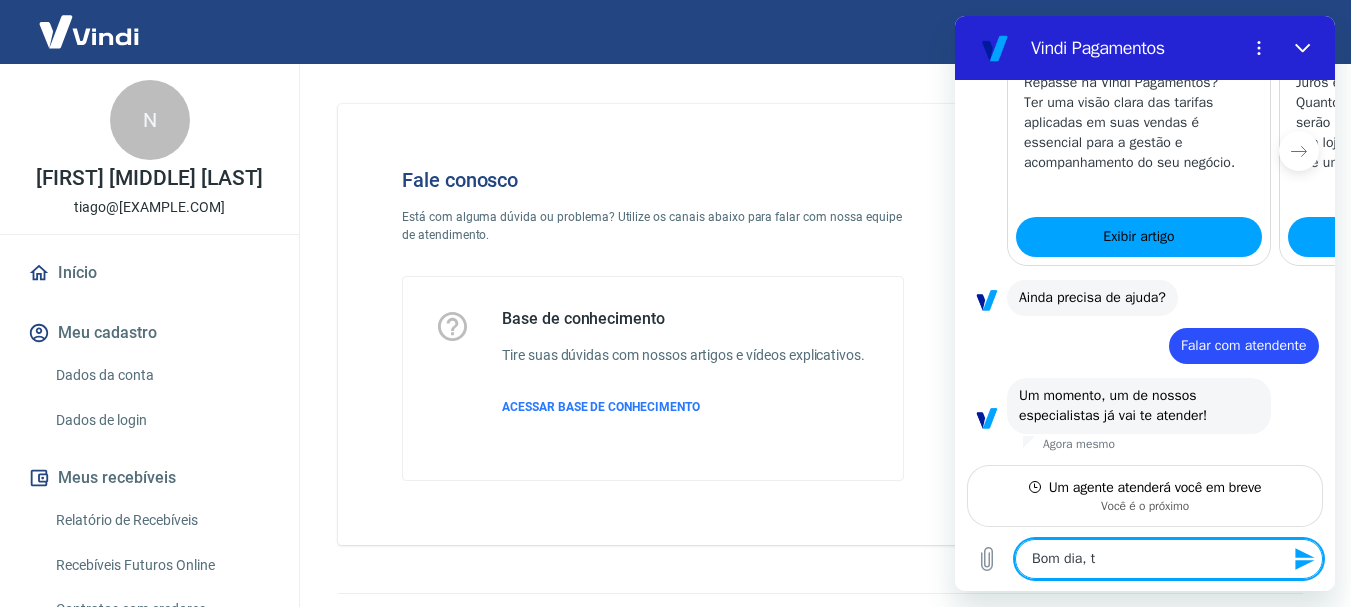 type on "Bom dia, tu" 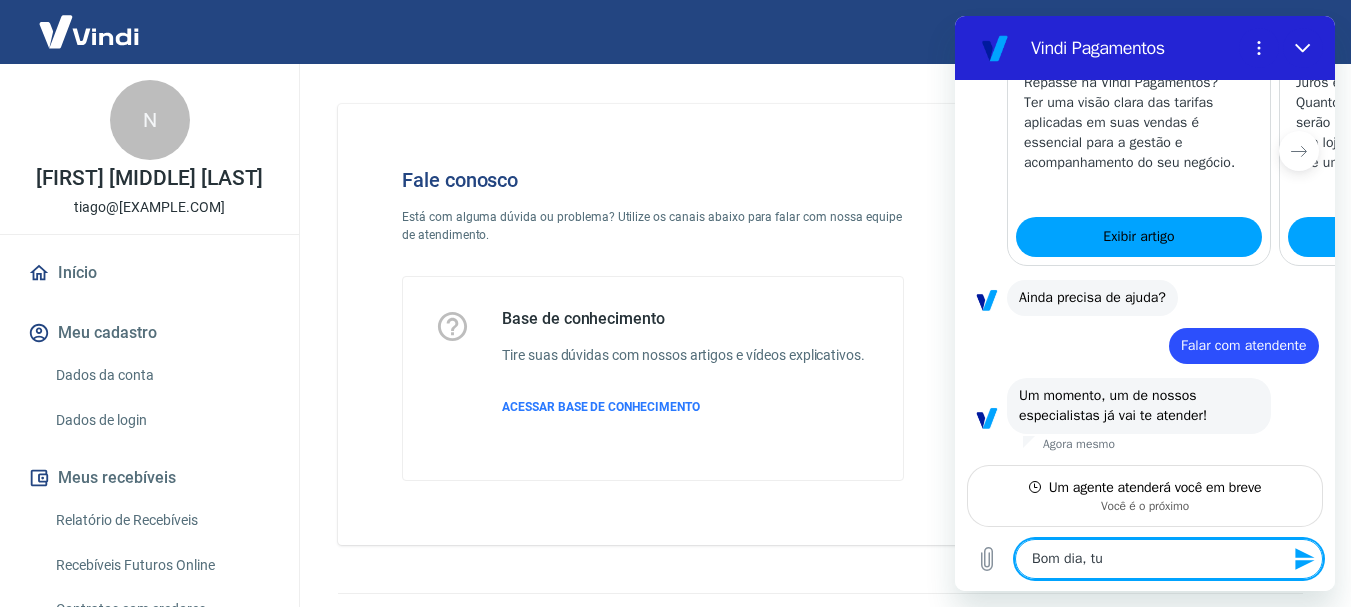 type on "Bom dia, tud" 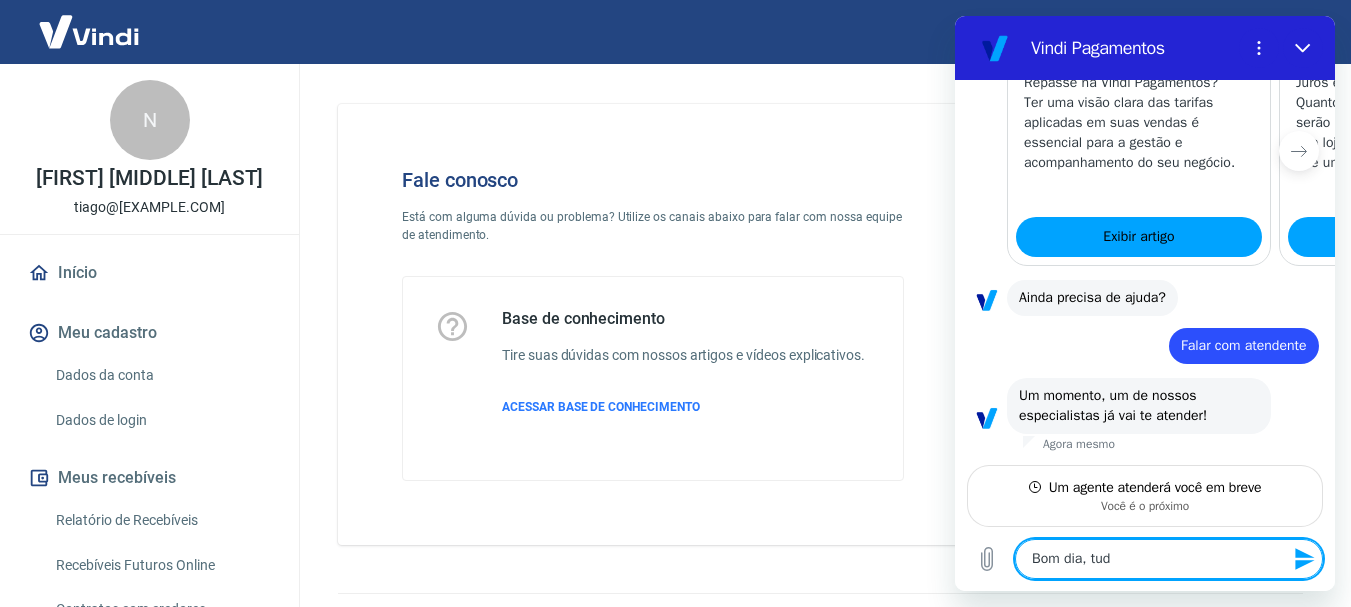 type on "Bom dia, tudo" 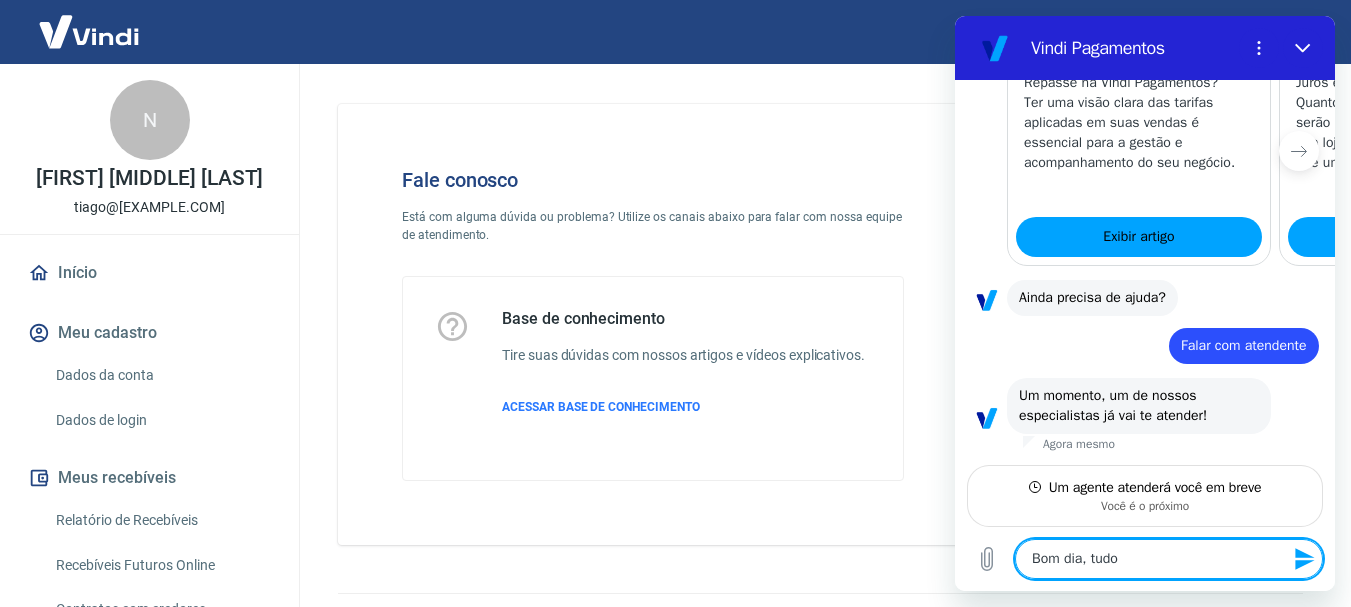 type on "Bom dia, tudo" 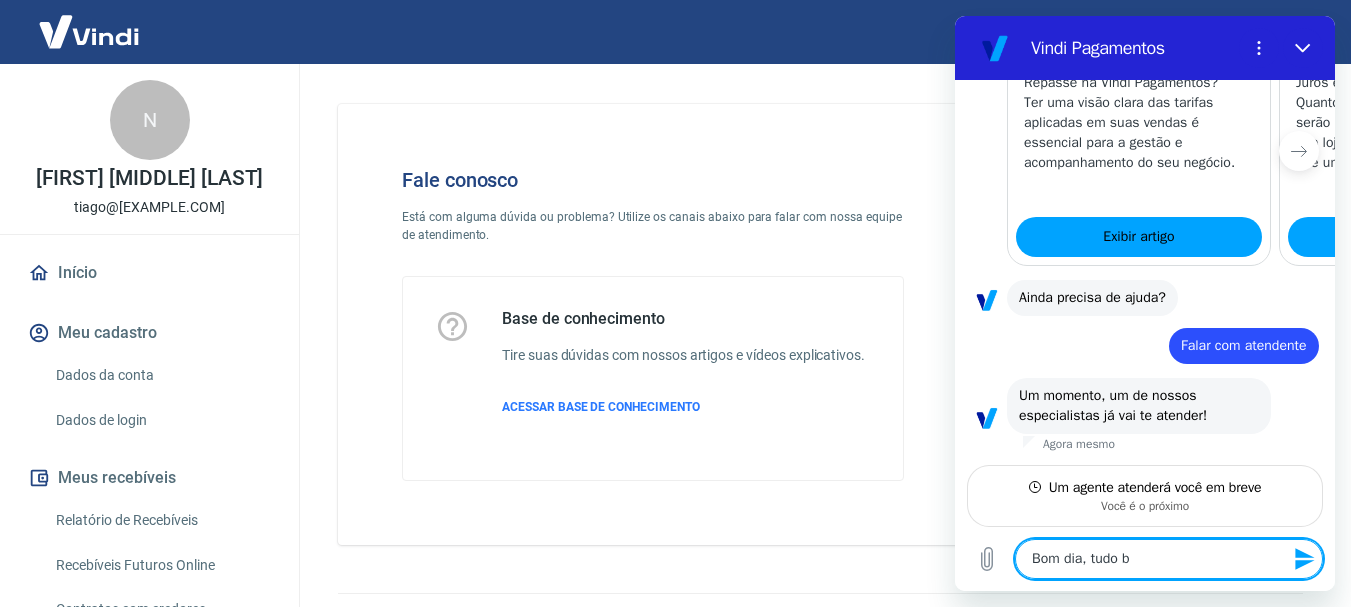 type on "Bom dia, tudo be" 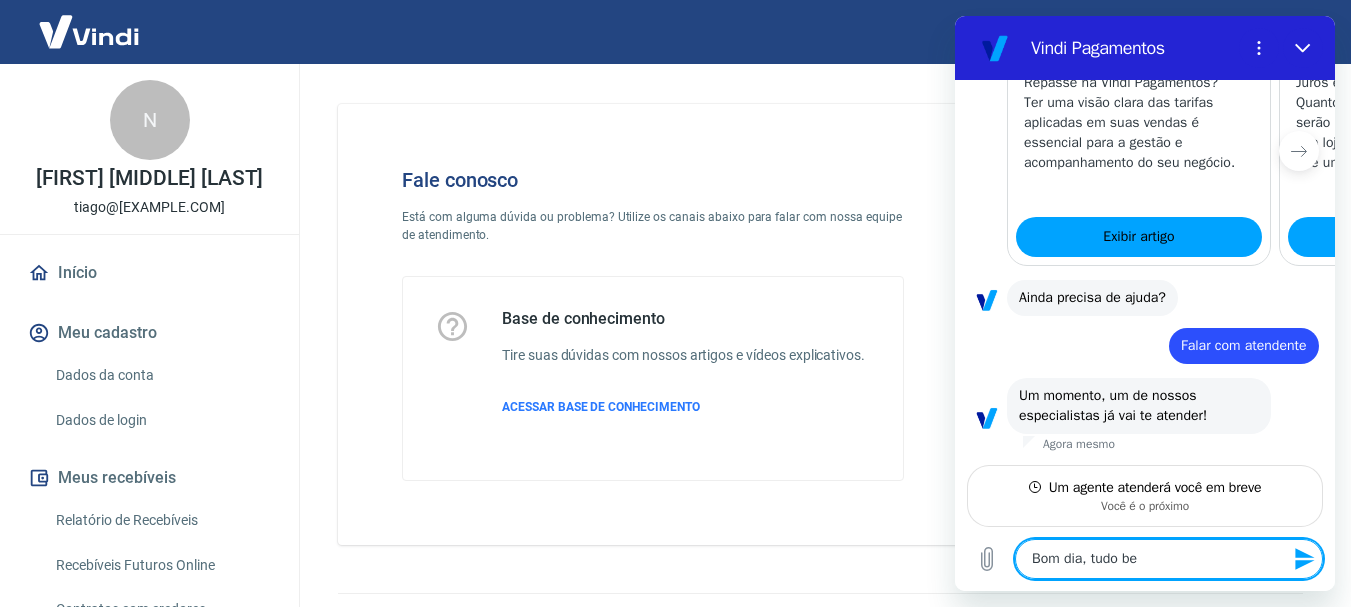 type on "Bom dia, tudo bem" 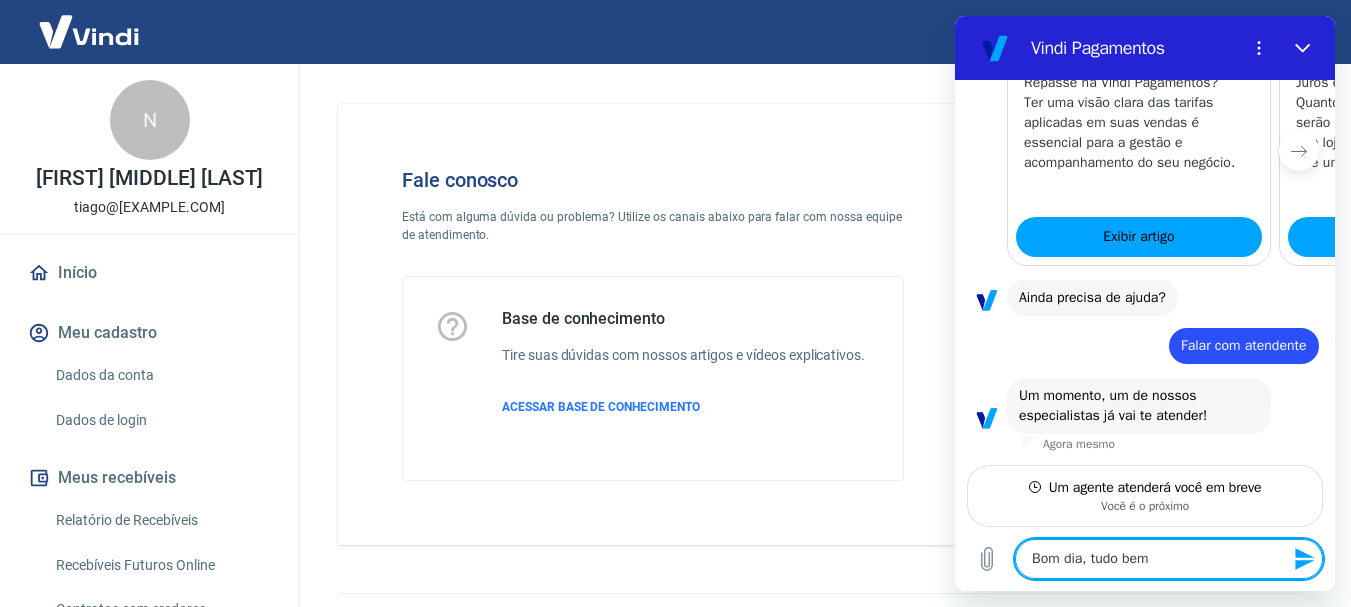 type on "Bom dia, tudo bem?" 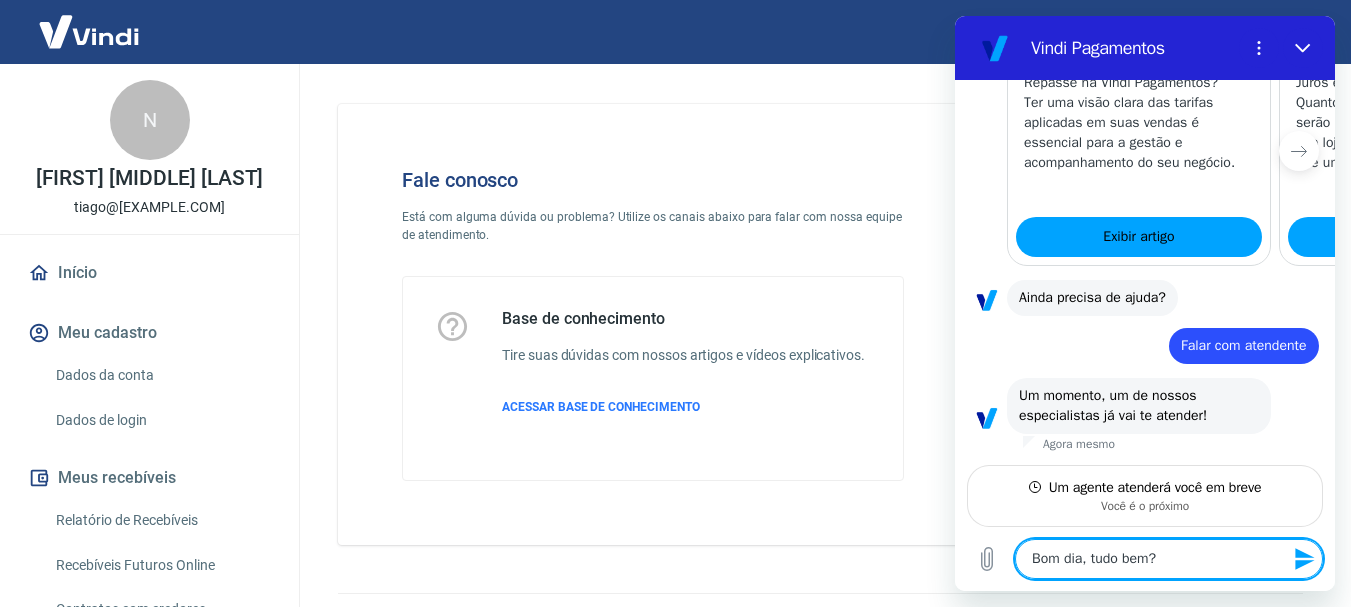 type on "Bom dia, tudo bem?" 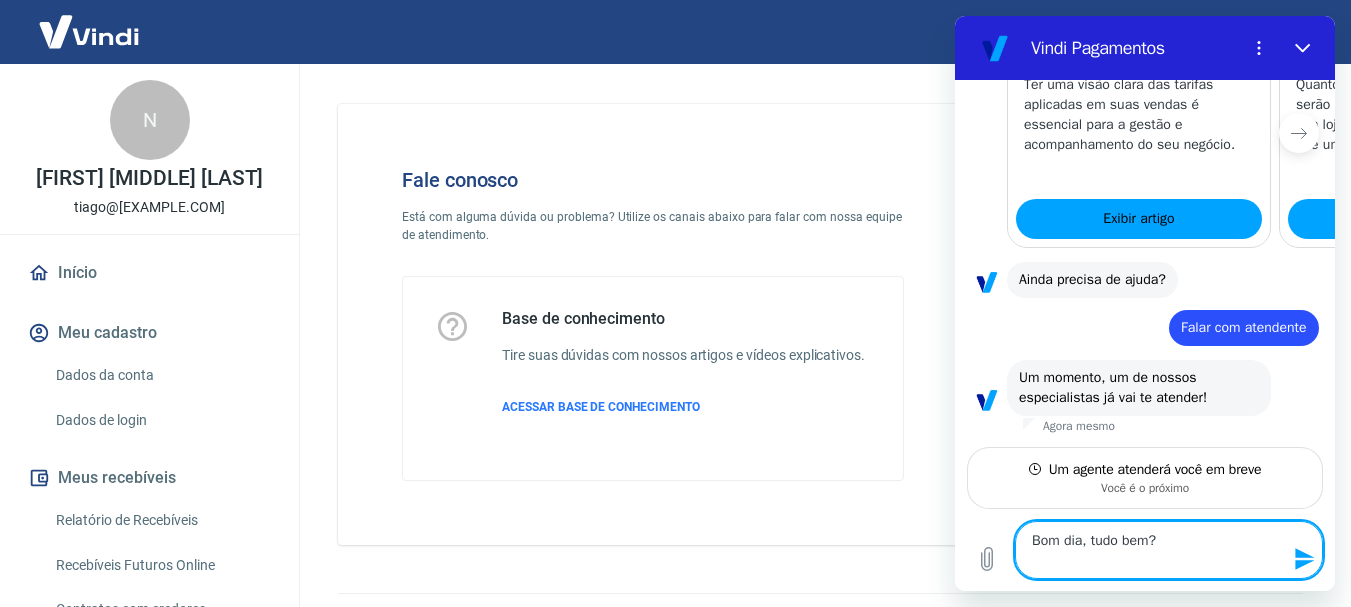 type on "Bom dia, tudo bem?
F" 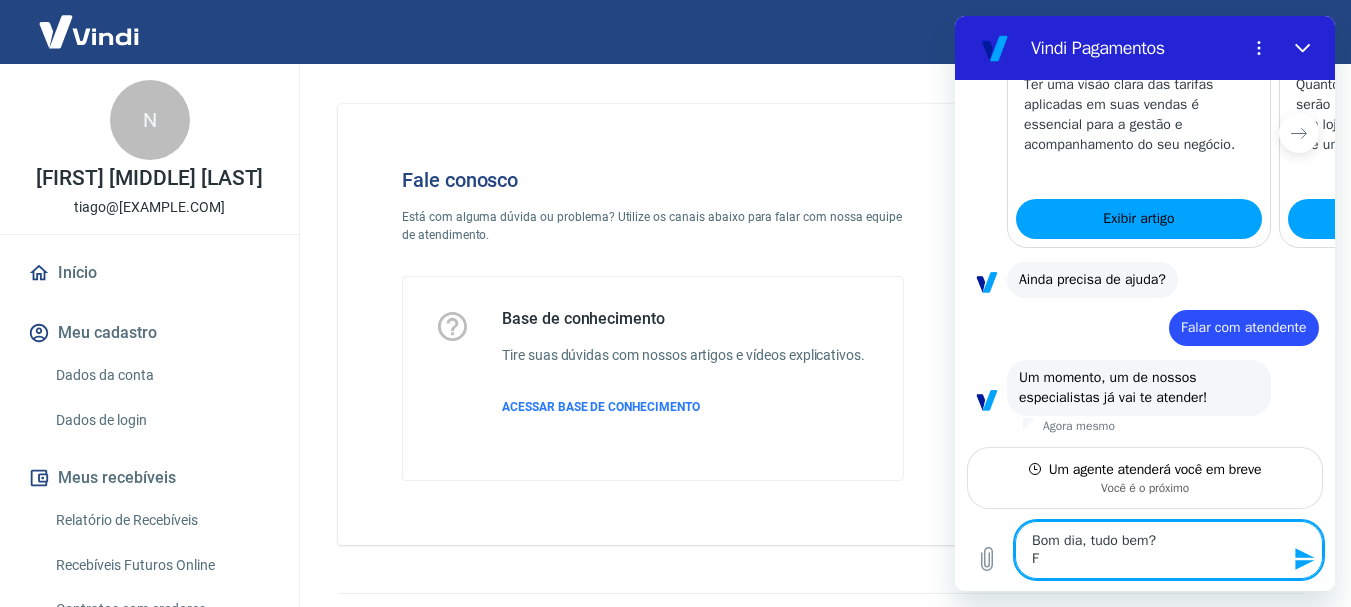 type on "Bom dia, tudo bem?
Fi" 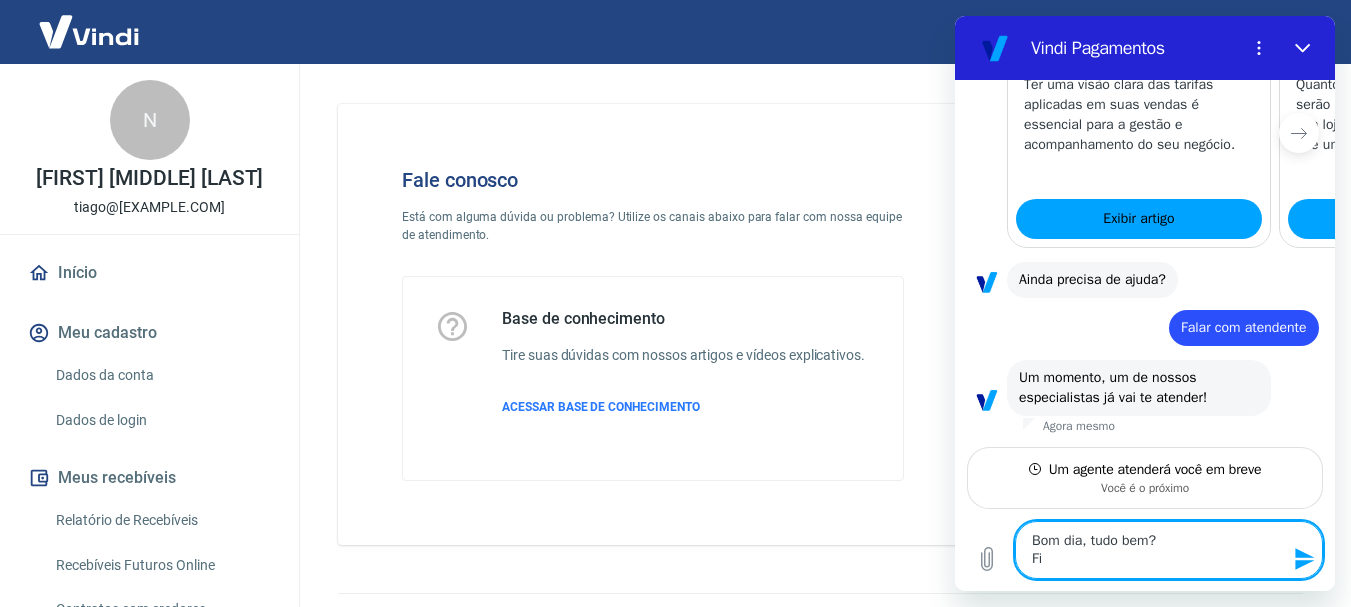 type on "Bom dia, tudo bem?
Fiz" 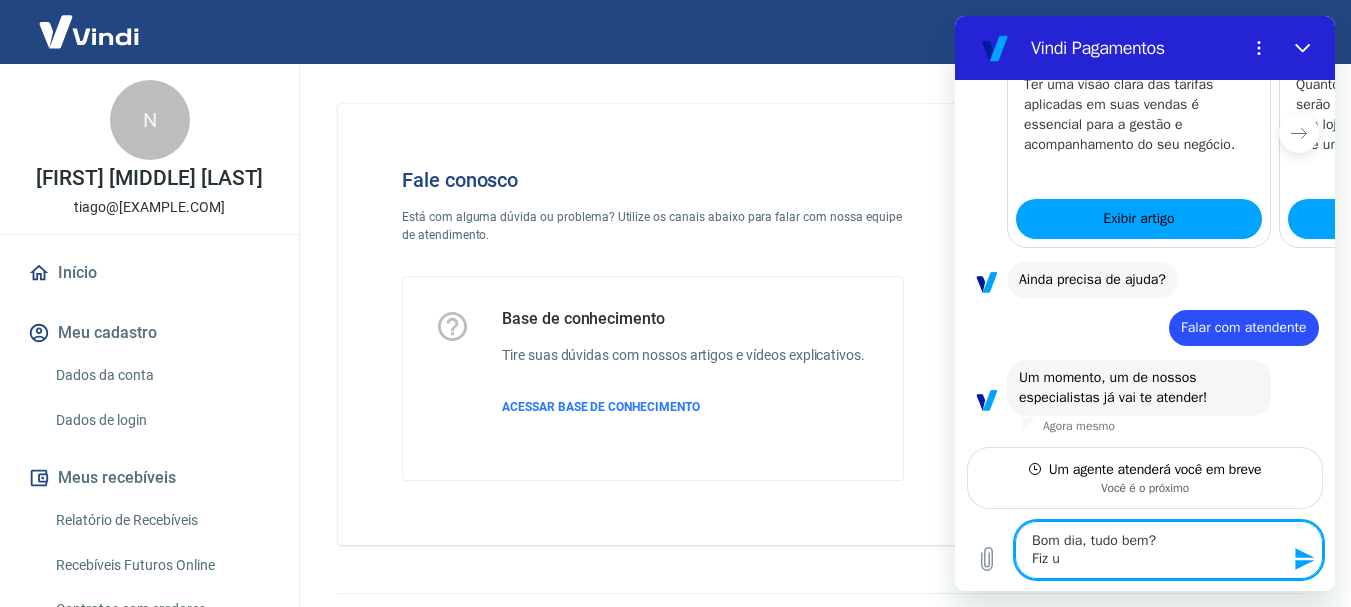 type on "Bom dia, tudo bem?
Fiz um" 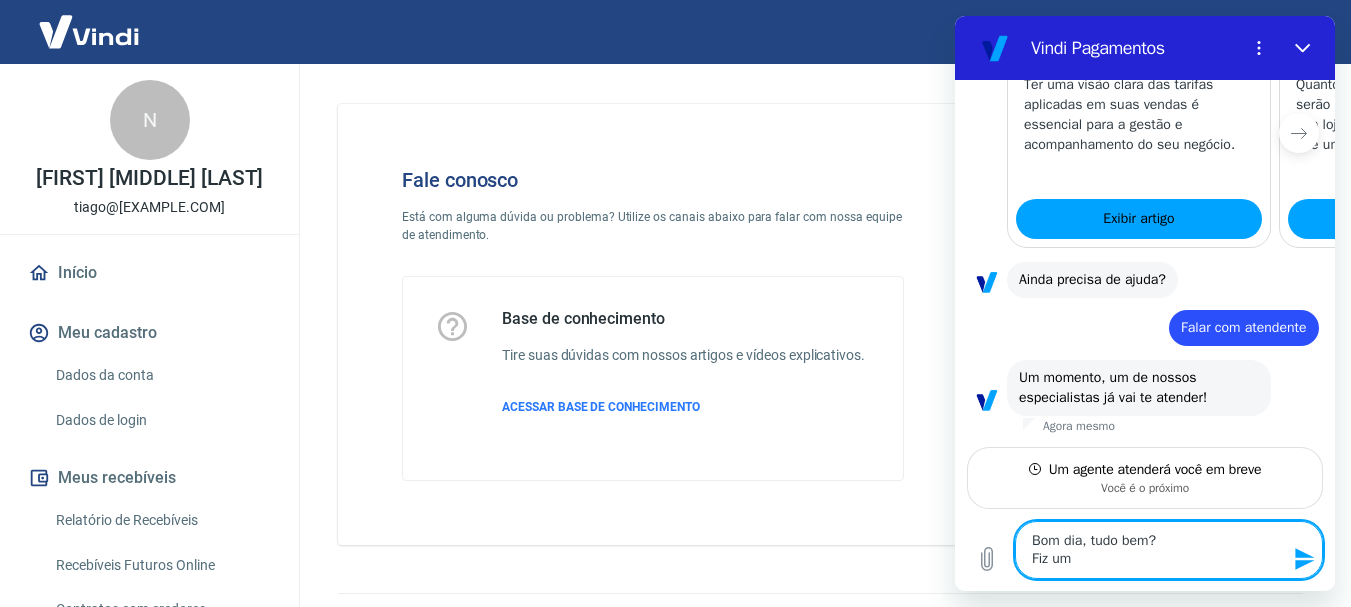 type on "Bom dia, tudo bem?
Fiz um" 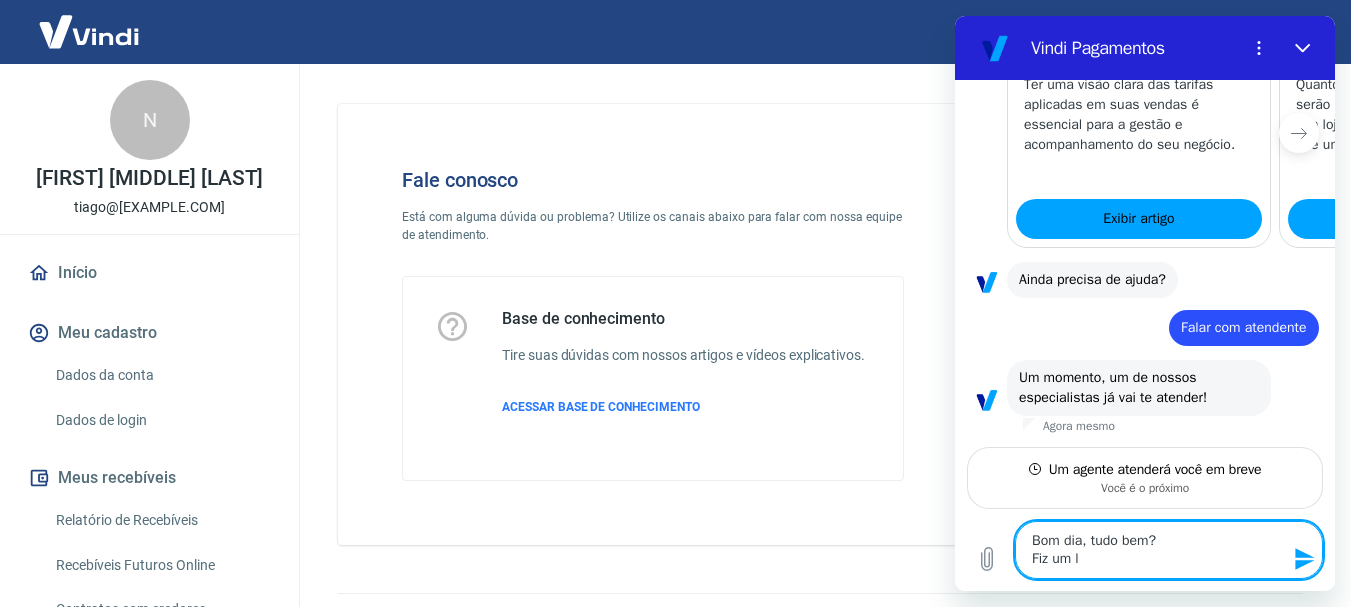 type on "Bom dia, tudo bem?
Fiz um li" 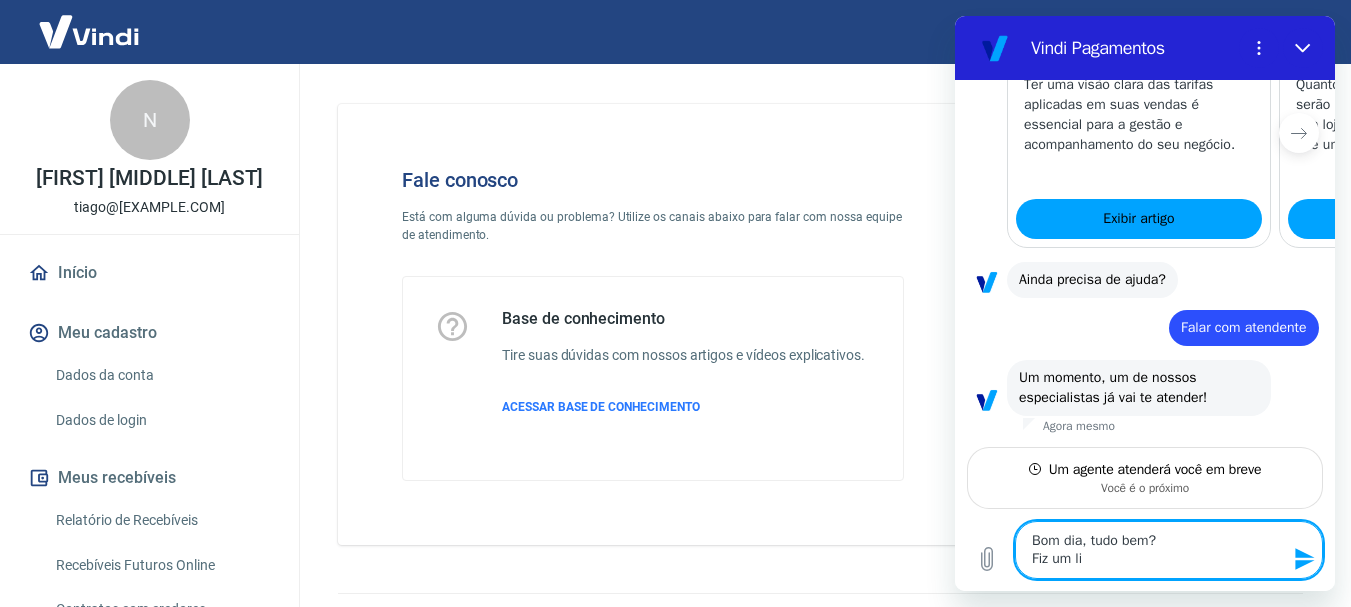 type on "Bom dia, tudo bem?
Fiz um lin" 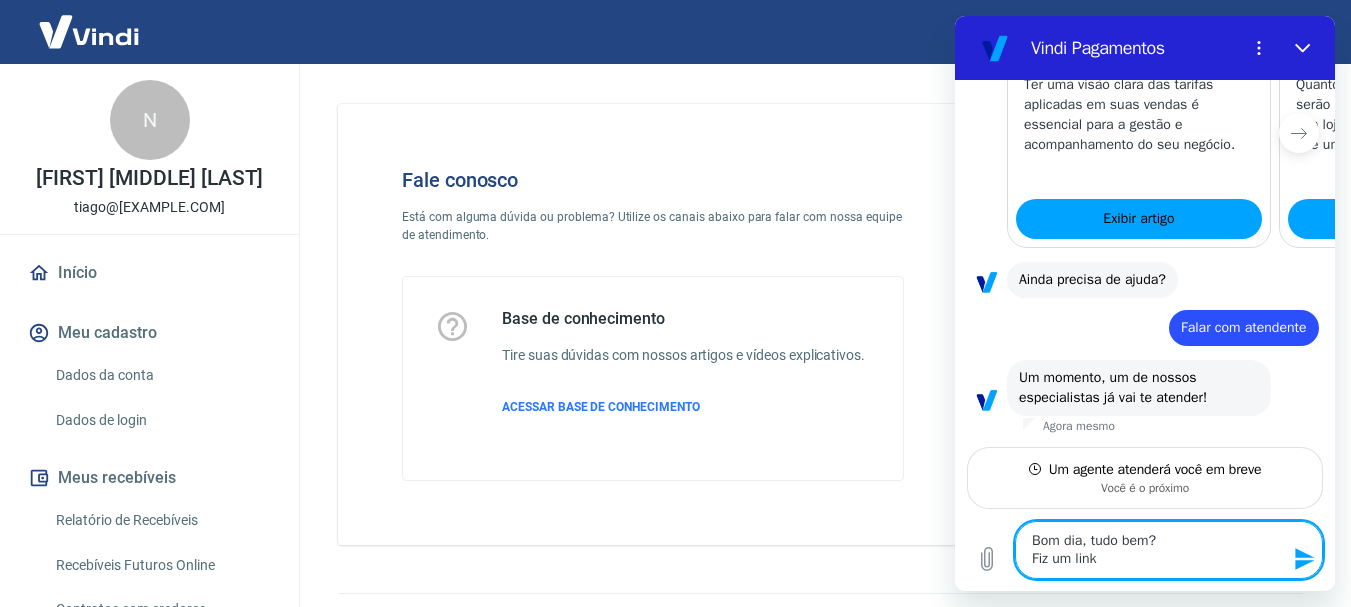 type on "Bom dia, tudo bem?
Fiz um link" 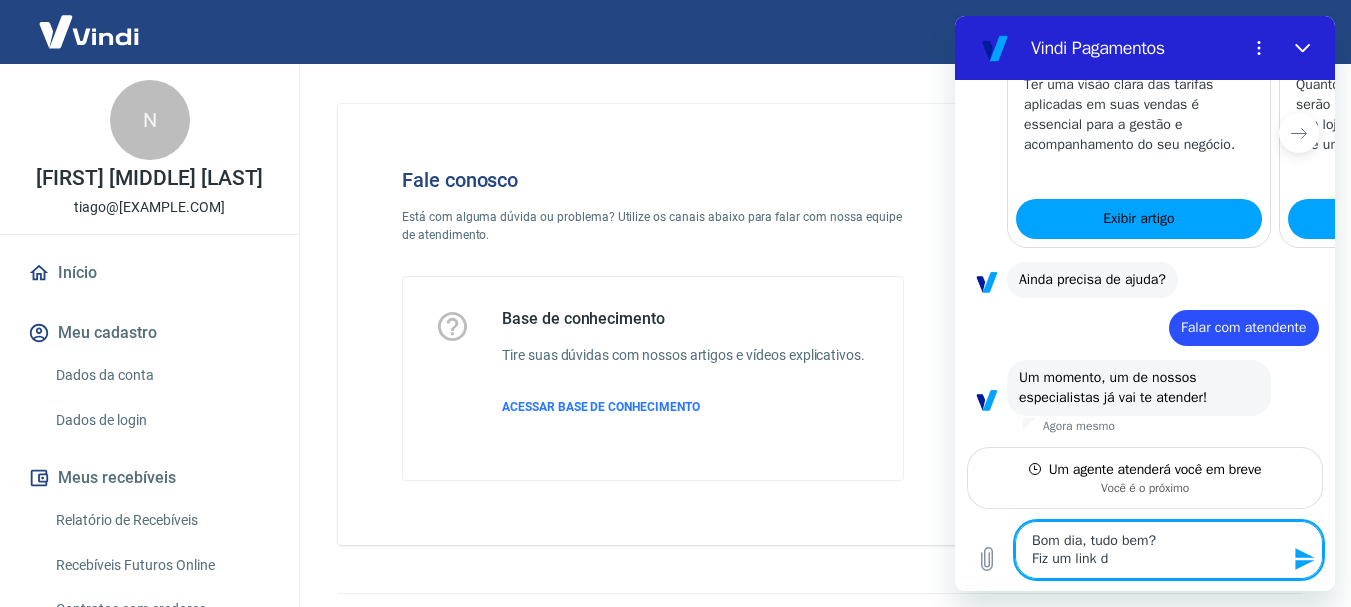 type on "Bom dia, tudo bem?
Fiz um link de" 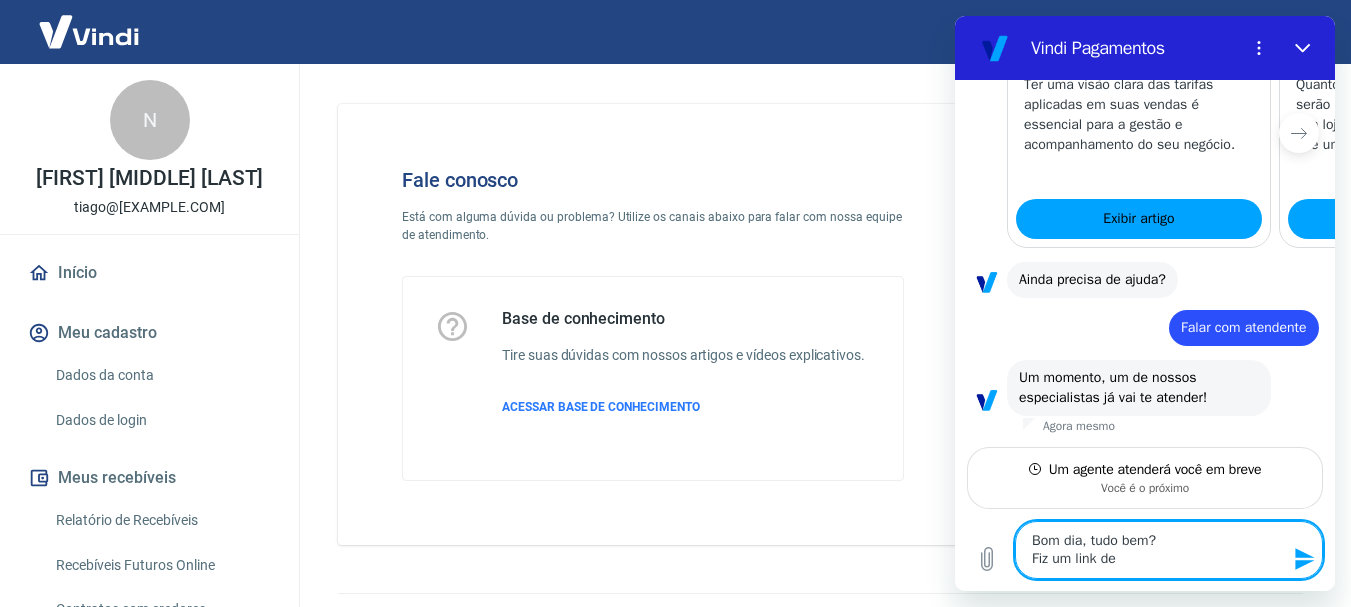 type on "Bom dia, tudo bem?
Fiz um link de" 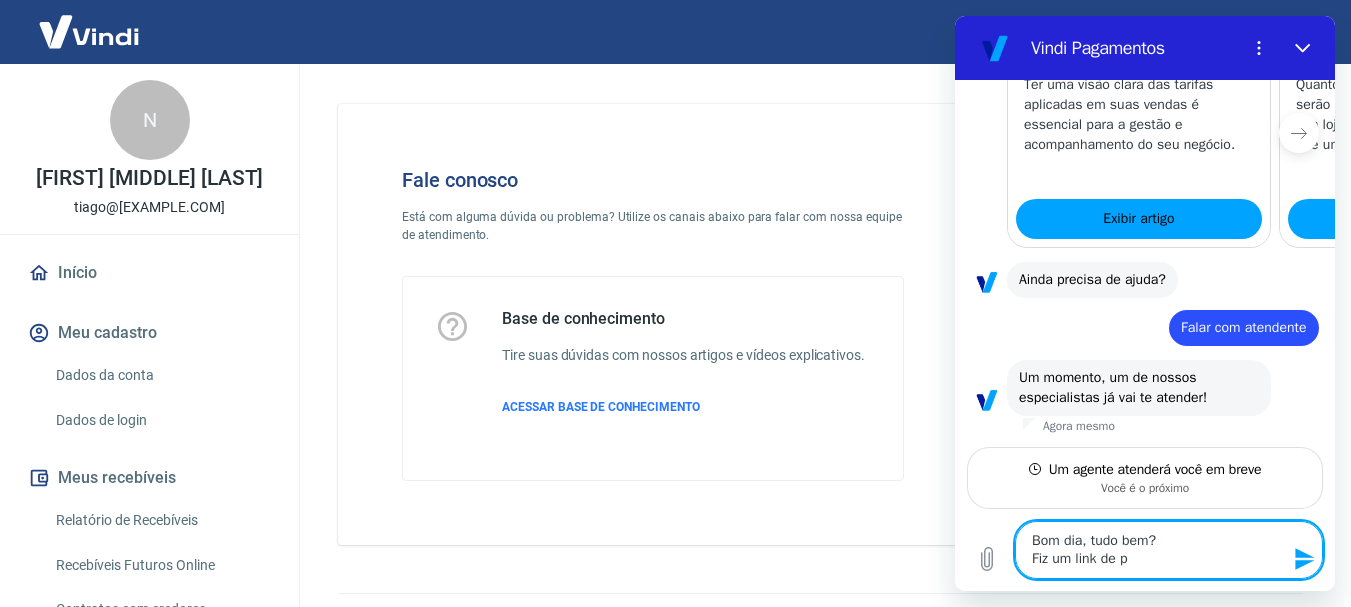 type on "Bom dia, tudo bem?
Fiz um link de pa" 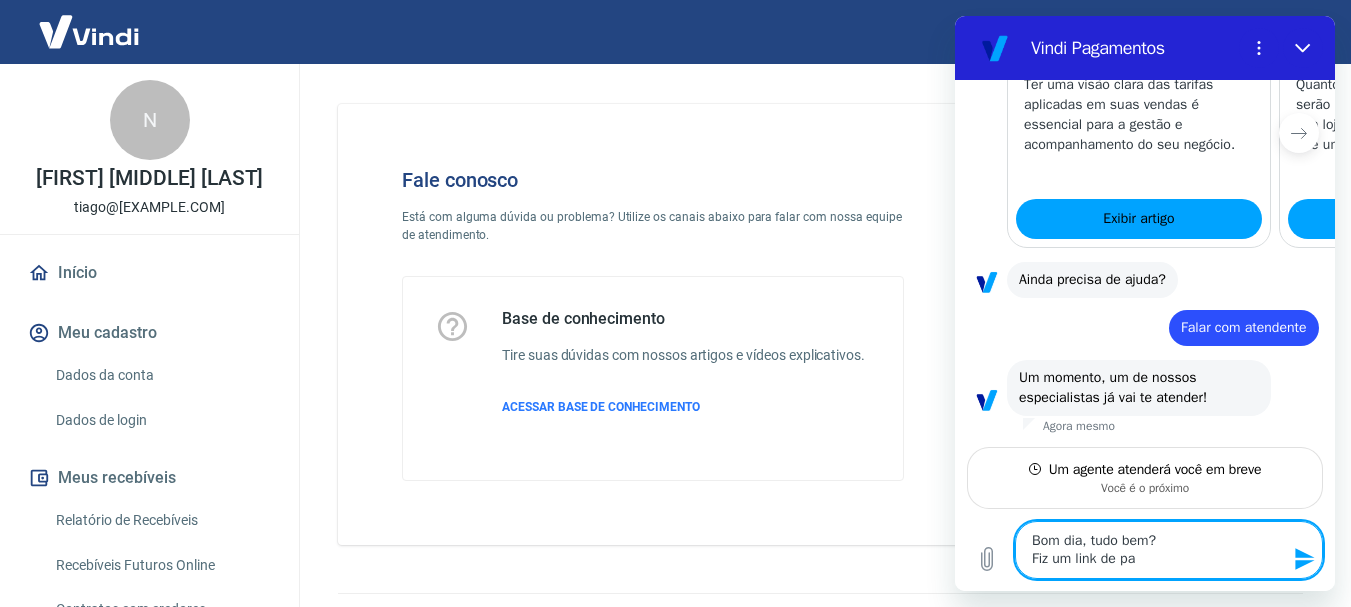 type on "Bom dia, tudo bem?
Fiz um link de pag" 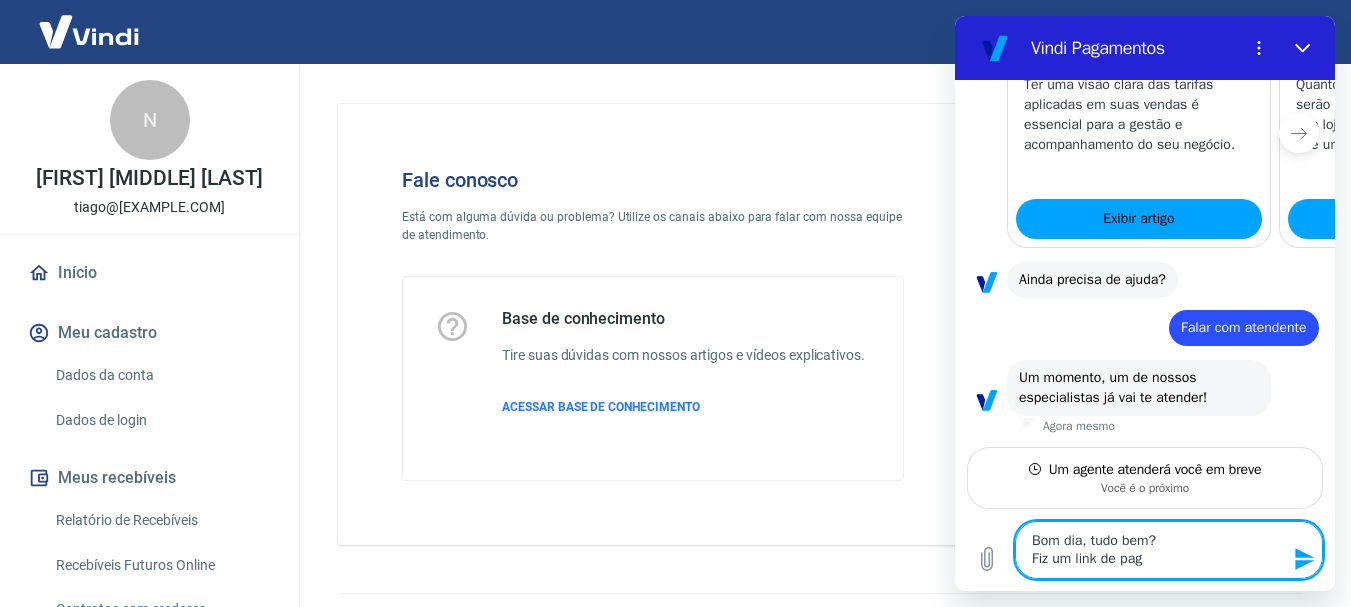 type on "Bom dia, tudo bem?
Fiz um link de paga" 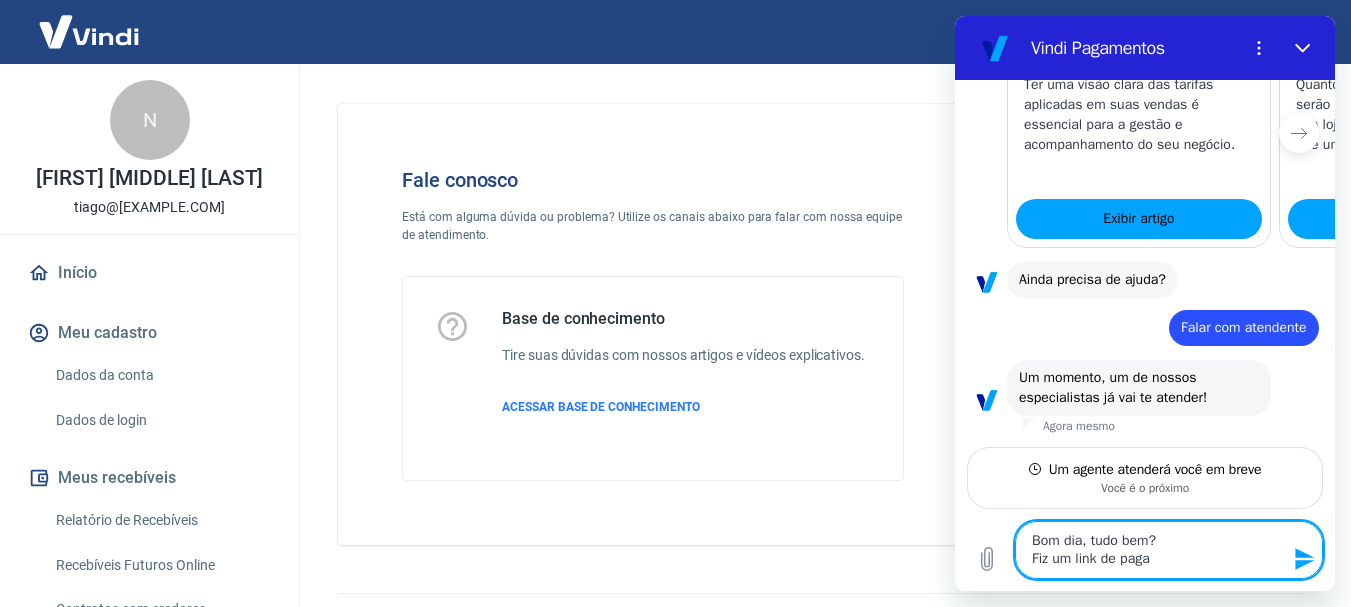 type on "Bom dia, tudo bem?
Fiz um link de pagam" 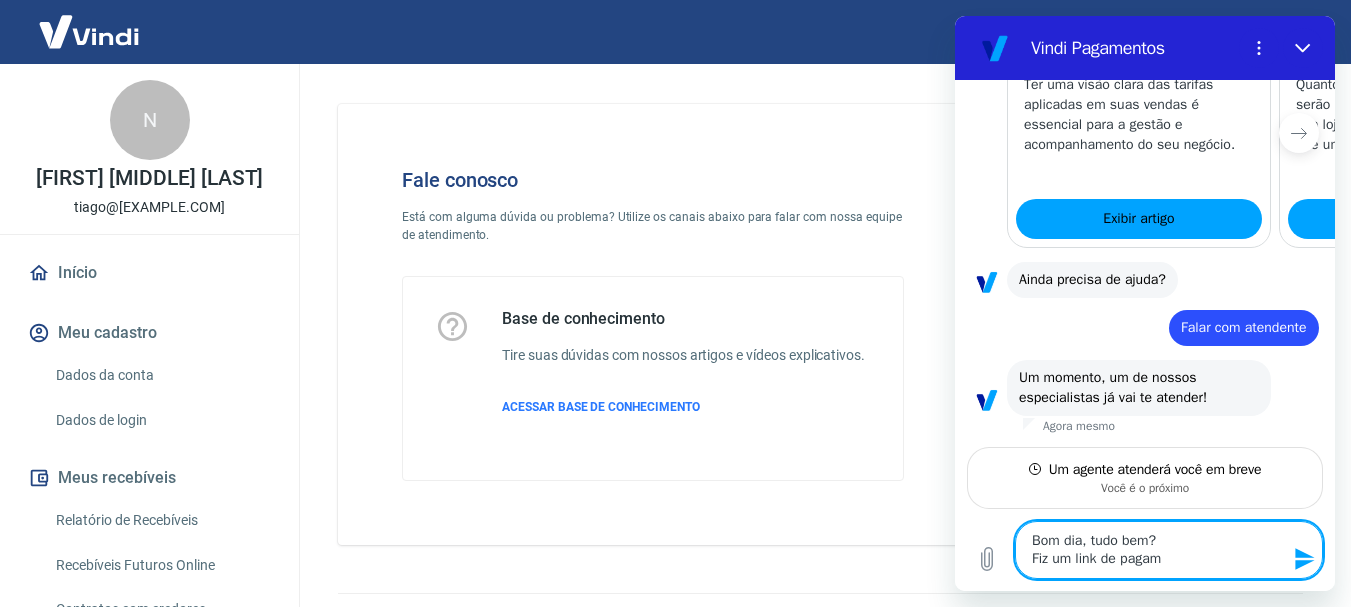type on "x" 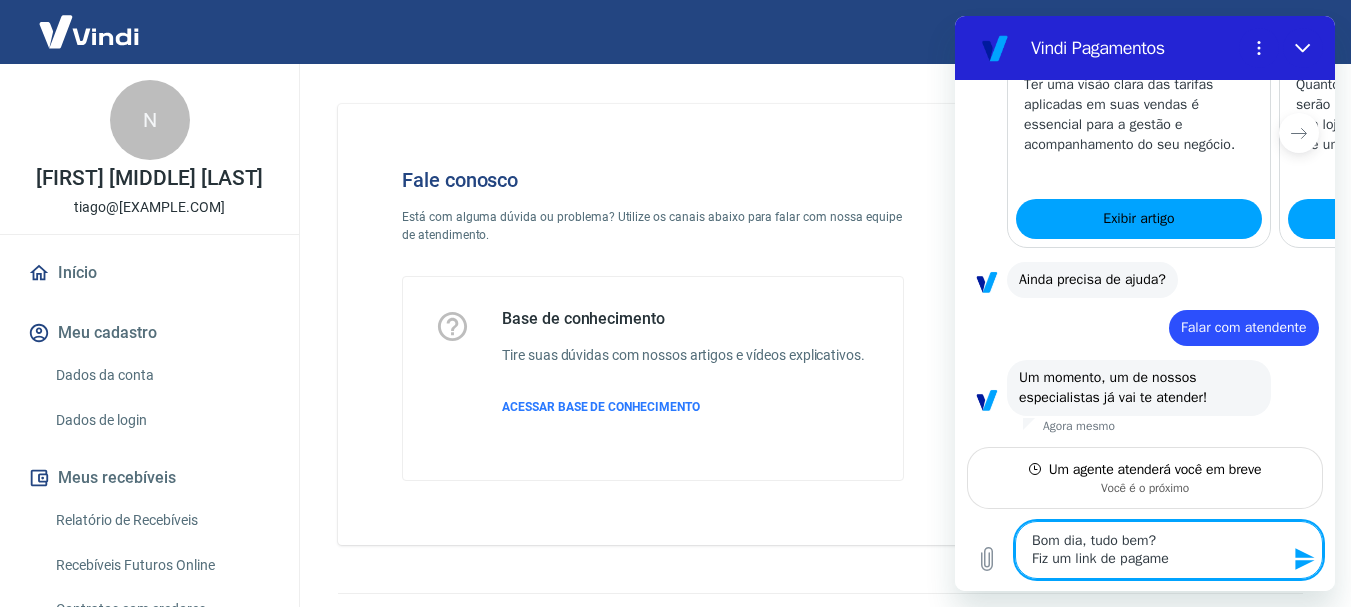 type on "x" 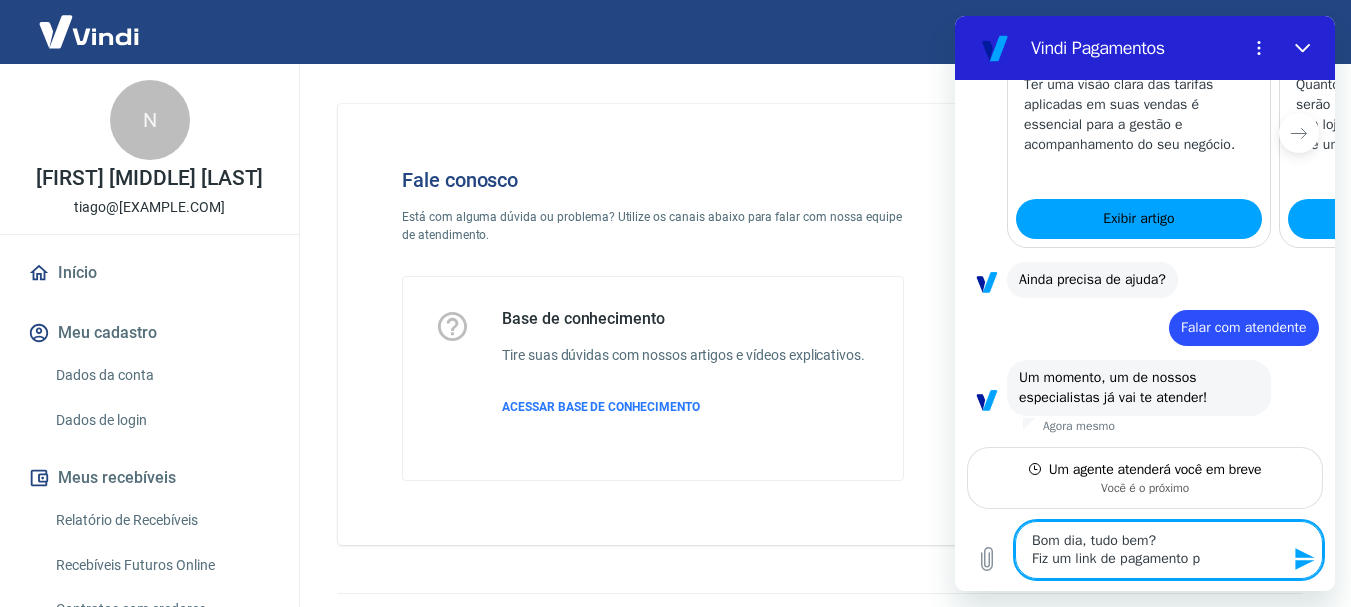 type on "Bom dia, tudo bem?
Fiz um link de pagamento pa" 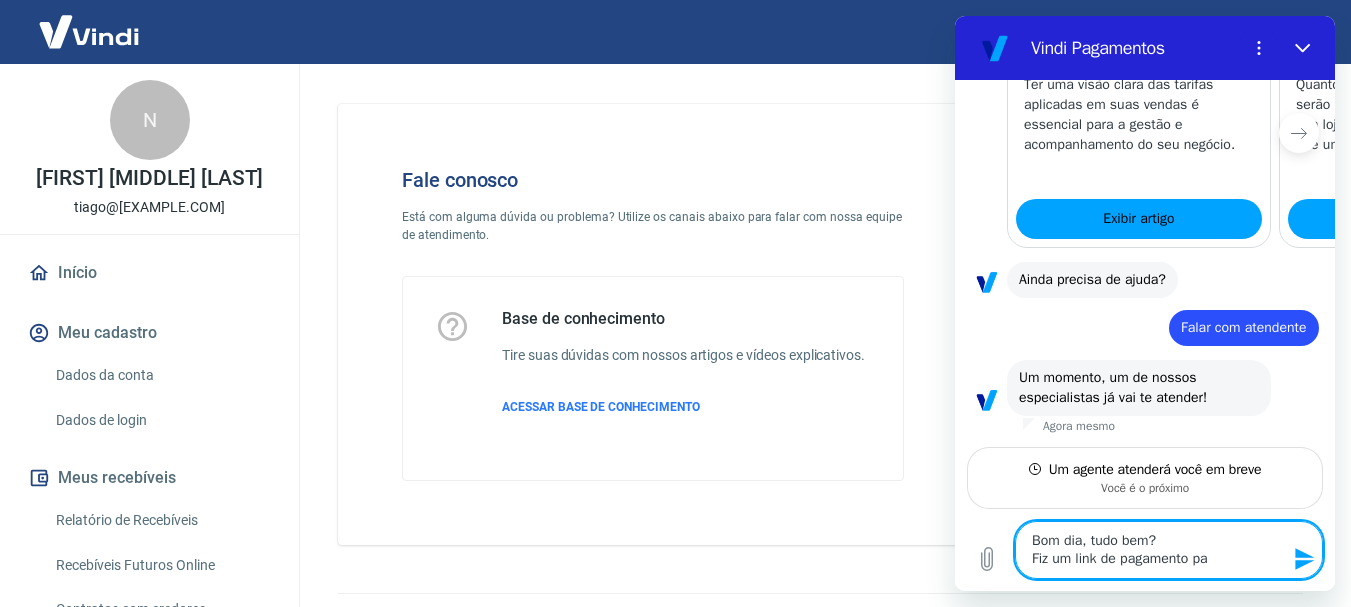 type on "Bom dia, tudo bem?
Fiz um link de pagamento par" 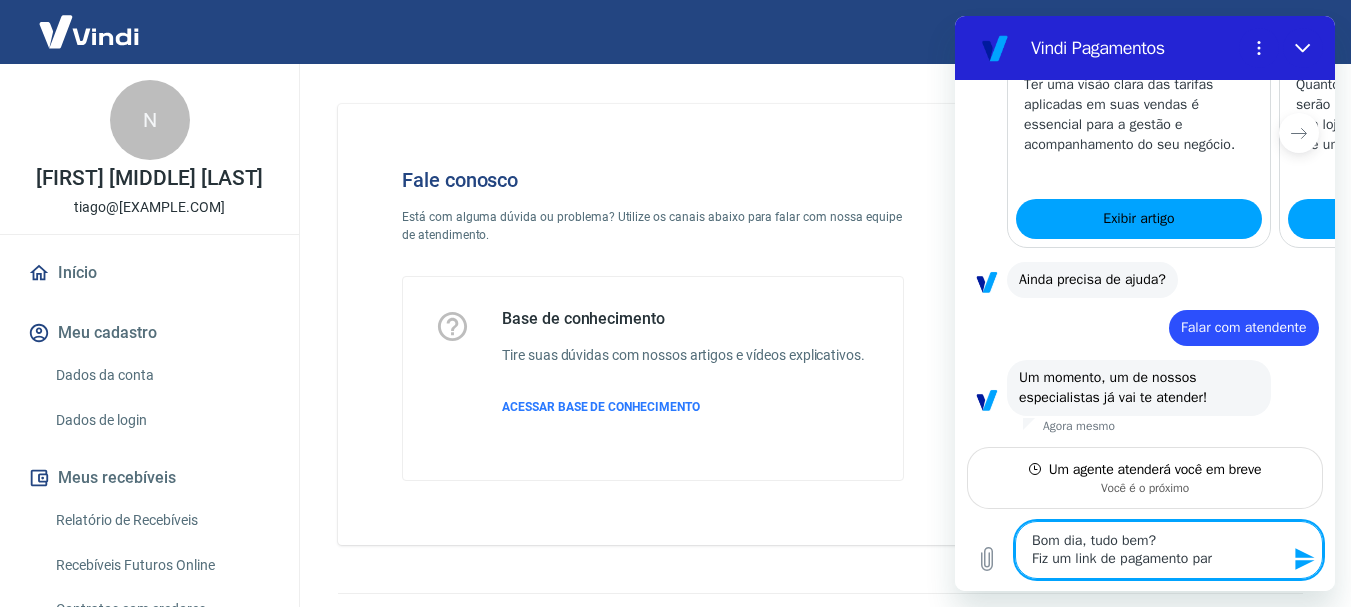 type on "Bom dia, tudo bem?
Fiz um link de pagamento para" 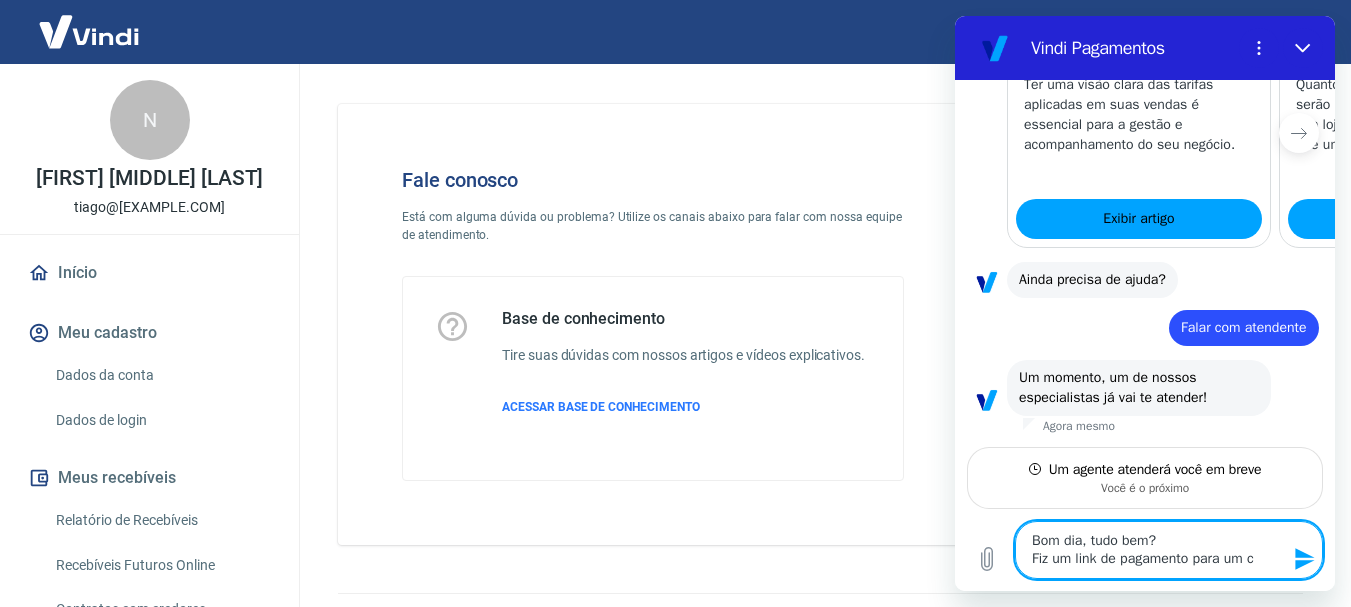 type on "Bom dia, tudo bem?
Fiz um link de pagamento para um cl" 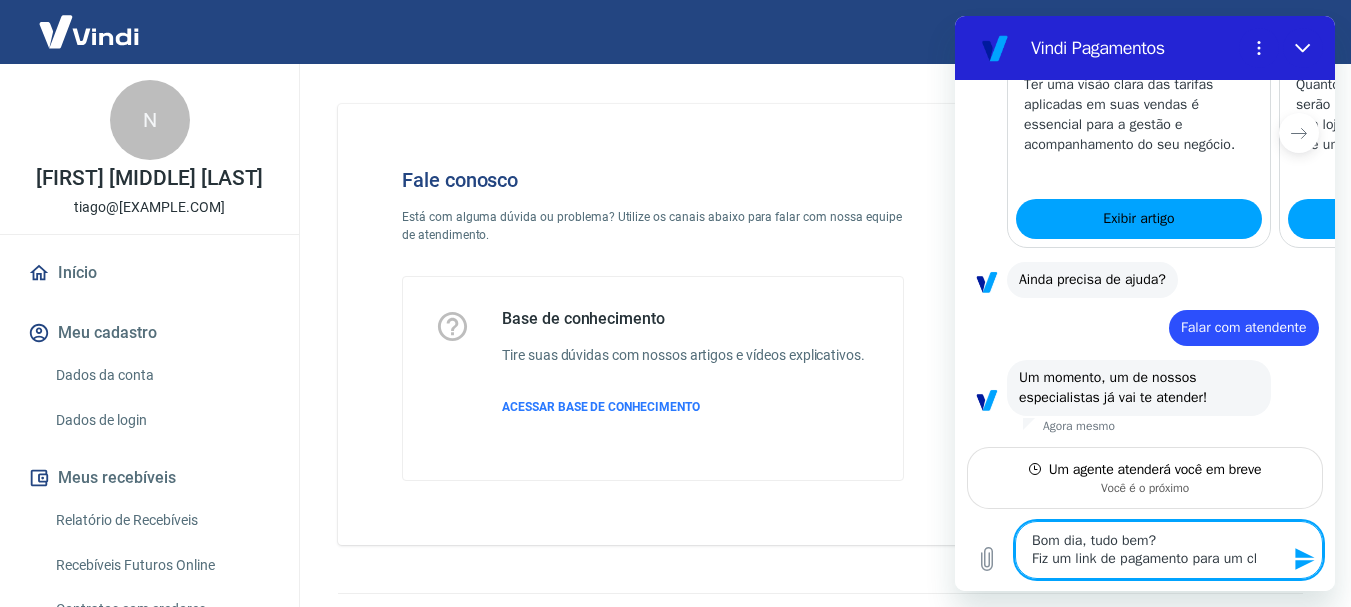 type on "x" 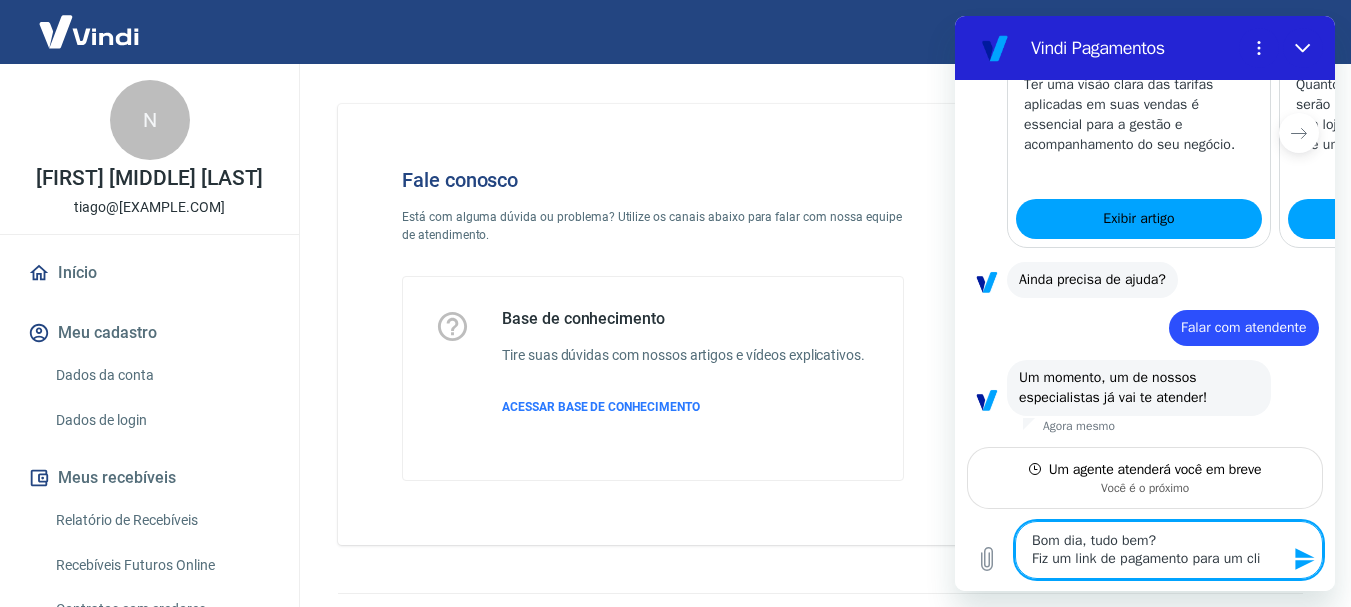 type on "Bom dia, tudo bem?
Fiz um link de pagamento para um clie" 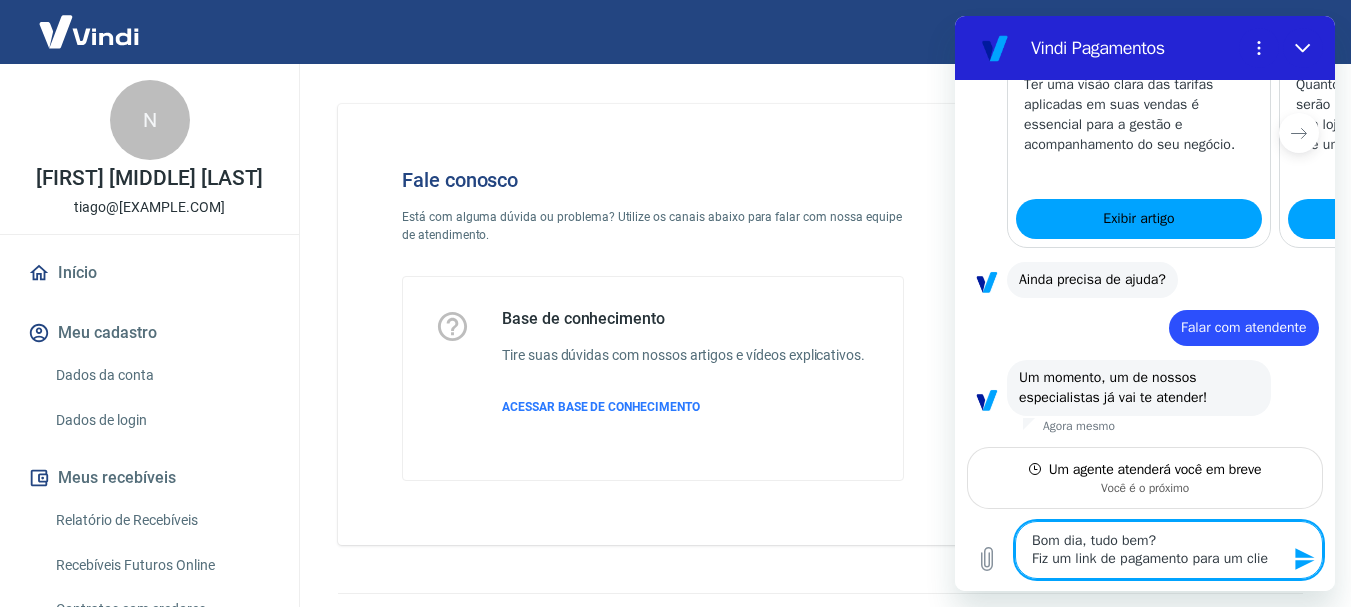 type on "Bom dia, tudo bem?
Fiz um link de pagamento para um clien" 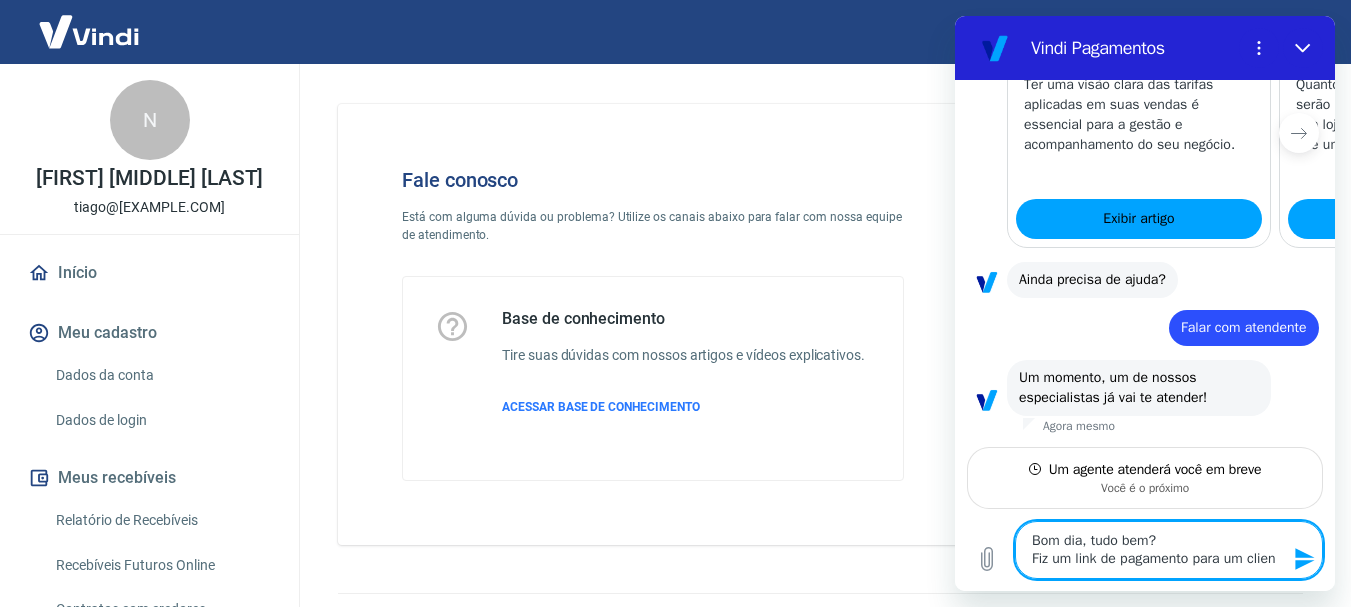 type on "Bom dia, tudo bem?
Fiz um link de pagamento para um client" 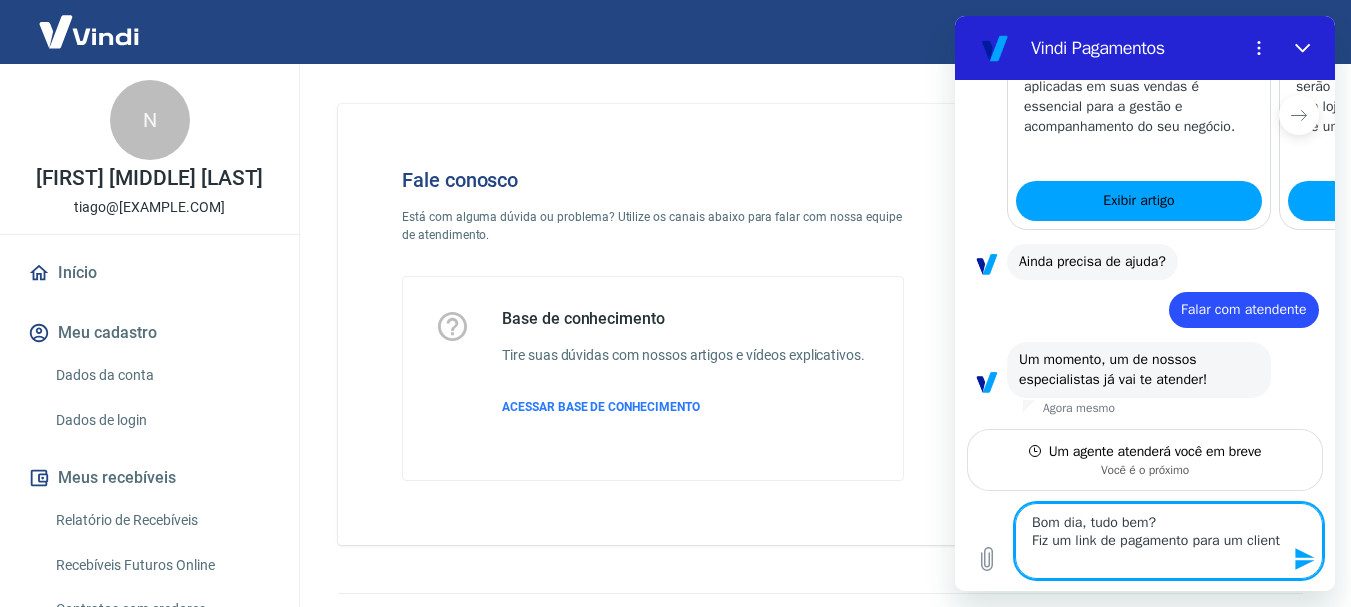 type on "Bom dia, tudo bem?
Fiz um link de pagamento para um cliente" 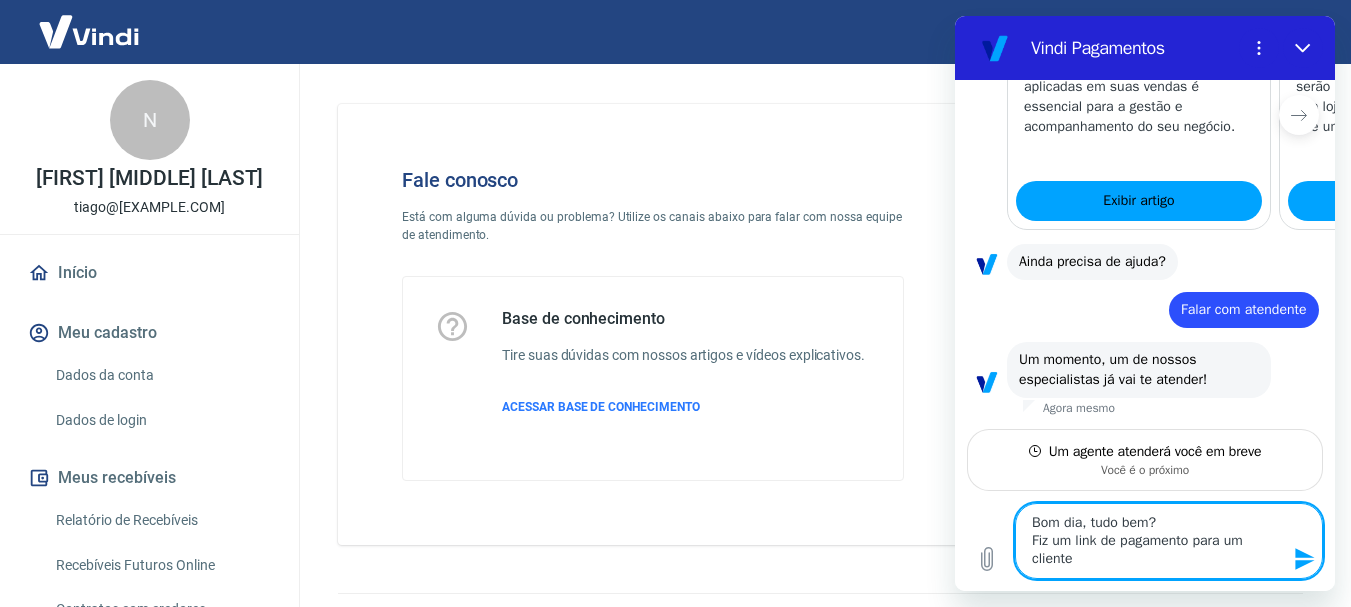 type on "Bom dia, tudo bem?
Fiz um link de pagamento para um cliente," 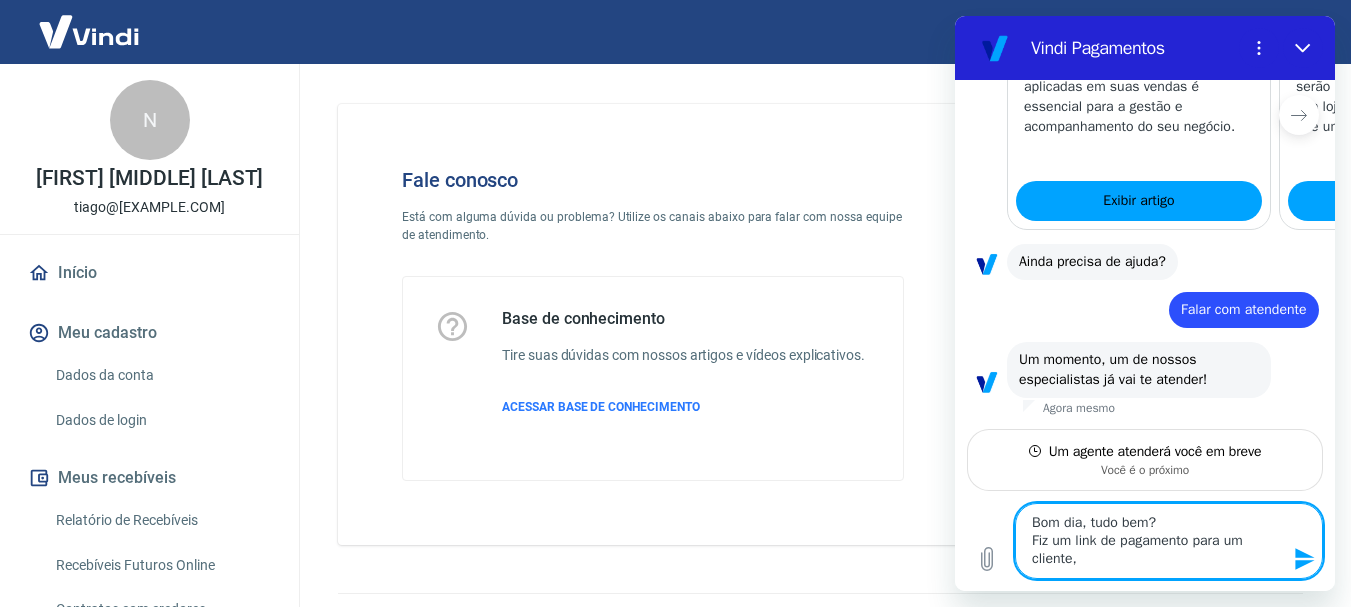 type on "Bom dia, tudo bem?
Fiz um link de pagamento para um cliente," 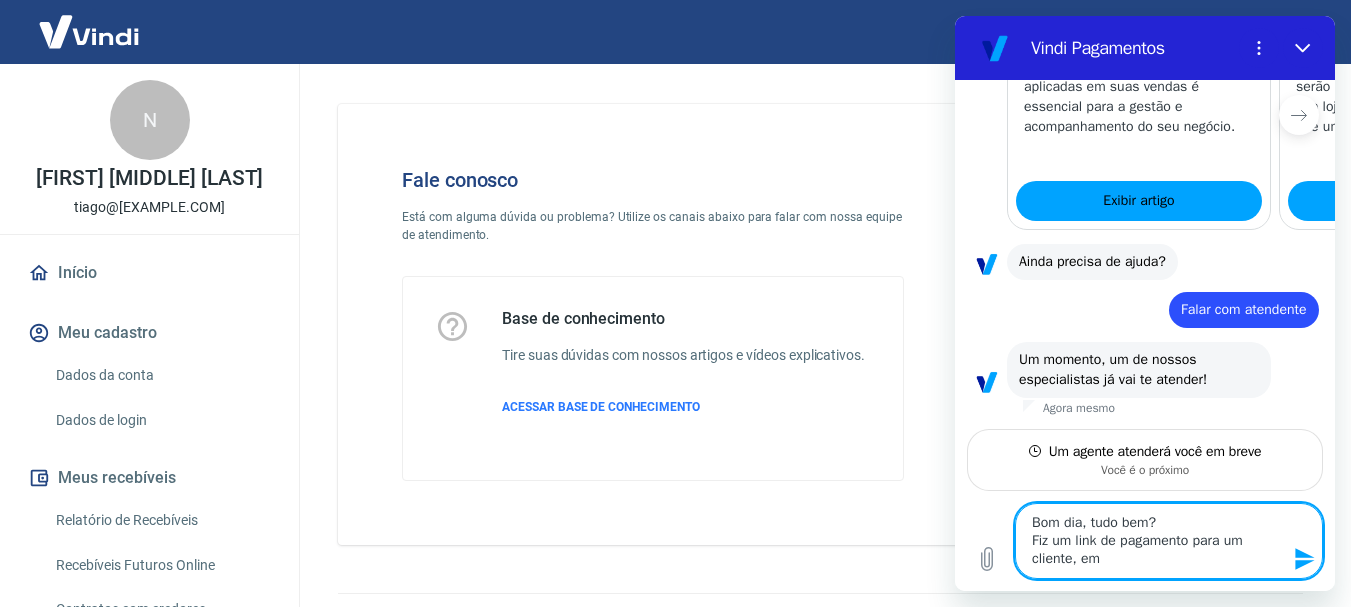 type on "Bom dia, tudo bem?
Fiz um link de pagamento para um cliente, em" 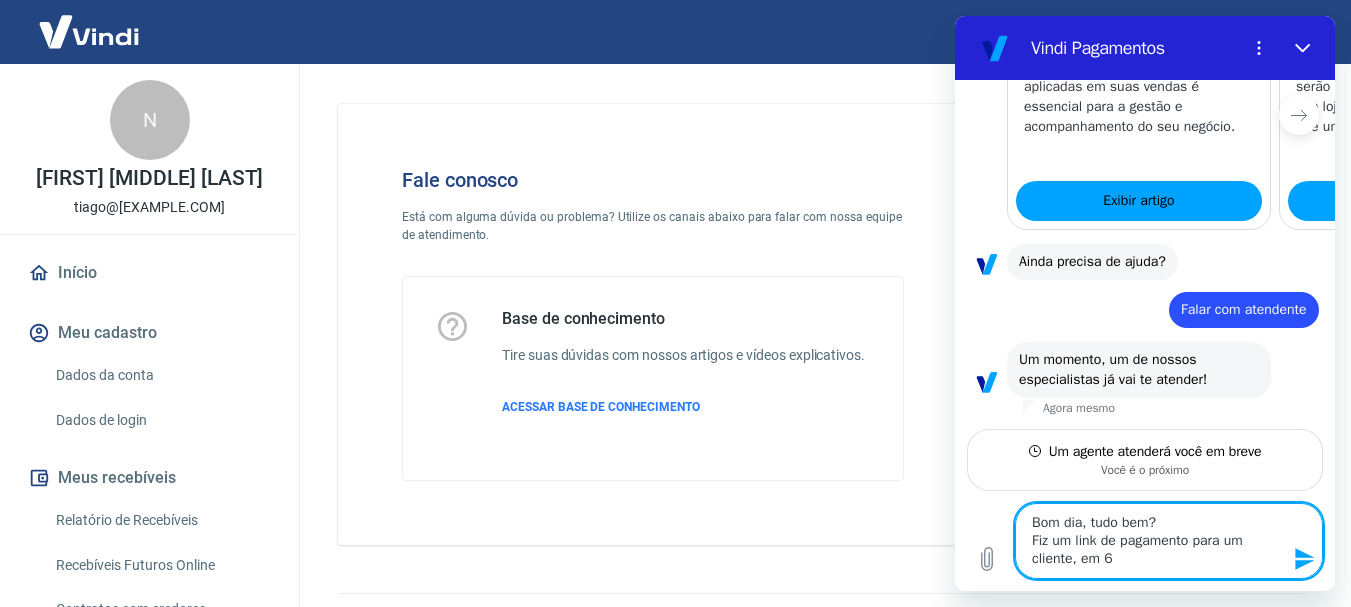 type on "Bom dia, tudo bem?
Fiz um link de pagamento para um cliente, em 6x" 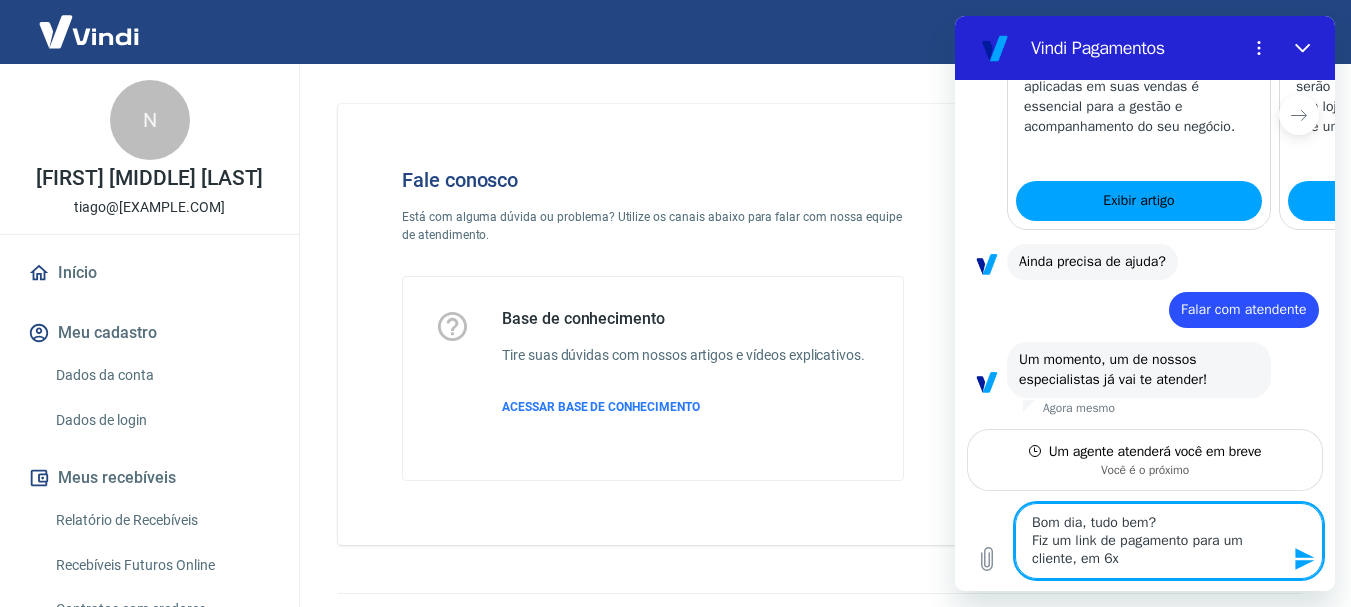 type on "Bom dia, tudo bem?
Fiz um link de pagamento para um cliente, em 6x" 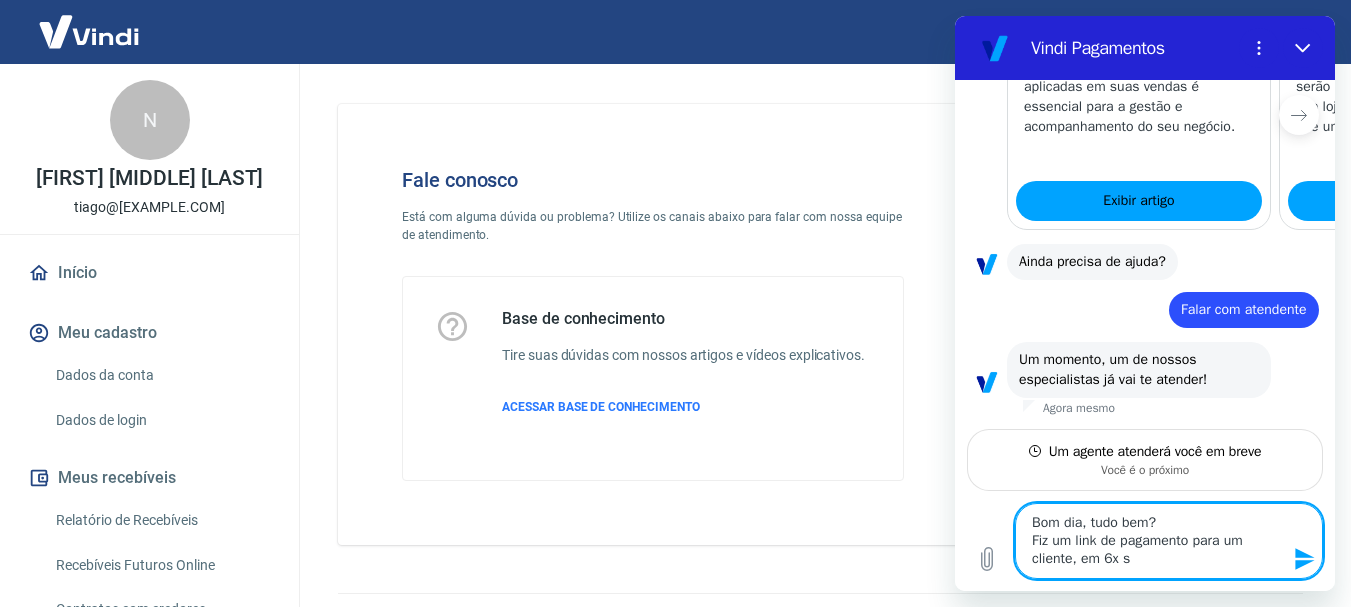 type on "Bom dia, tudo bem?
Fiz um link de pagamento para um cliente, em 6x se" 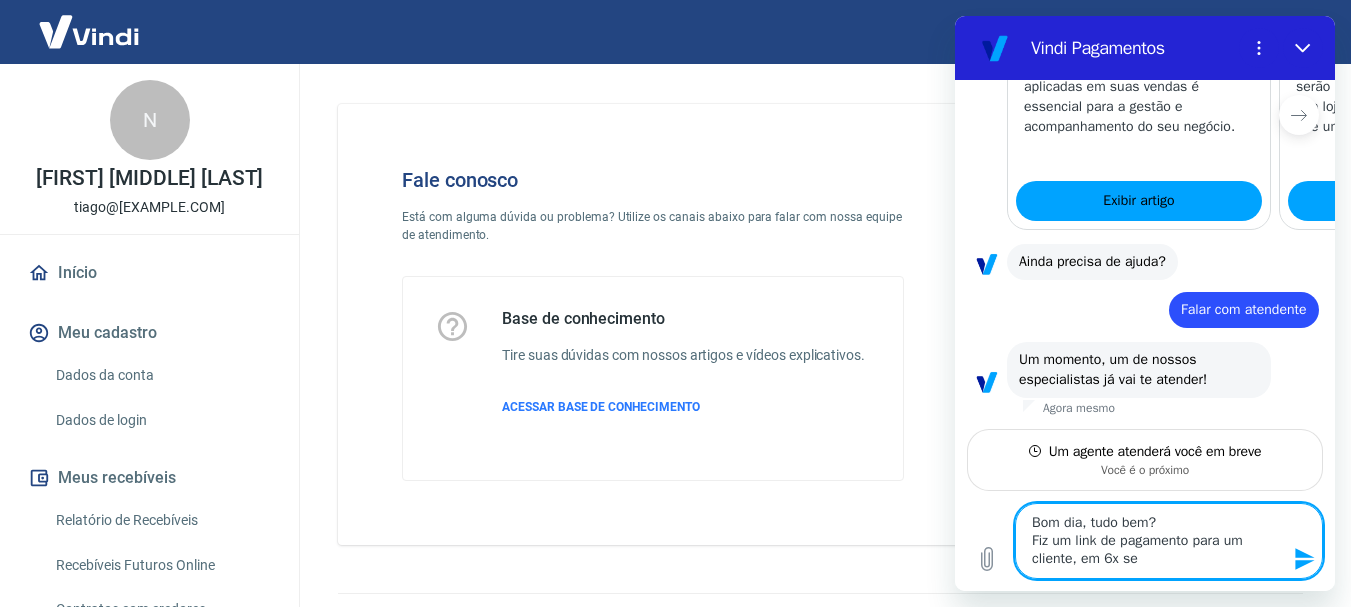 type on "Bom dia, tudo bem?
Fiz um link de pagamento para um cliente, em 6x sem" 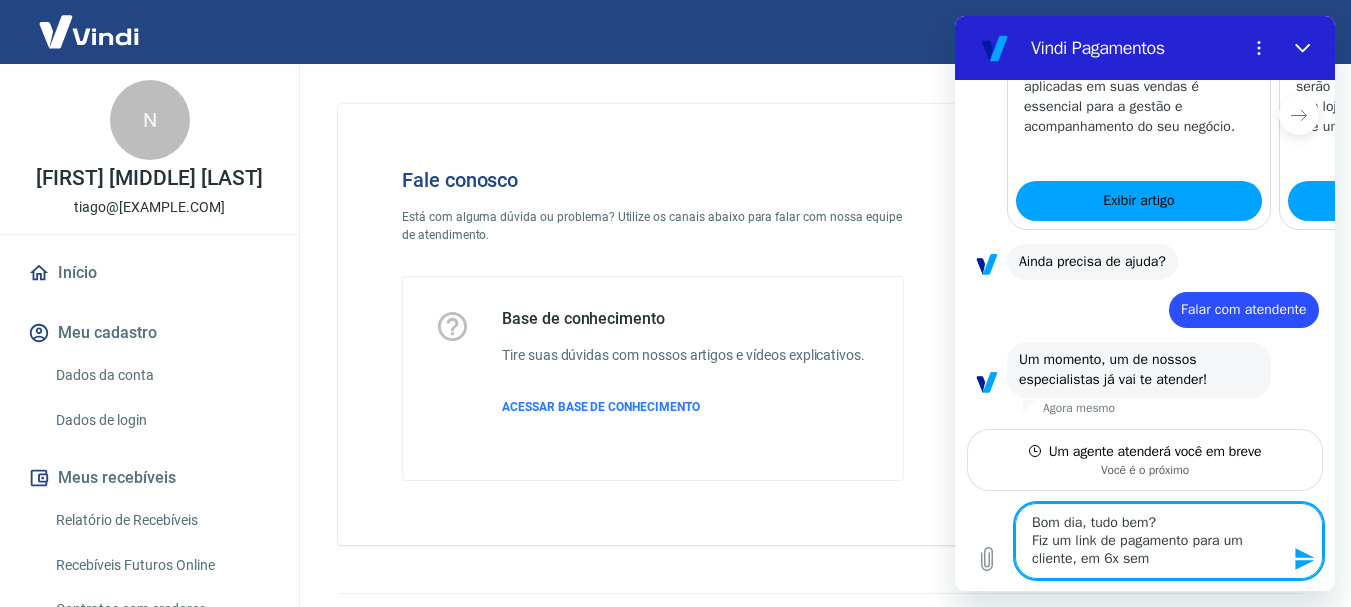type on "Bom dia, tudo bem?
Fiz um link de pagamento para um cliente, em 6x sem" 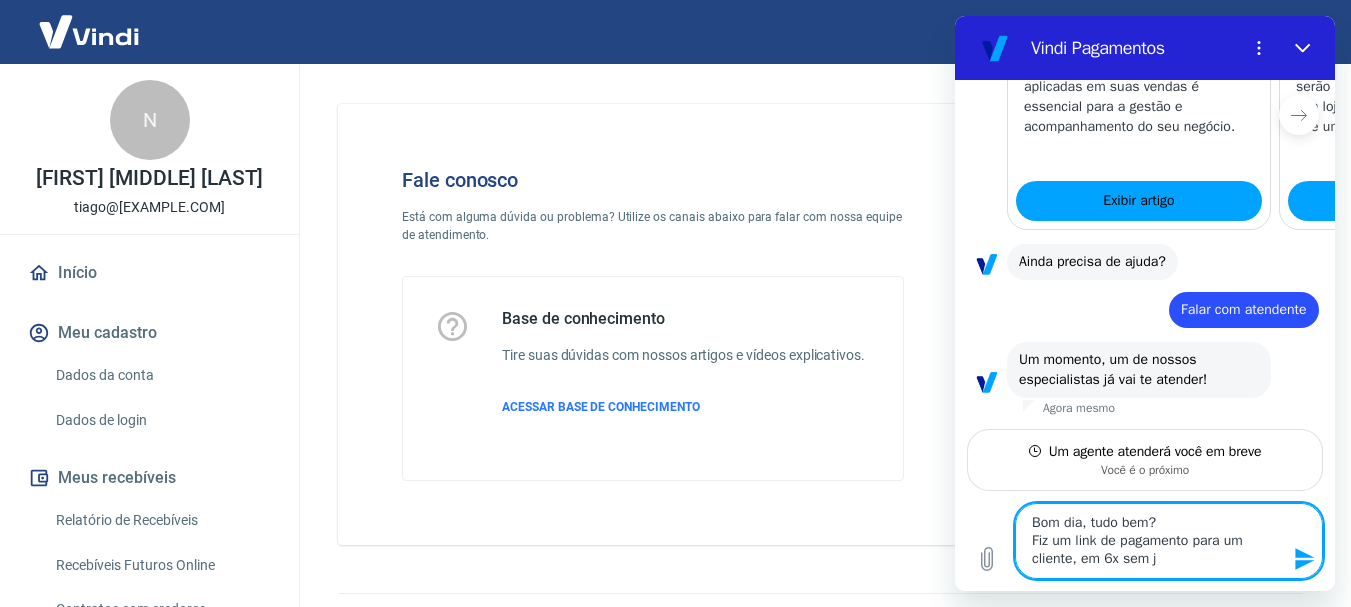 type on "Bom dia, tudo bem?
Fiz um link de pagamento para um cliente, em 6x sem ju" 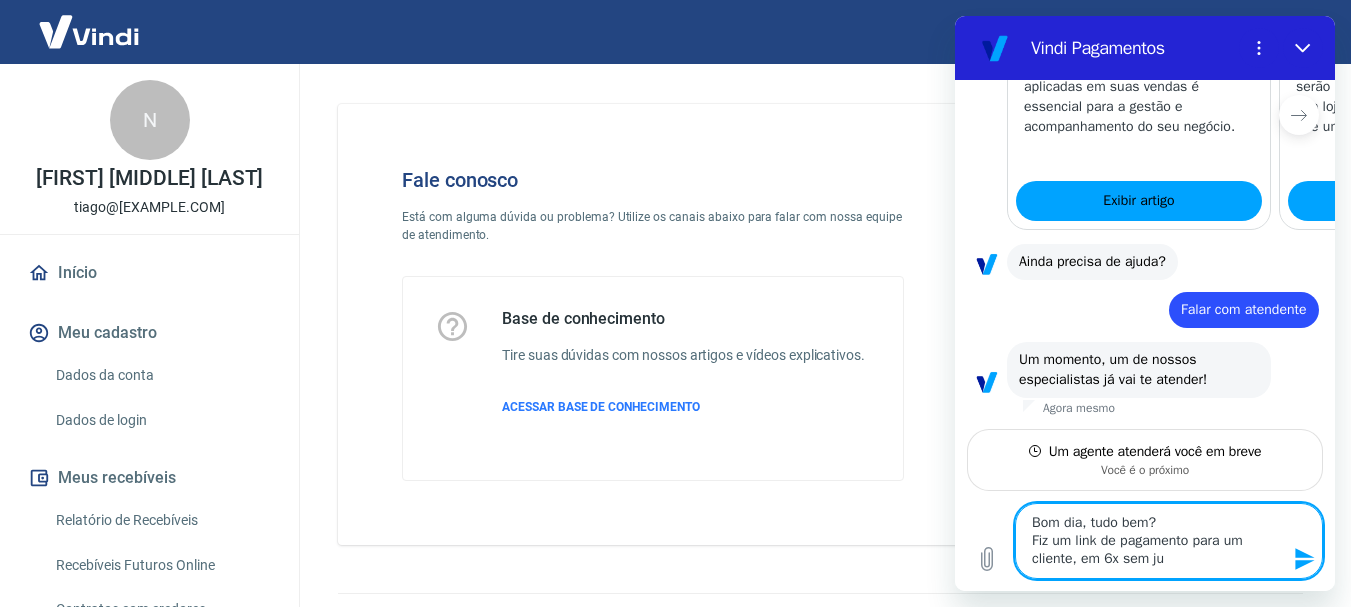 type on "Bom dia, tudo bem?
Fiz um link de pagamento para um cliente, em 6x sem jur" 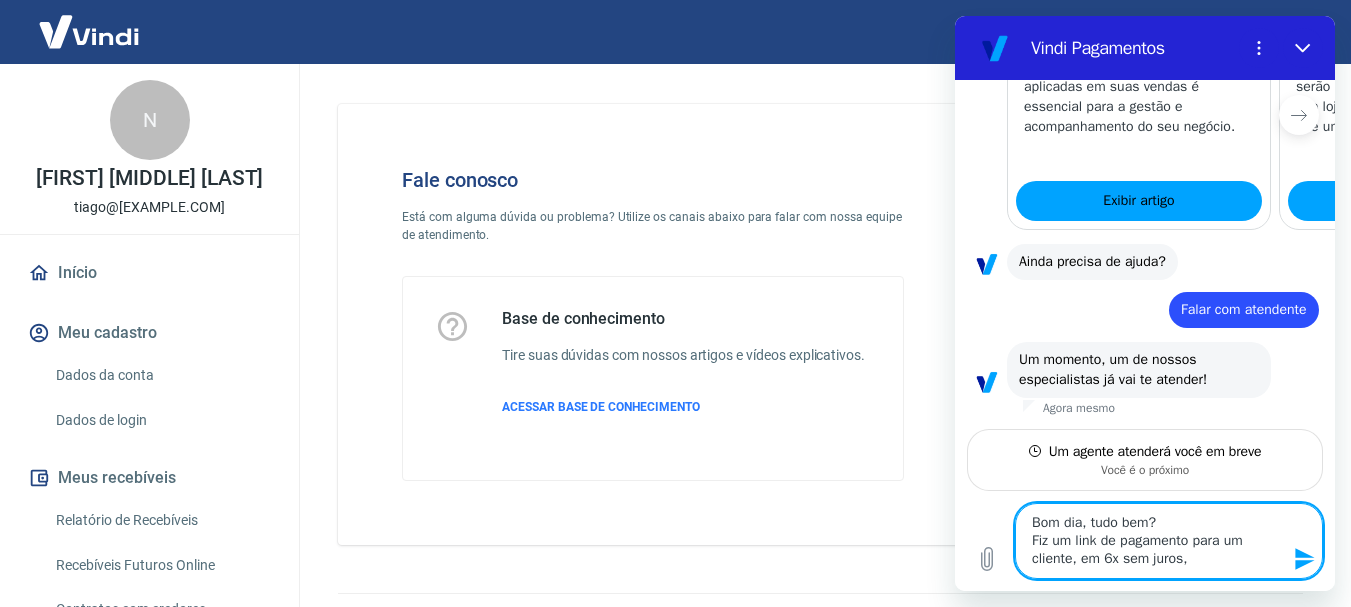 type on "Bom dia, tudo bem?
Fiz um link de pagamento para um cliente, em 6x sem juros, p" 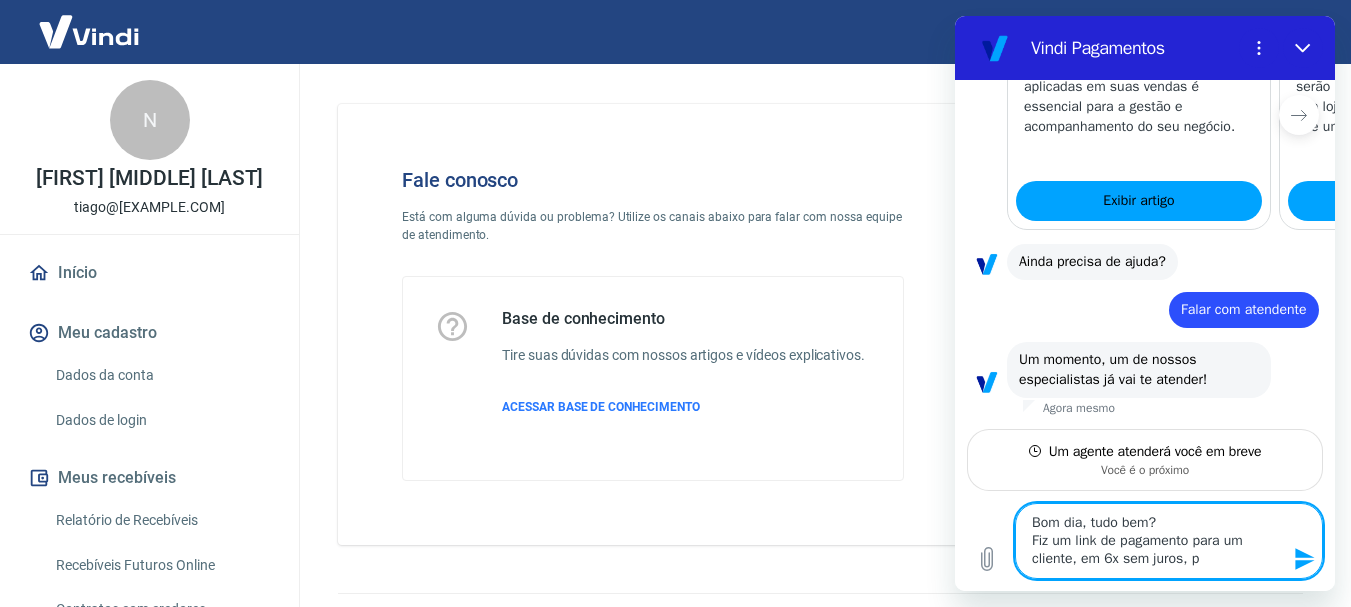 type on "Bom dia, tudo bem?
Fiz um link de pagamento para um cliente, em 6x sem juros, po" 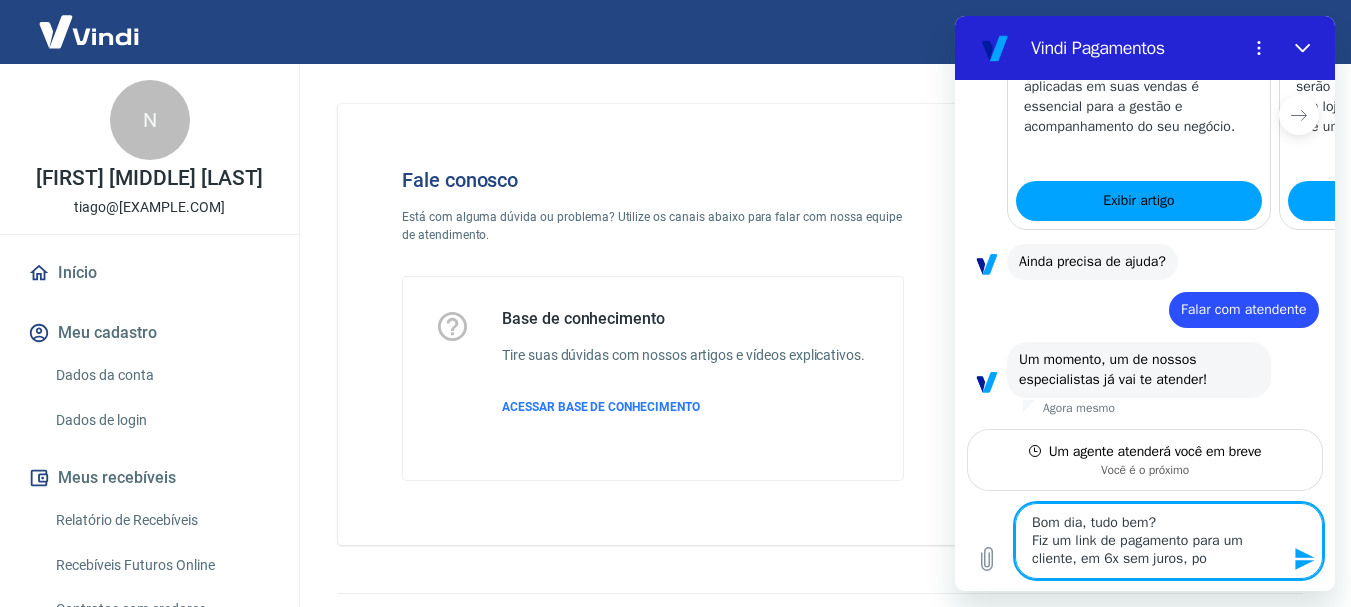 type 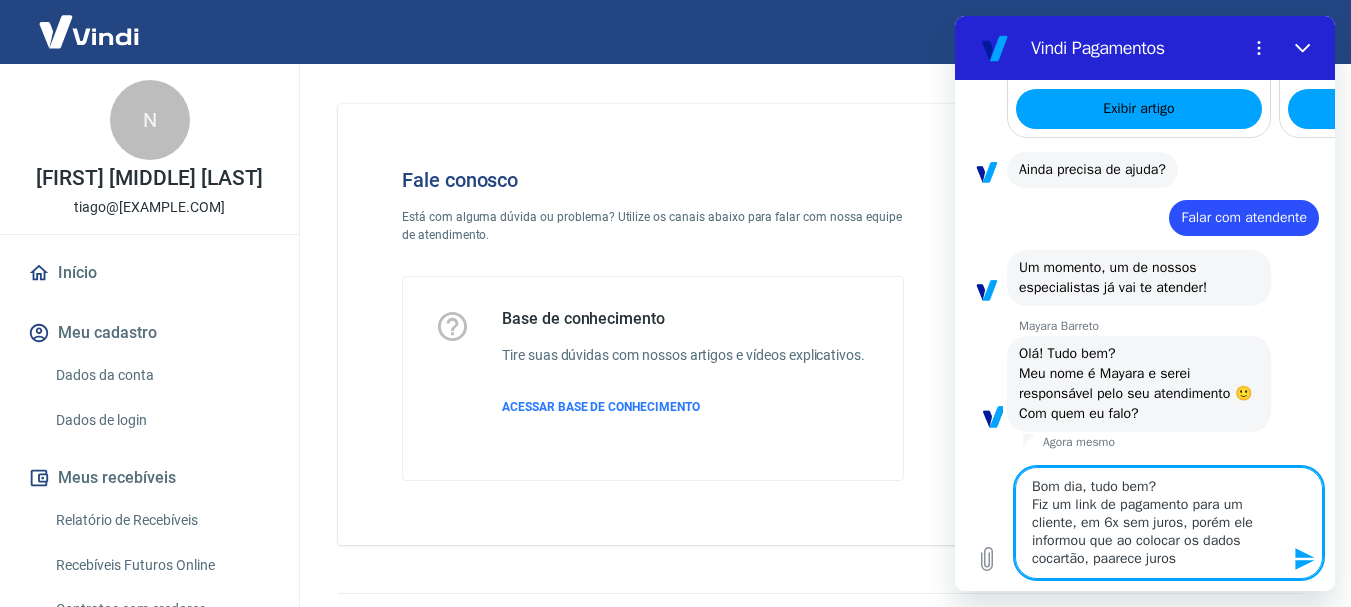 scroll, scrollTop: 1748, scrollLeft: 0, axis: vertical 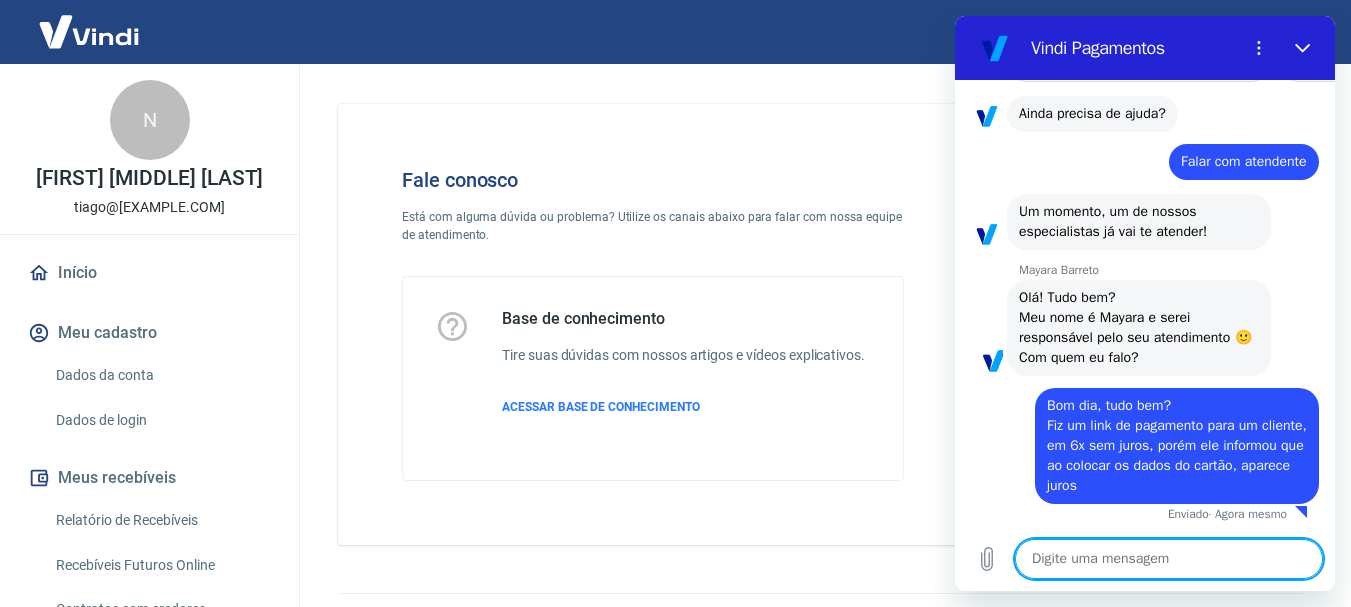 paste on "Link de Pagamento #2582745" 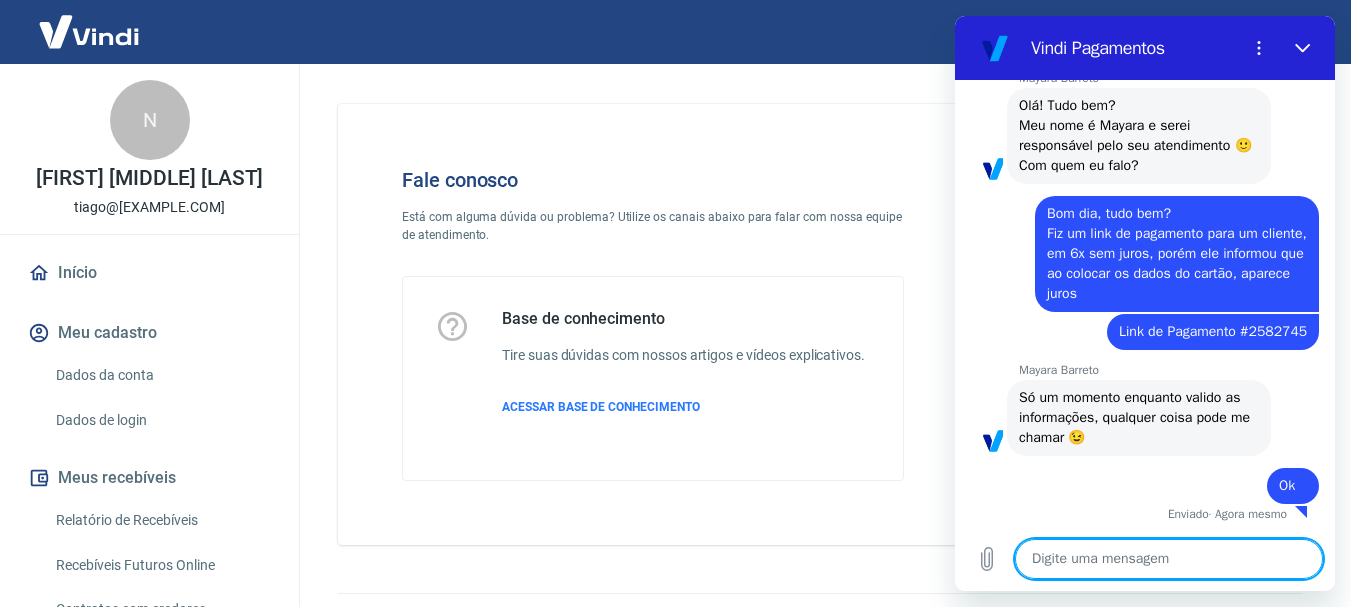 scroll, scrollTop: 1996, scrollLeft: 0, axis: vertical 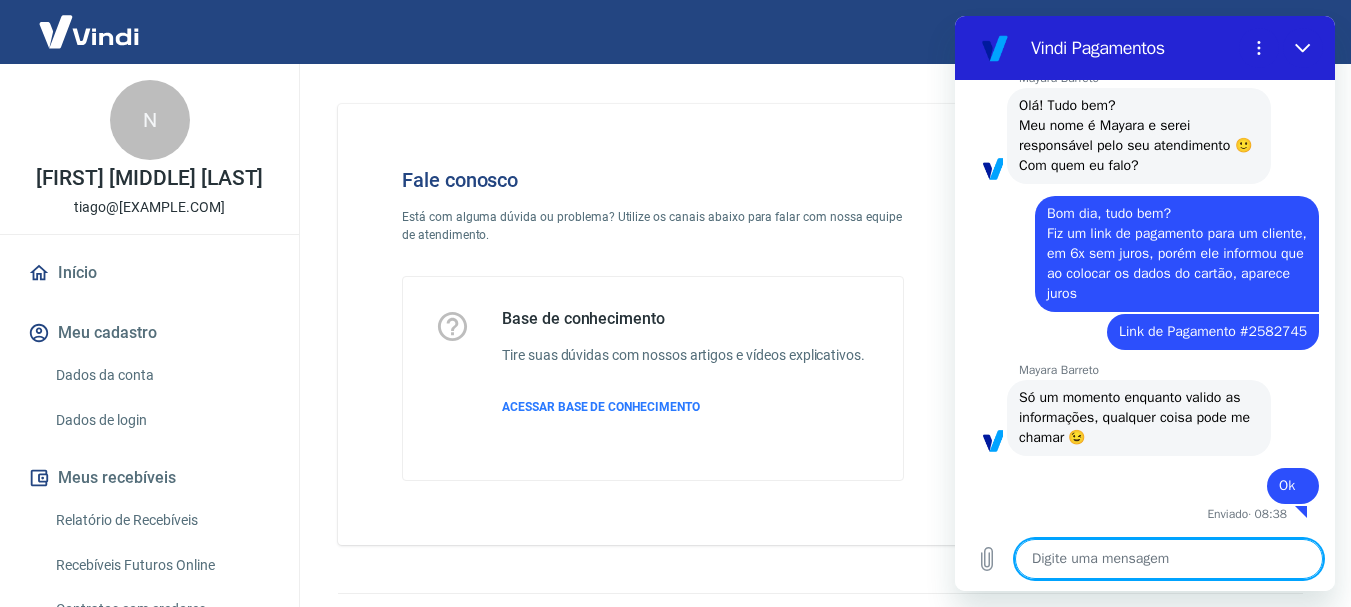 click at bounding box center [1169, 559] 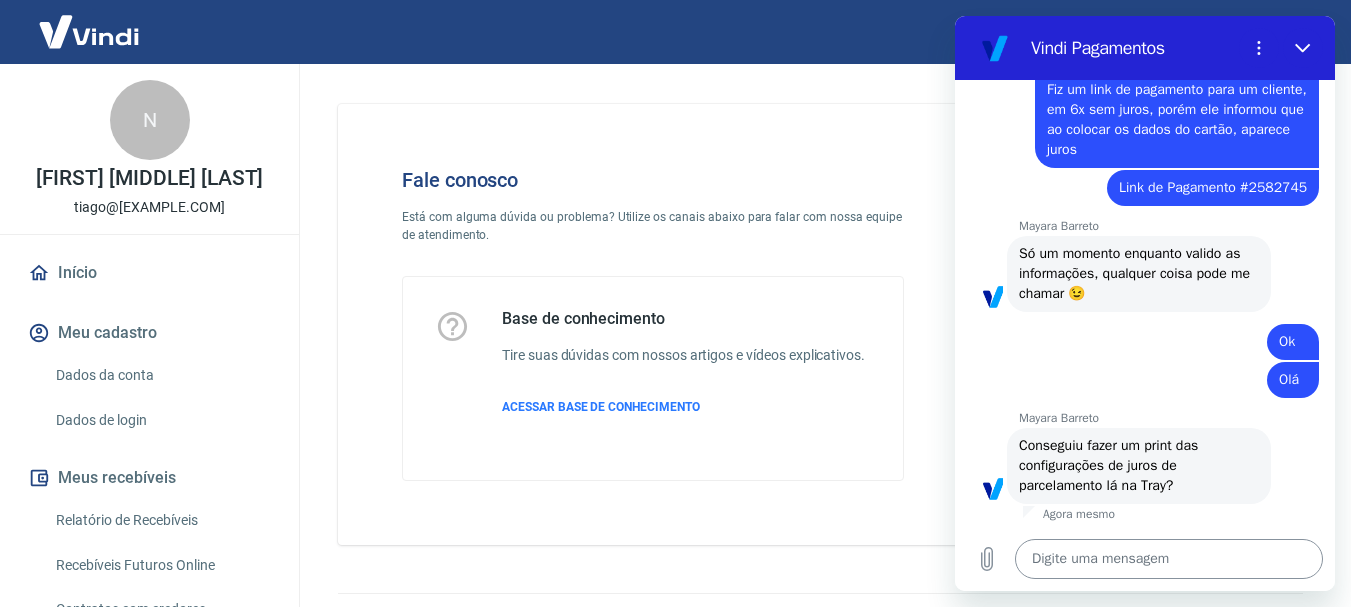 scroll, scrollTop: 2140, scrollLeft: 0, axis: vertical 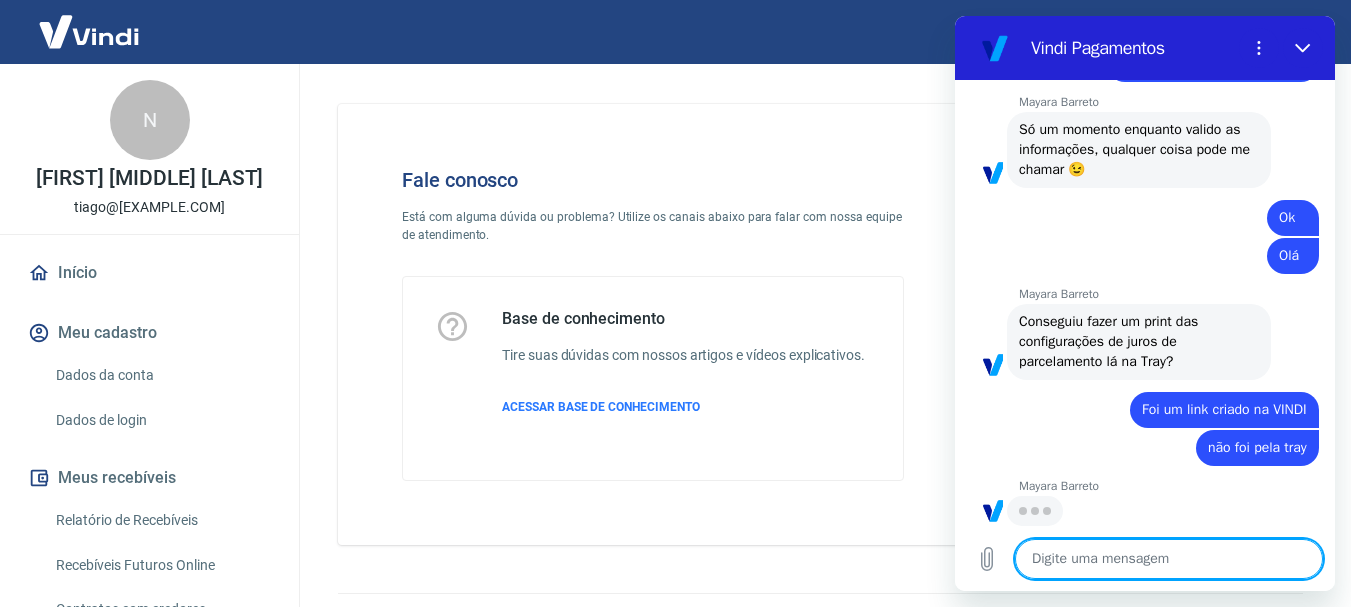 click at bounding box center [1169, 559] 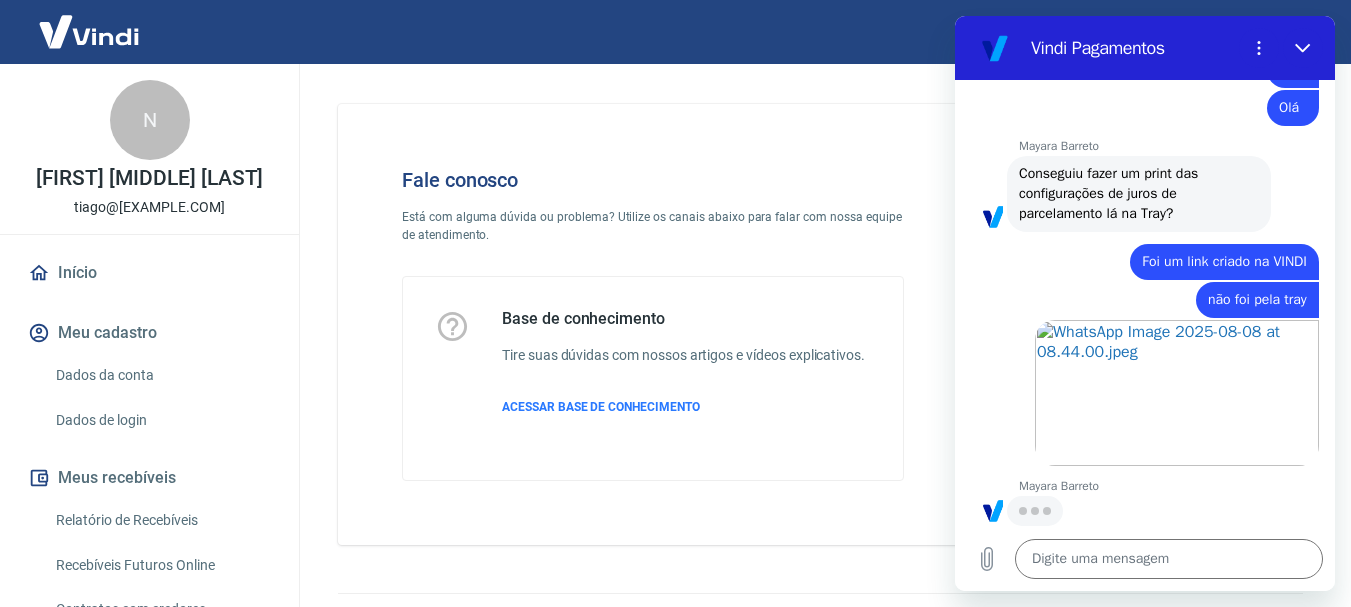 scroll, scrollTop: 2412, scrollLeft: 0, axis: vertical 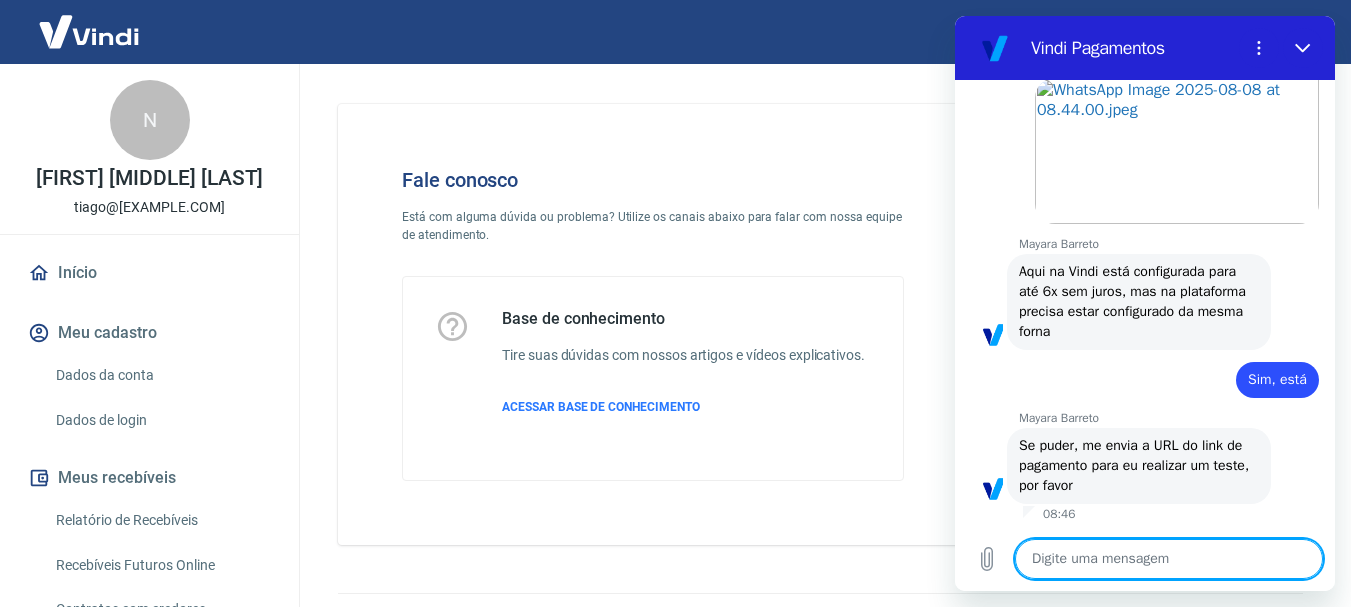 paste on "https://pagar.vindi.com.br/a8ad3d1c5df1cac0c86c1192ae48cc18d67b1998" 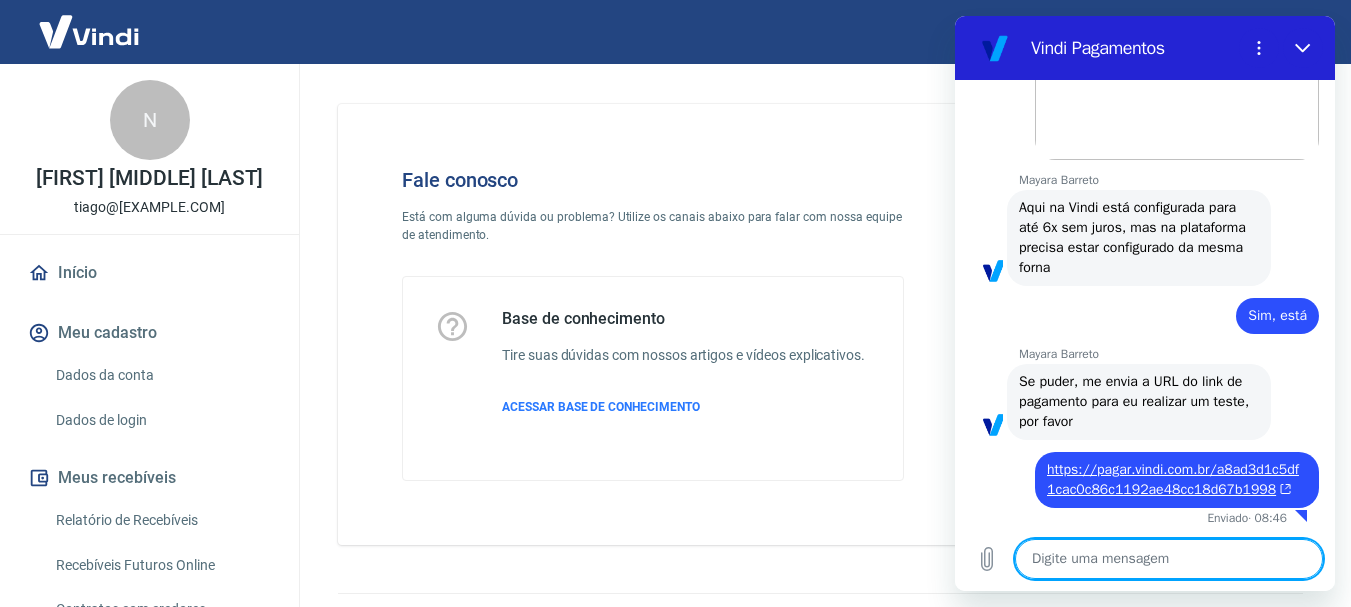 scroll, scrollTop: 2722, scrollLeft: 0, axis: vertical 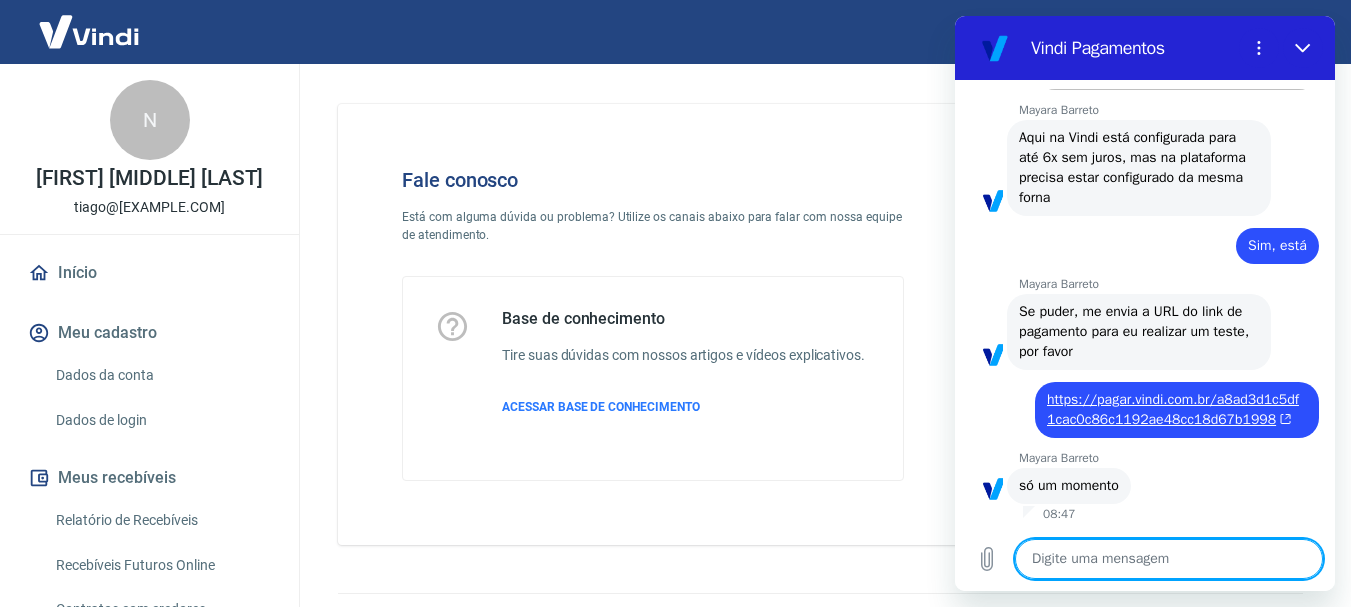 click at bounding box center [1169, 559] 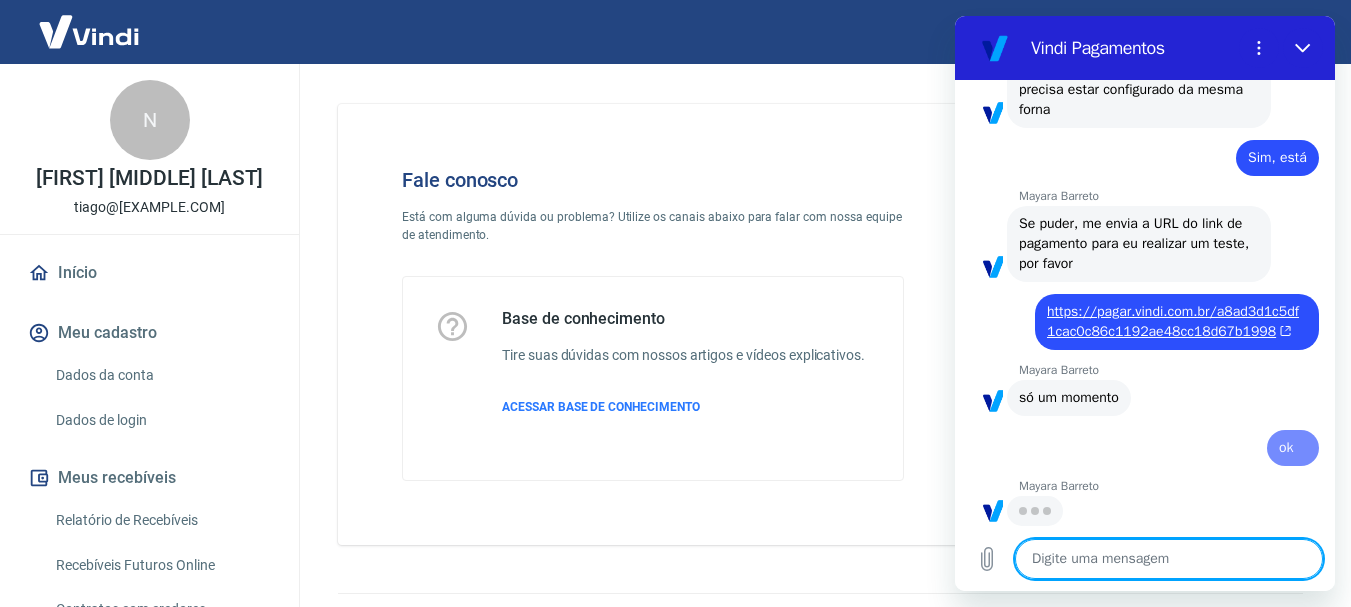 scroll, scrollTop: 2874, scrollLeft: 0, axis: vertical 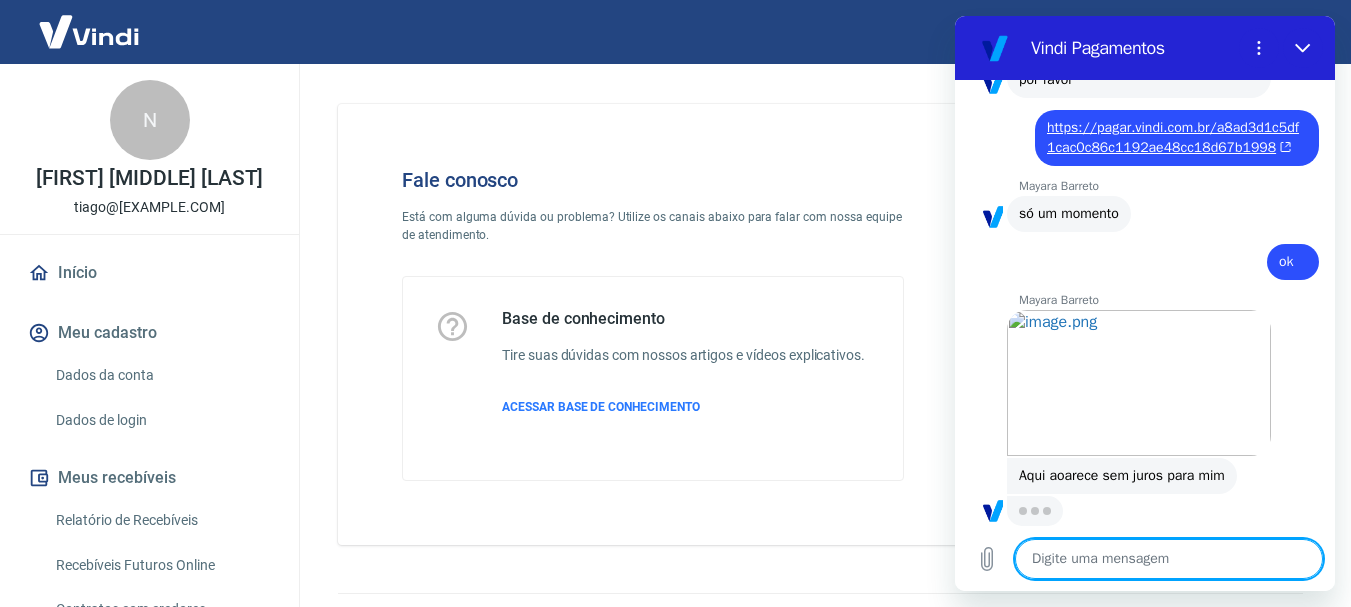 click at bounding box center [1169, 559] 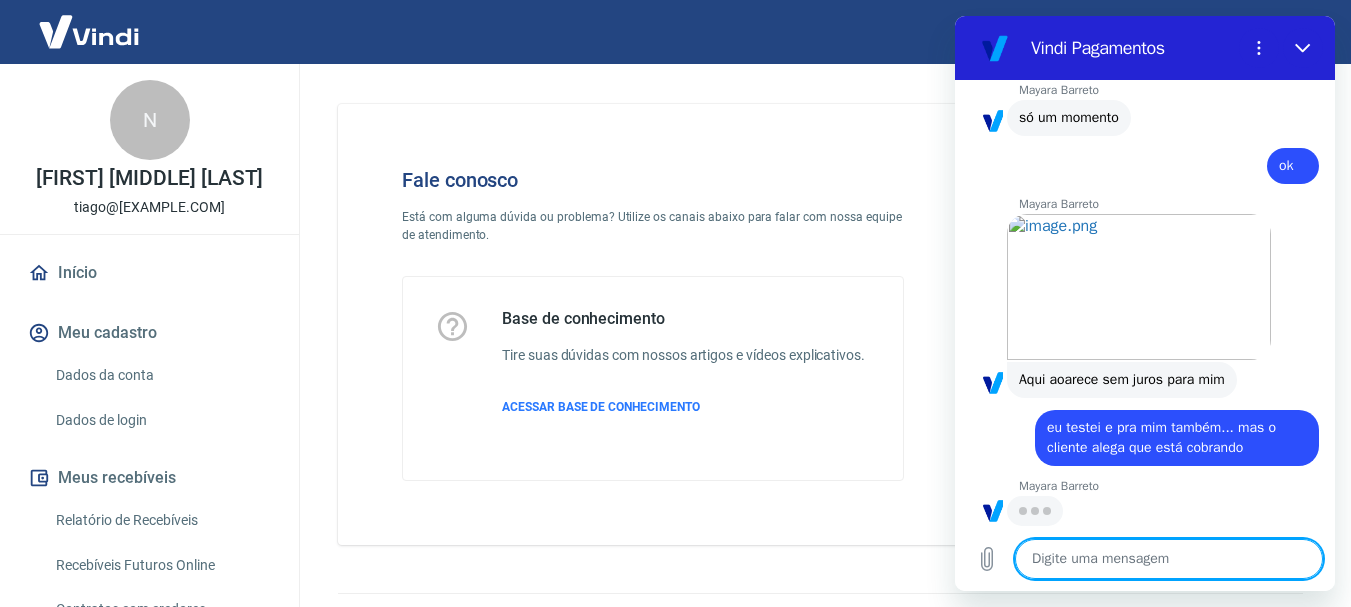scroll, scrollTop: 3156, scrollLeft: 0, axis: vertical 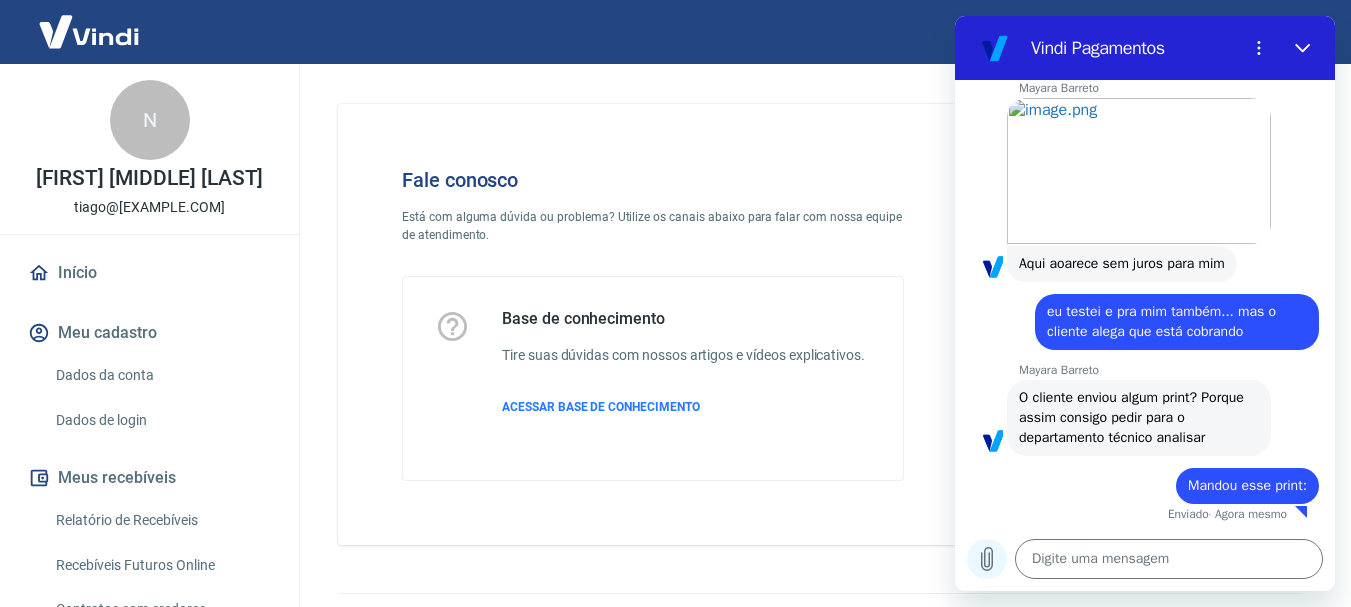 click 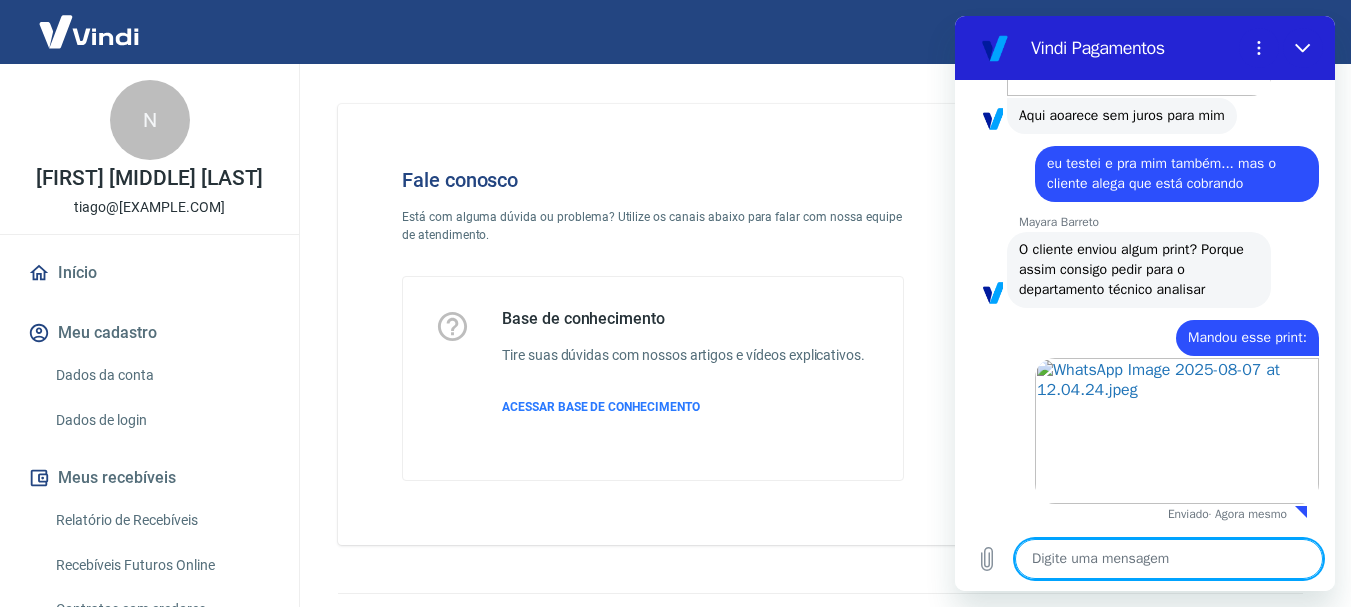 scroll, scrollTop: 3420, scrollLeft: 0, axis: vertical 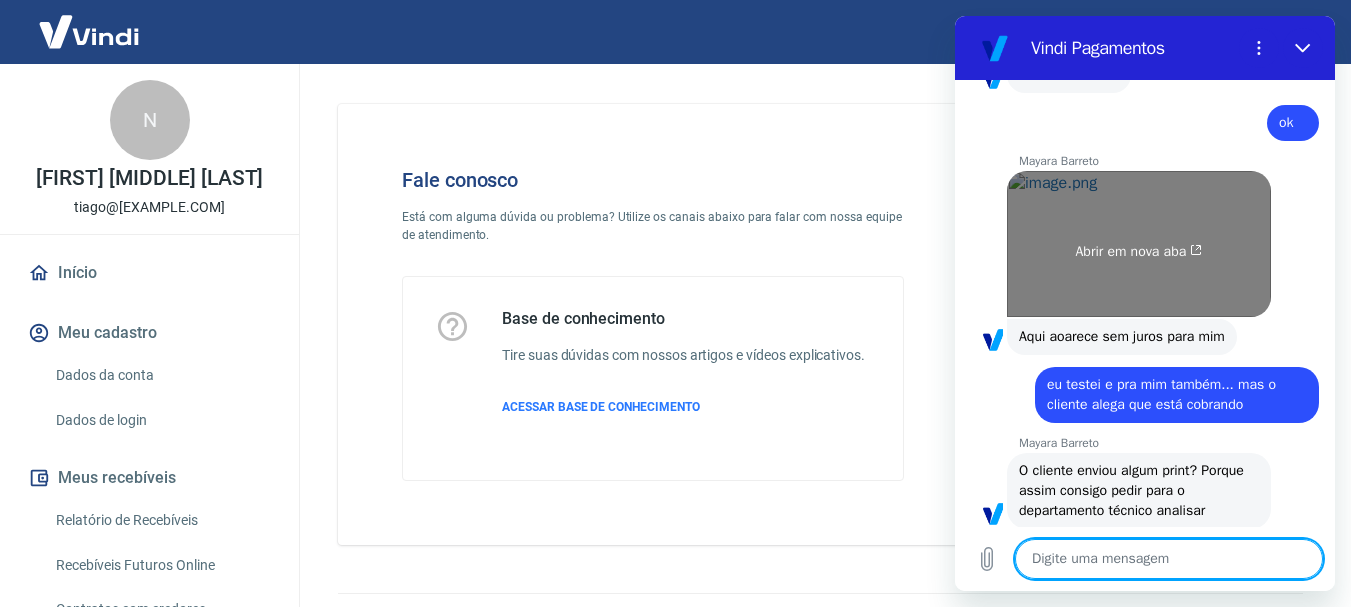 click on "Abrir em nova aba" at bounding box center [1139, 244] 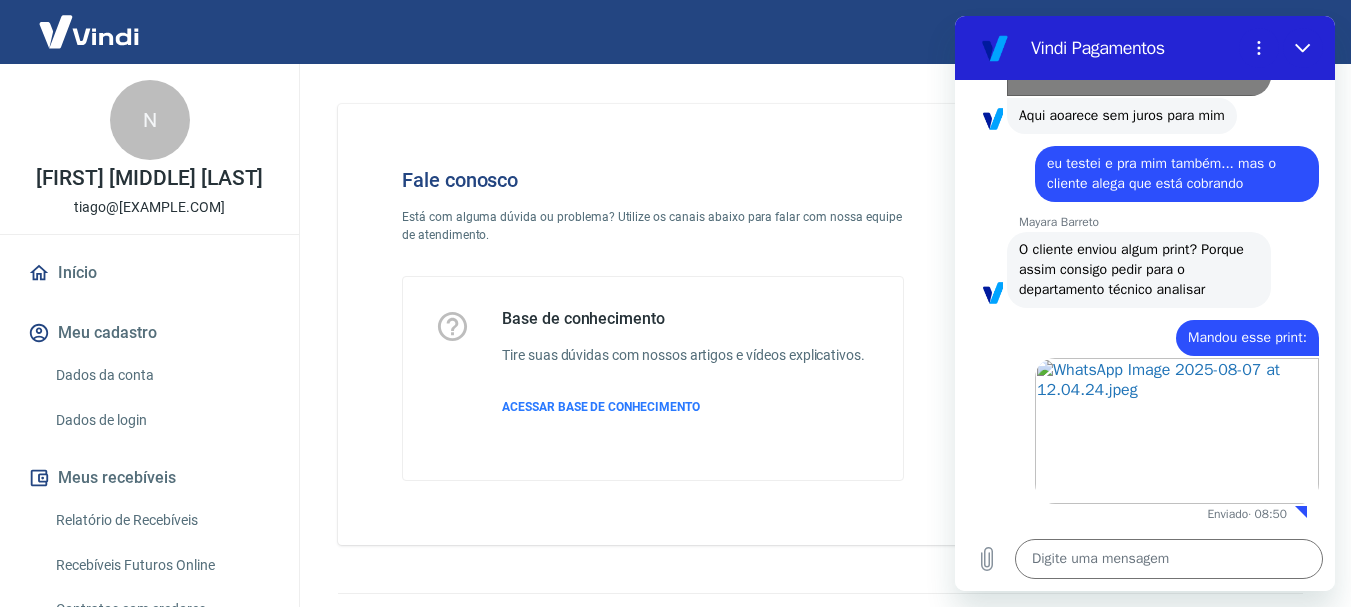 scroll, scrollTop: 3420, scrollLeft: 0, axis: vertical 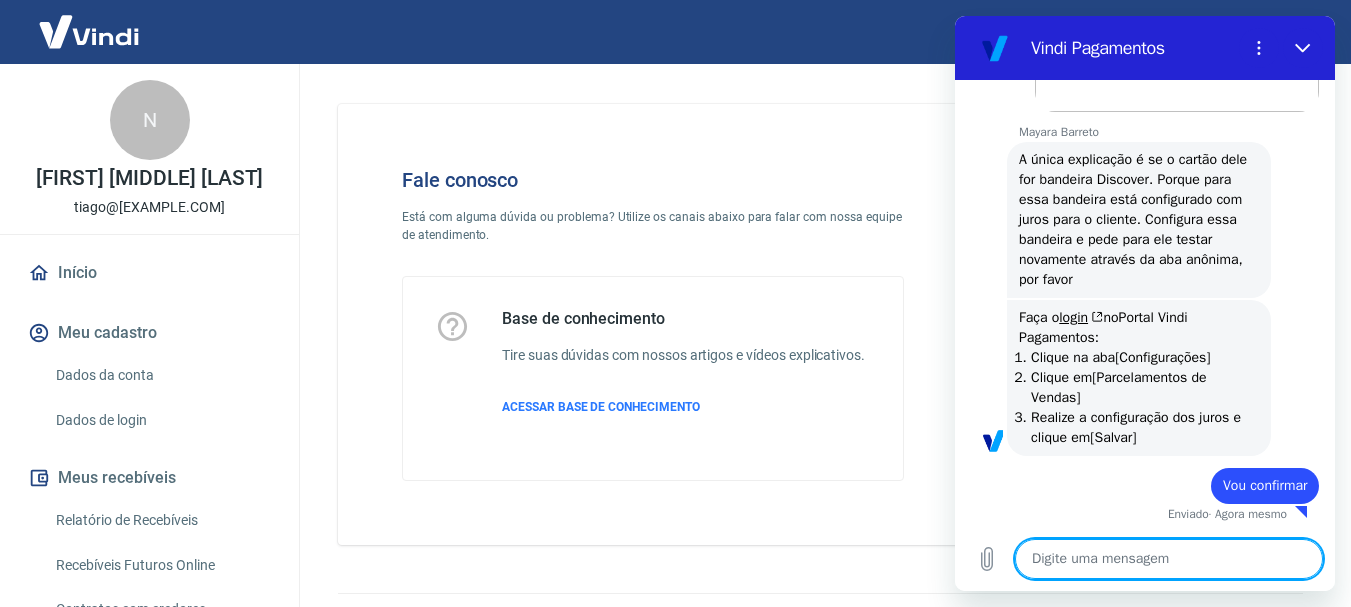 click at bounding box center (1169, 559) 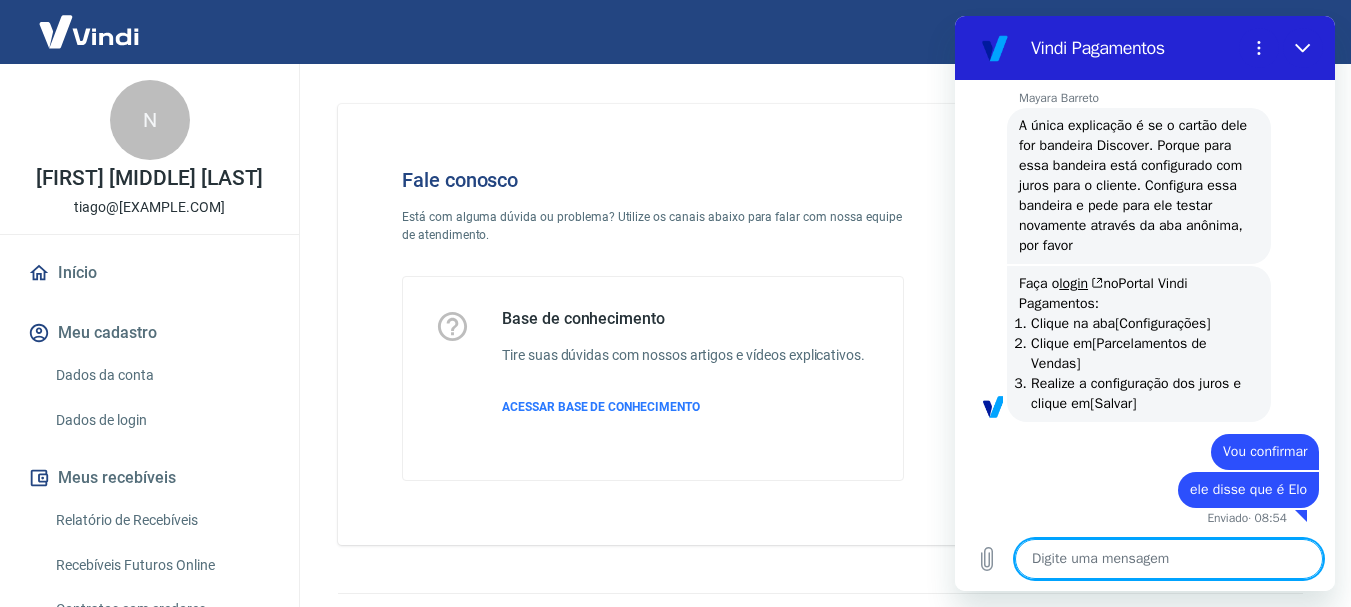scroll, scrollTop: 3850, scrollLeft: 0, axis: vertical 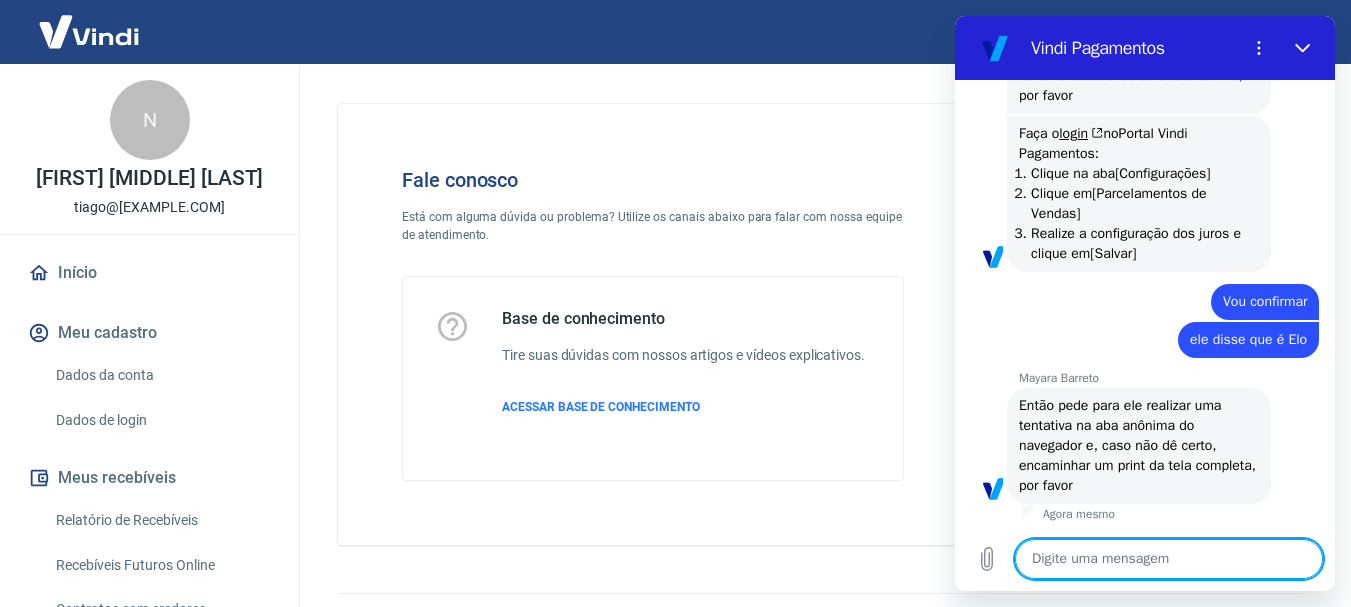click at bounding box center [1169, 559] 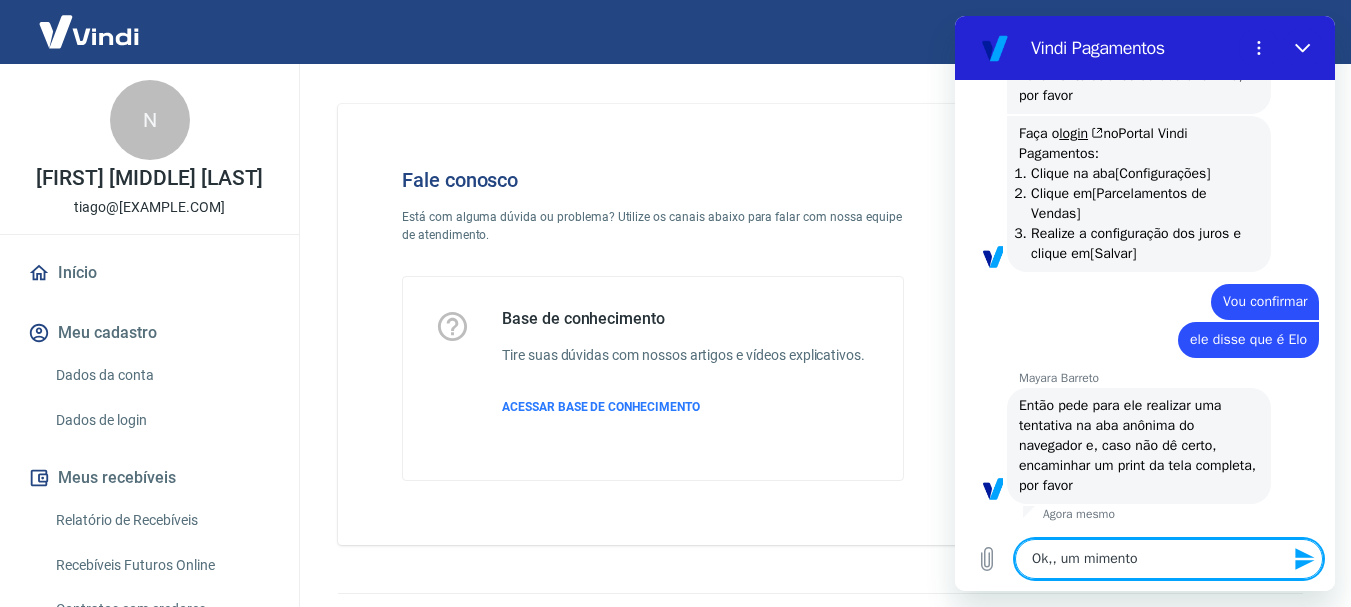 click on "Ok,, um mimento" at bounding box center [1169, 559] 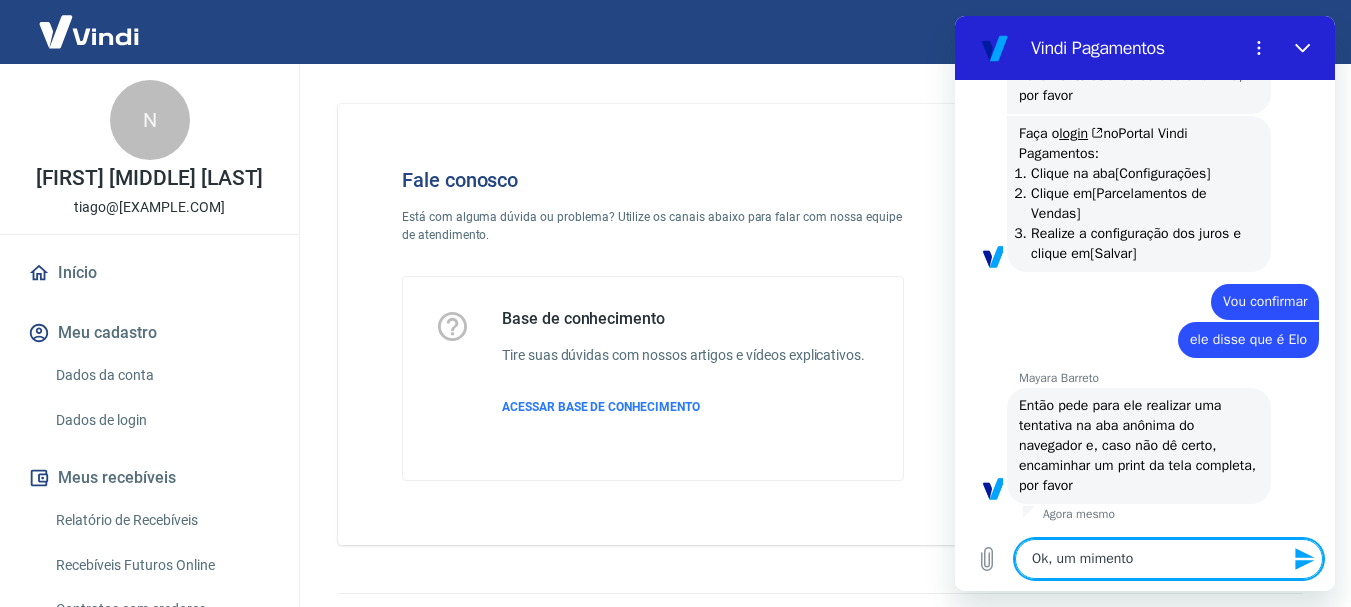 click on "Ok, um mimento" at bounding box center (1169, 559) 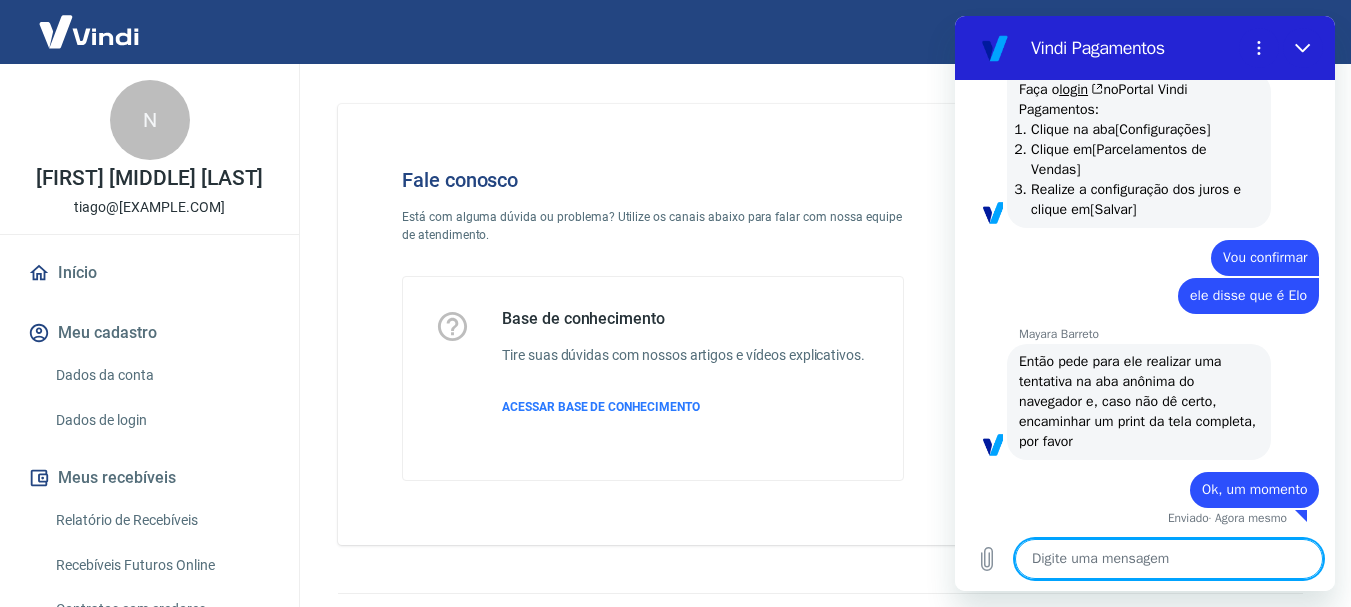 scroll, scrollTop: 4044, scrollLeft: 0, axis: vertical 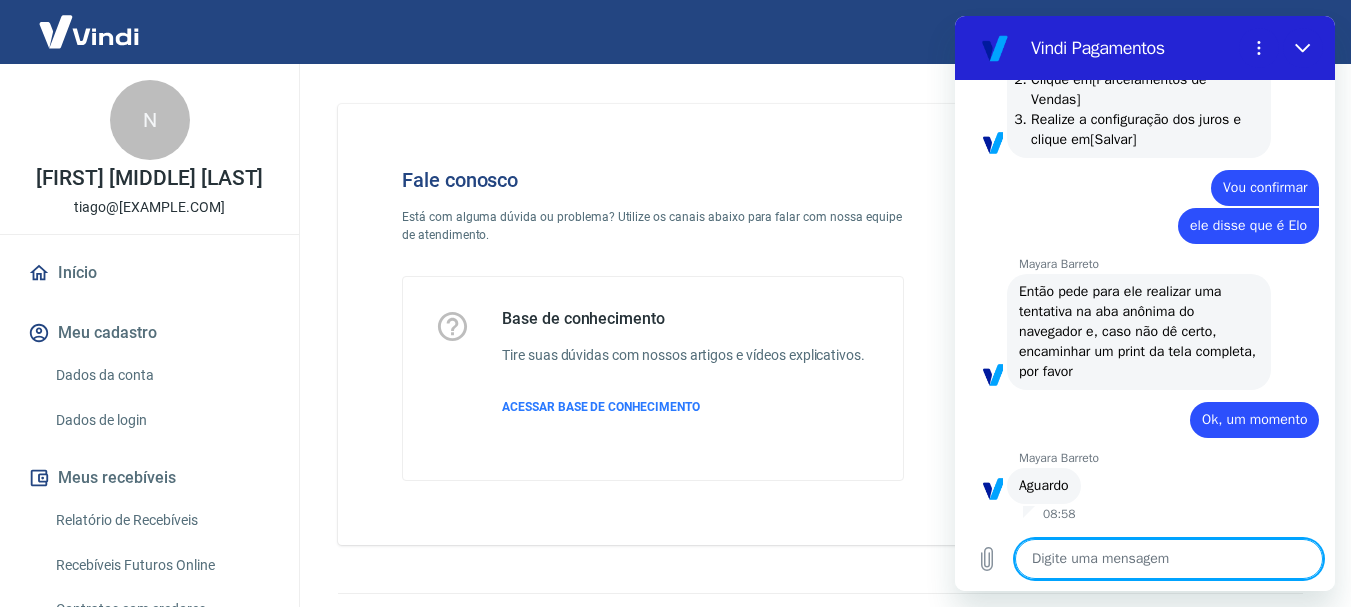 click at bounding box center [1169, 559] 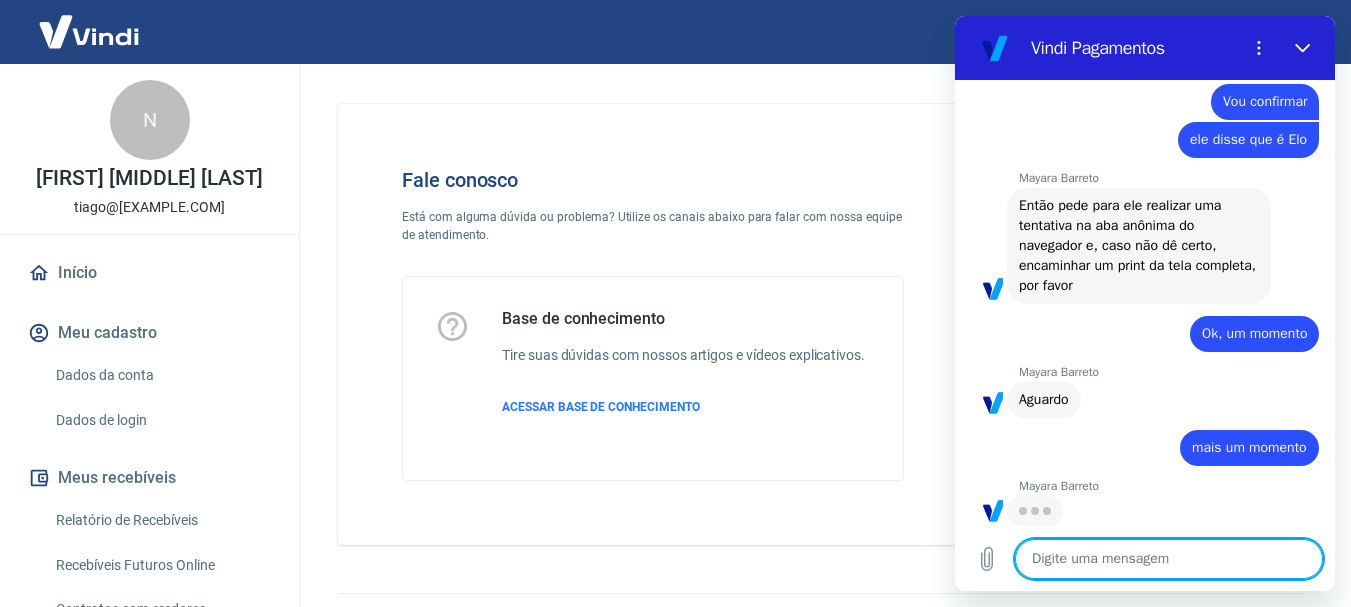 scroll, scrollTop: 4196, scrollLeft: 0, axis: vertical 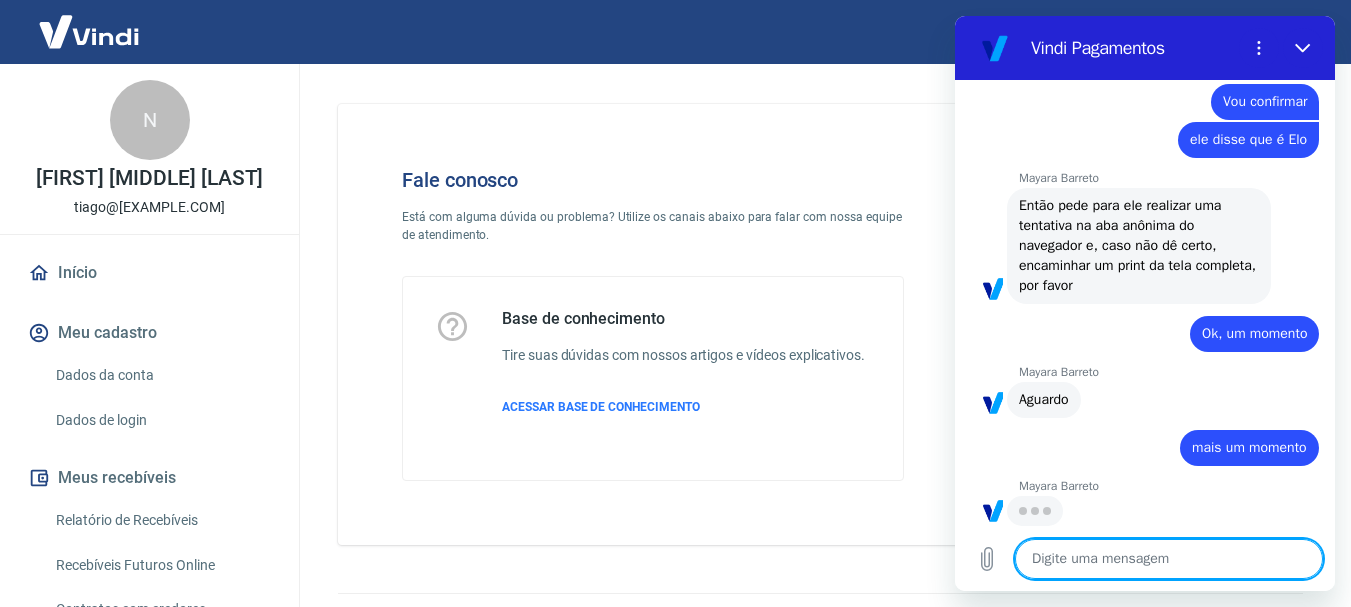click on "Fale conosco Está com alguma dúvida ou problema? Utilize os canais abaixo para falar com nossa equipe de atendimento. Base de conhecimento Tire suas dúvidas com nossos artigos e vídeos explicativos. ACESSAR BASE DE CONHECIMENTO" at bounding box center (653, 324) 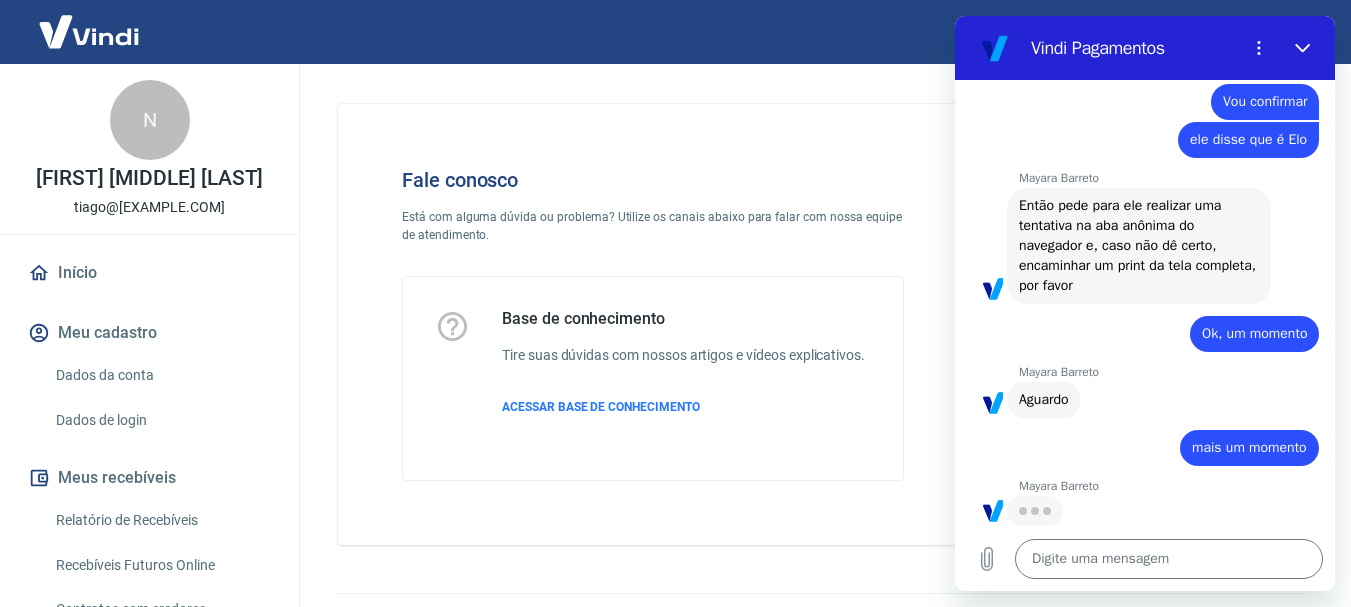 click on "Fale conosco Está com alguma dúvida ou problema? Utilize os canais abaixo para falar com nossa equipe de atendimento. Base de conhecimento Tire suas dúvidas com nossos artigos e vídeos explicativos. ACESSAR BASE DE CONHECIMENTO" at bounding box center (653, 324) 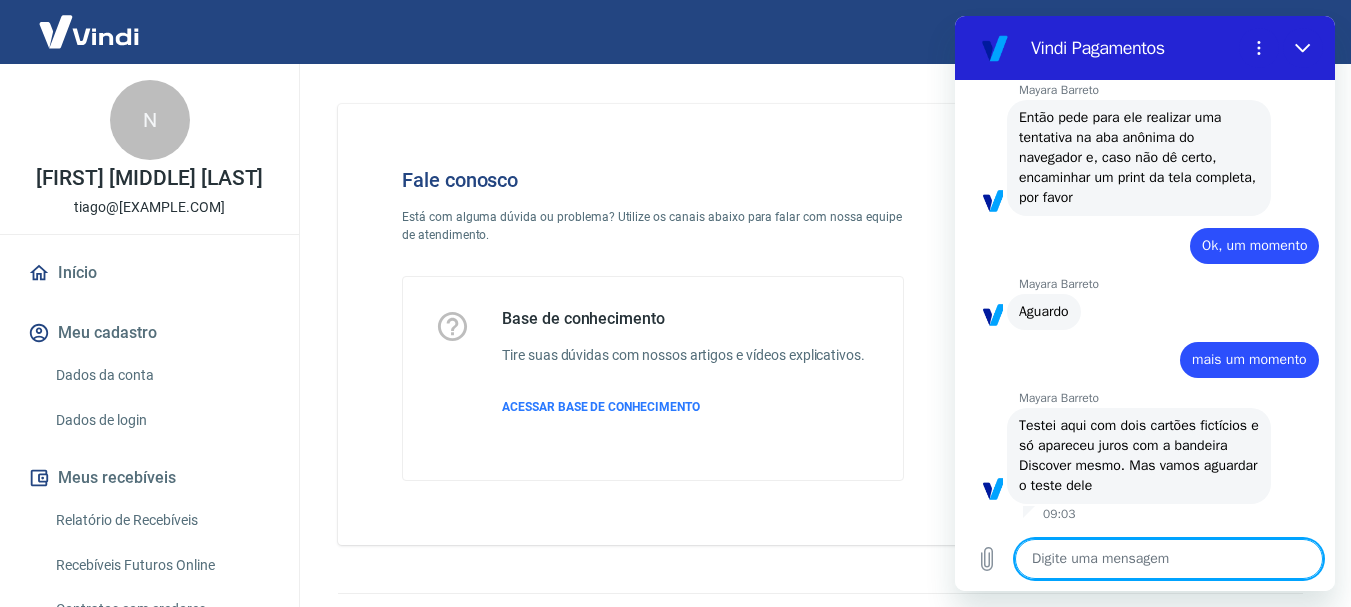 scroll, scrollTop: 4284, scrollLeft: 0, axis: vertical 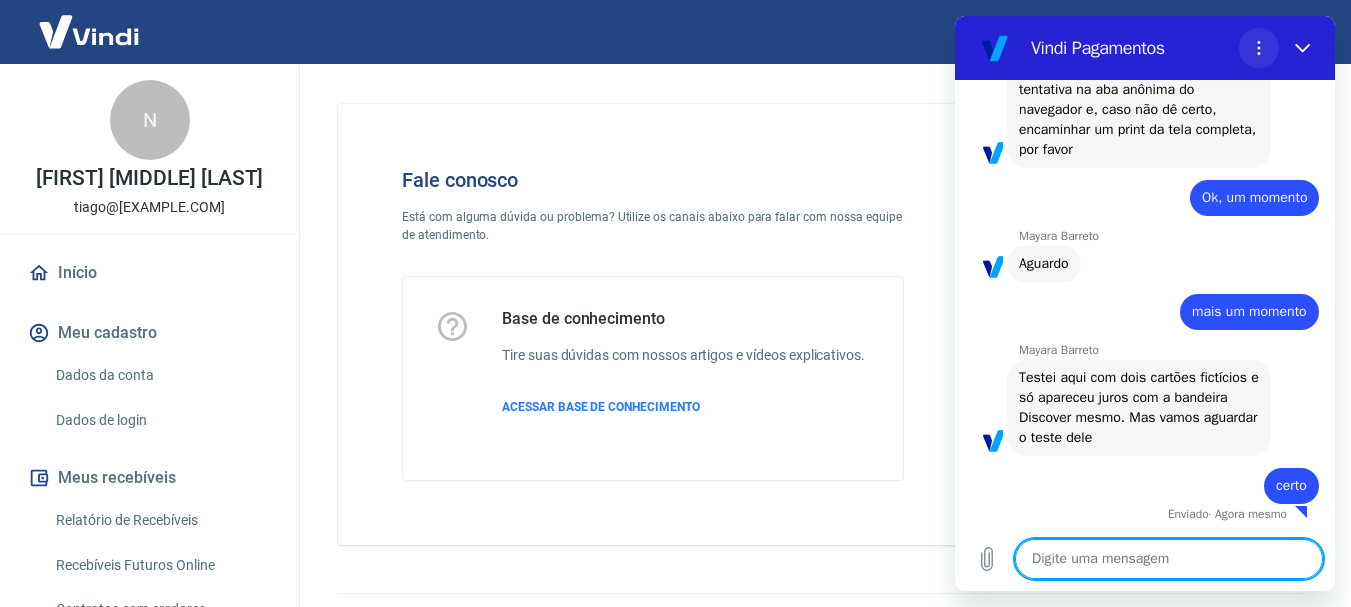 click at bounding box center [1259, 48] 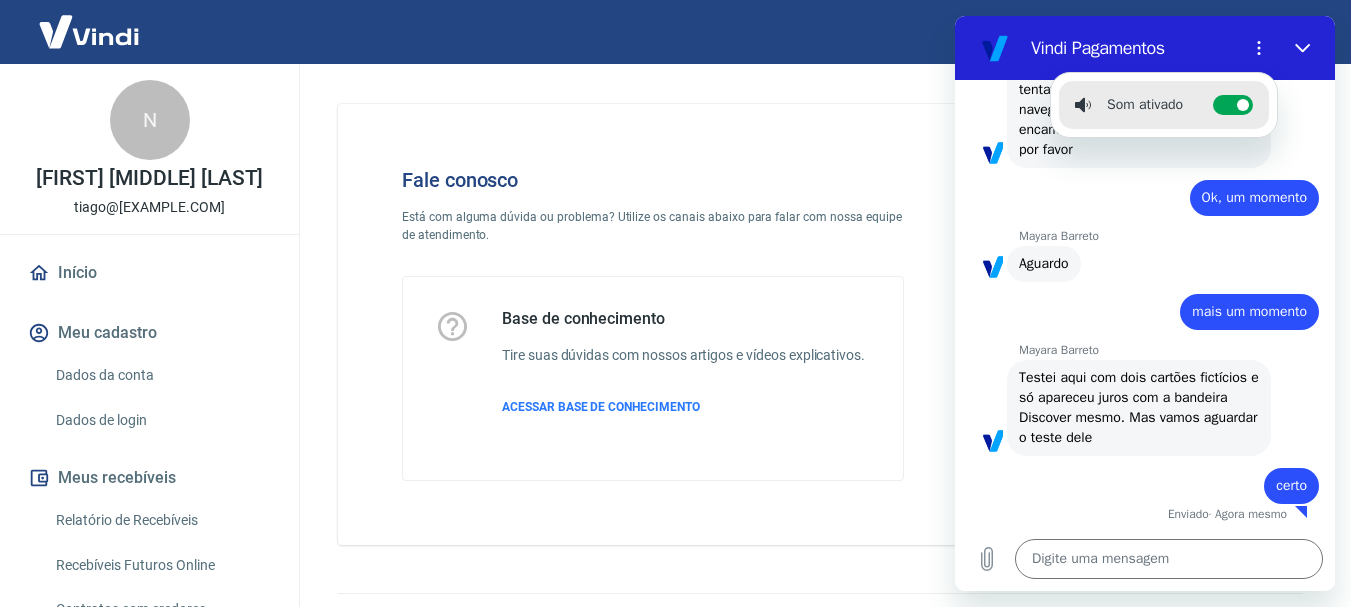 click on "[FIRST] [LAST] diz:  Aguardo" at bounding box center (1153, 263) 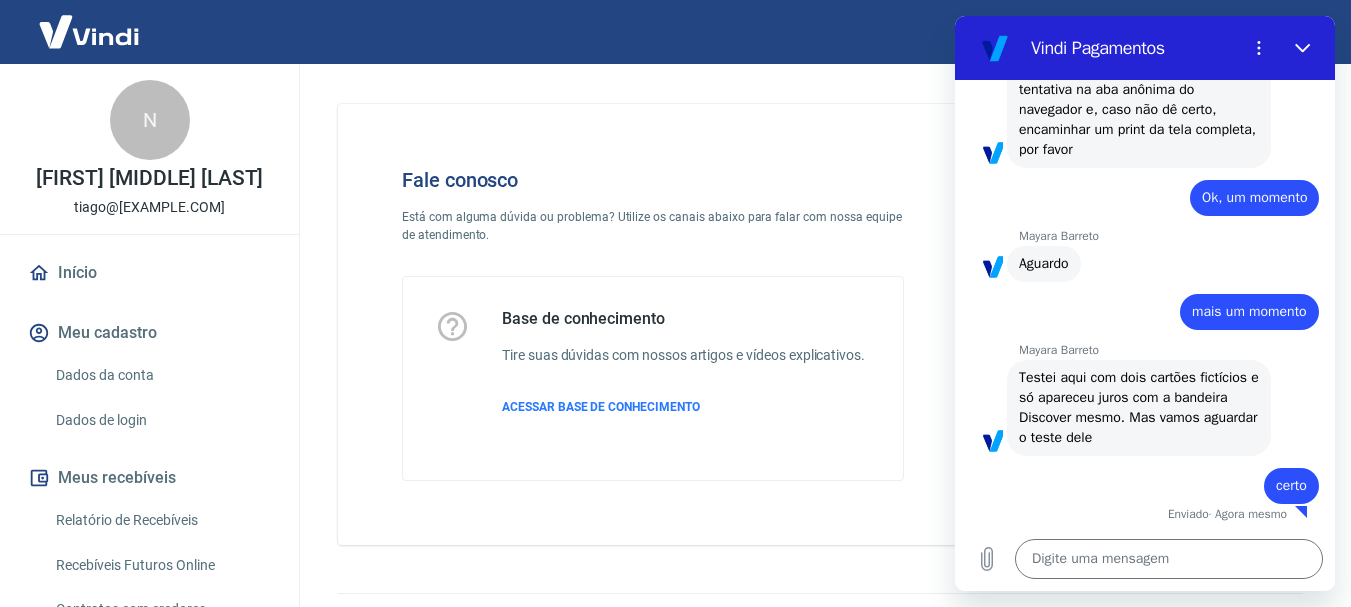 scroll, scrollTop: 4332, scrollLeft: 0, axis: vertical 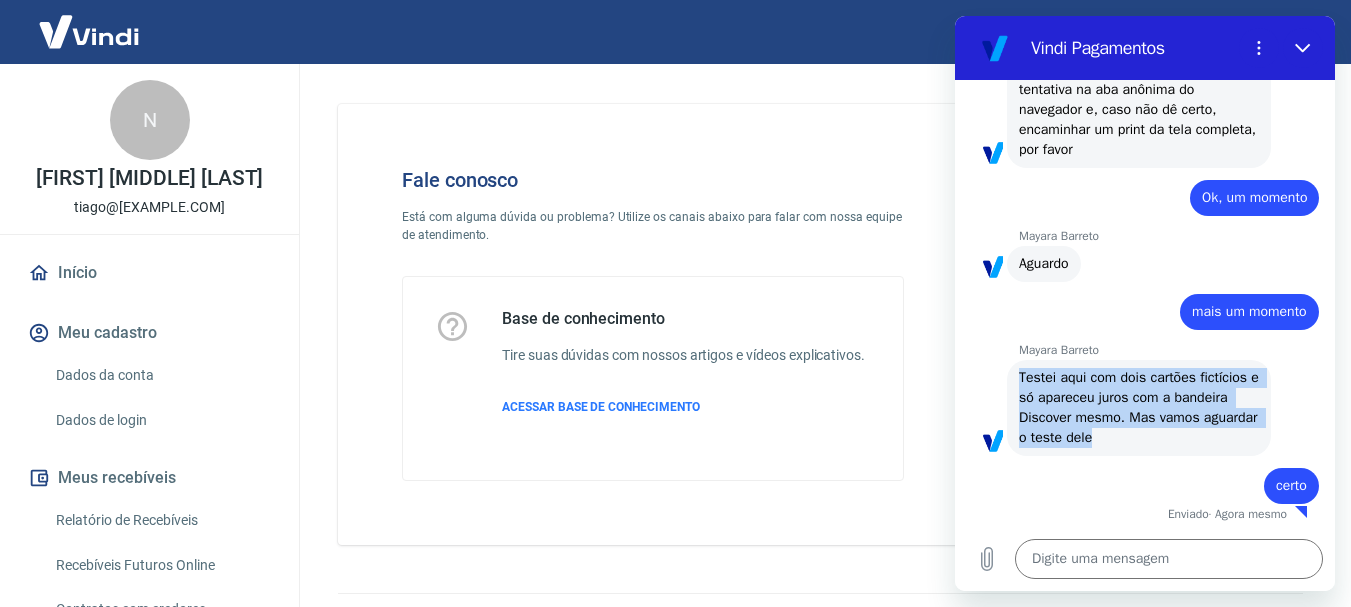 drag, startPoint x: 1193, startPoint y: 445, endPoint x: 983, endPoint y: 343, distance: 233.46092 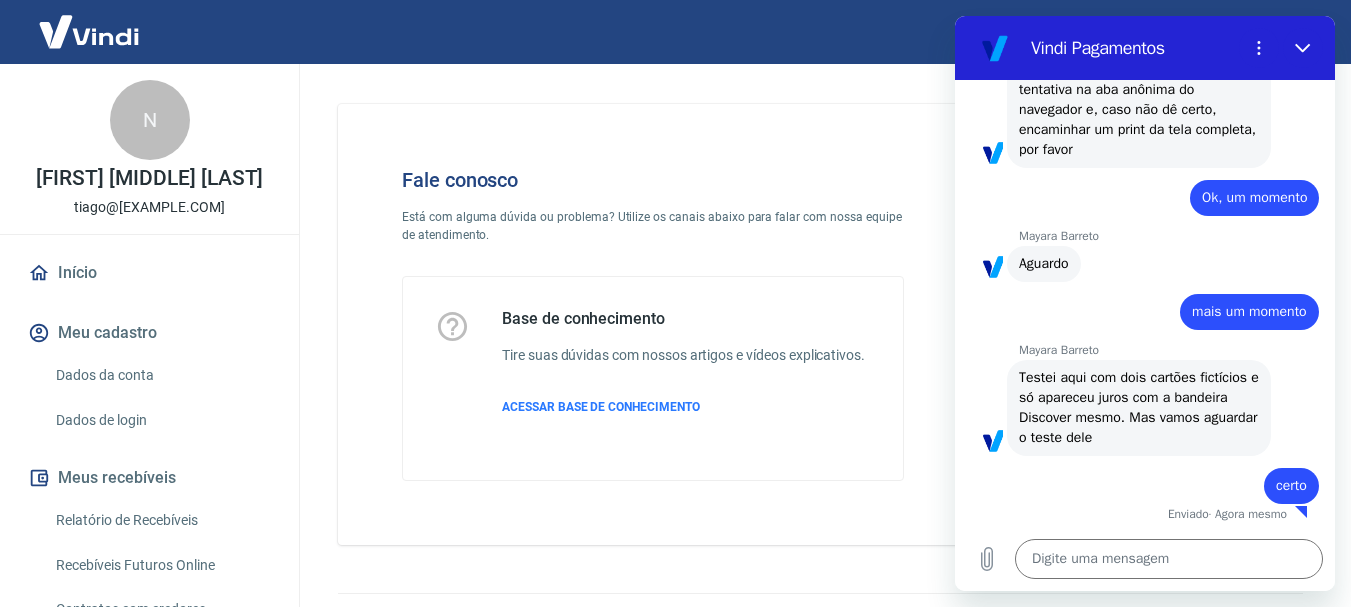 click on "diz:  certo" at bounding box center [1137, 480] 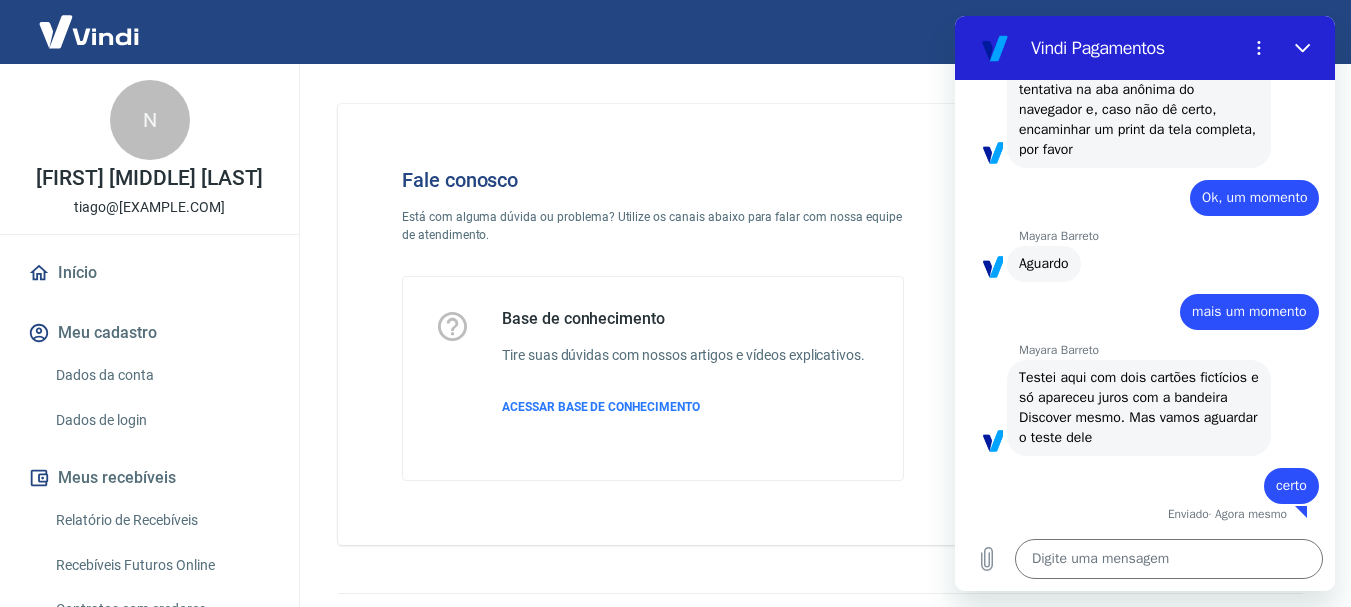 scroll, scrollTop: 4332, scrollLeft: 0, axis: vertical 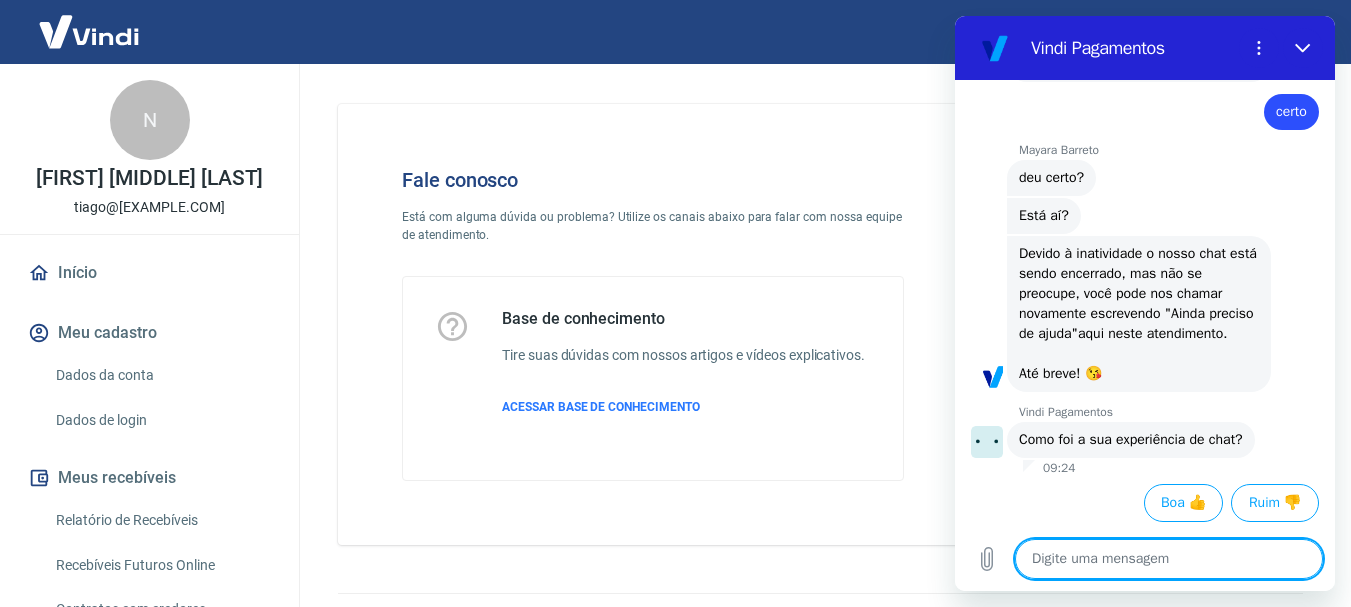 click at bounding box center (1169, 559) 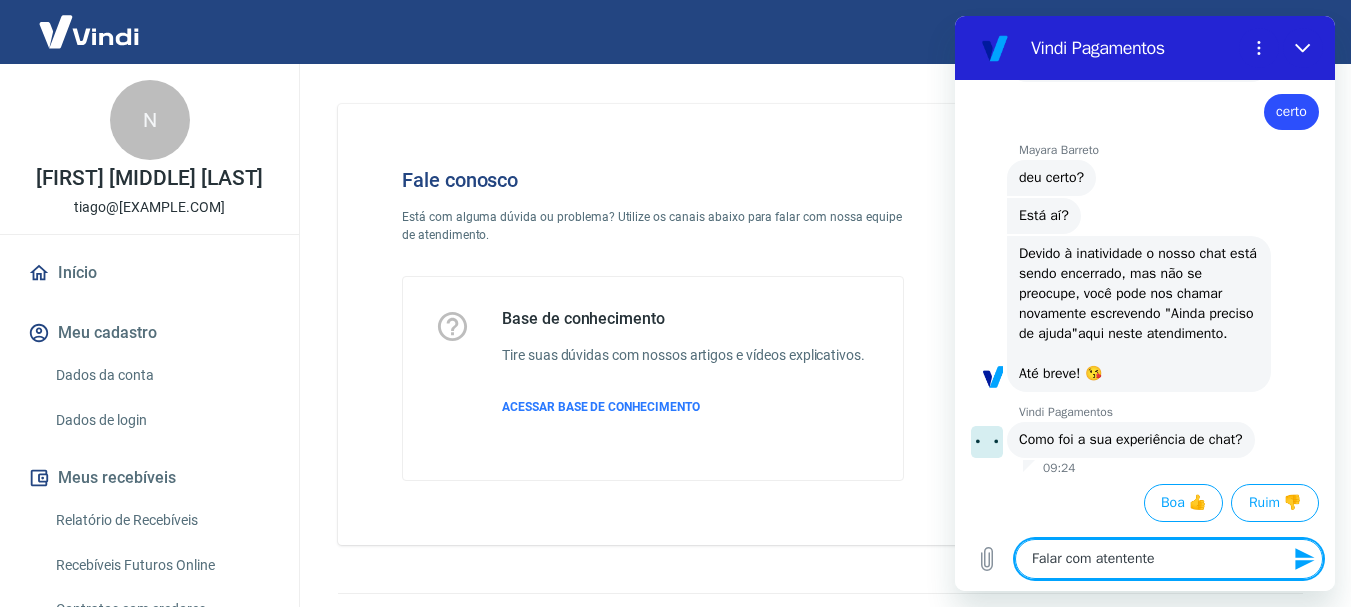 click on "Falar com atentente" at bounding box center [1169, 559] 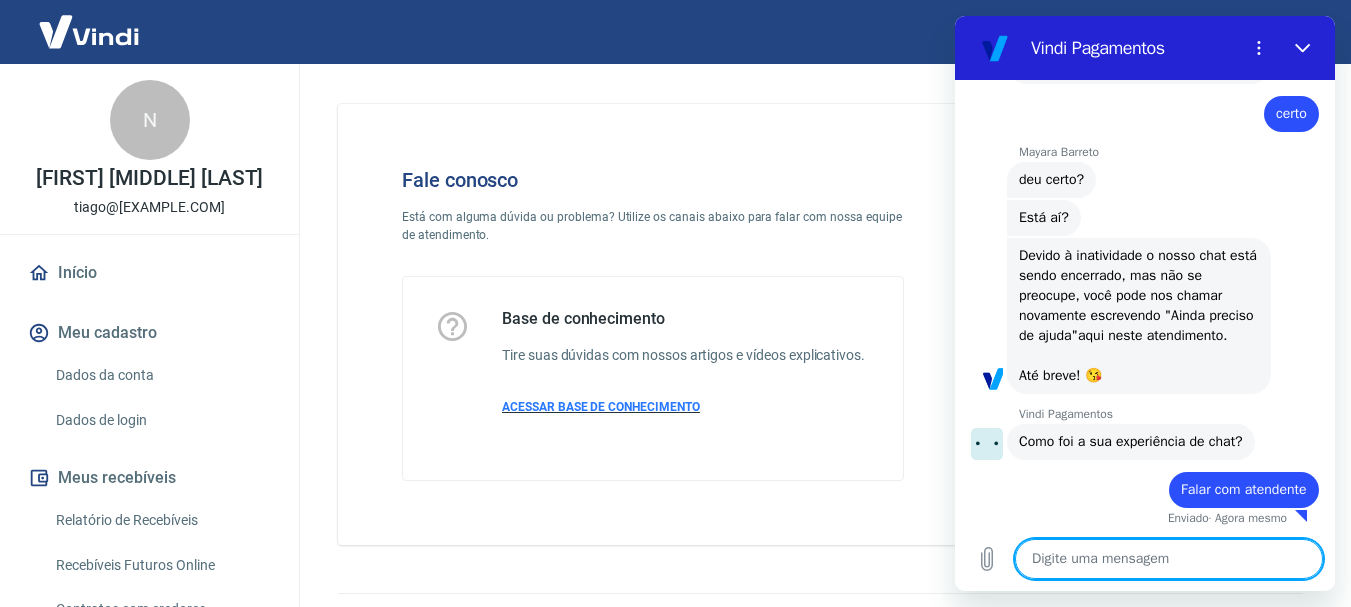 scroll, scrollTop: 4728, scrollLeft: 0, axis: vertical 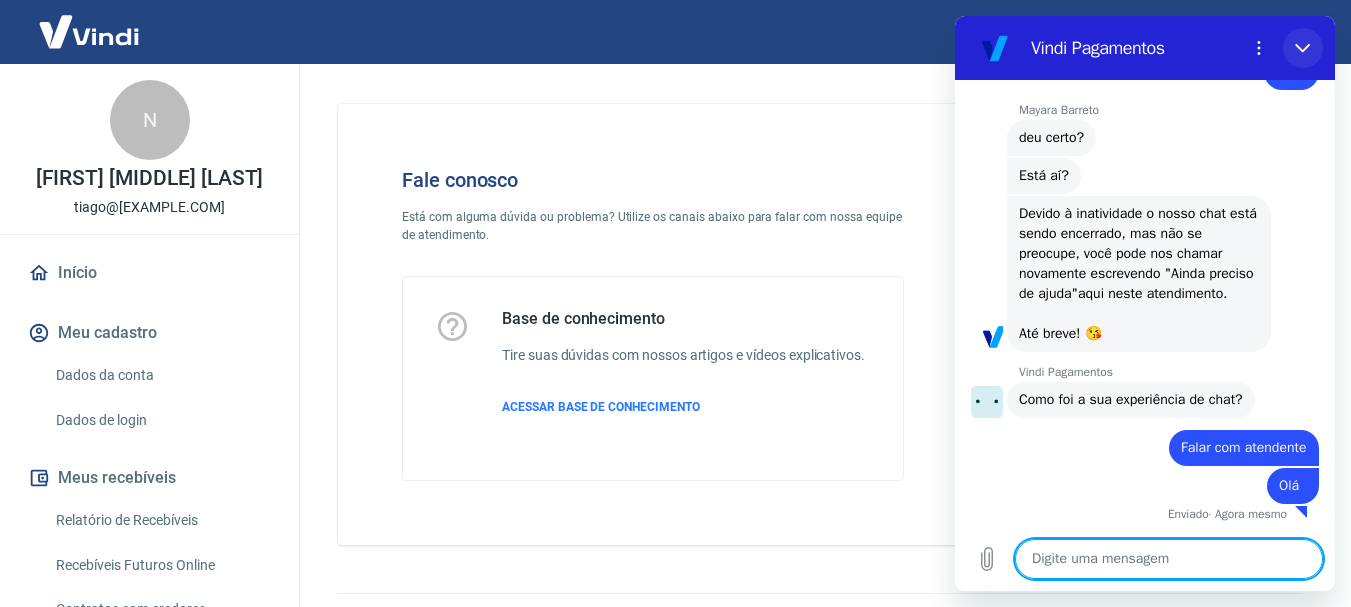 click 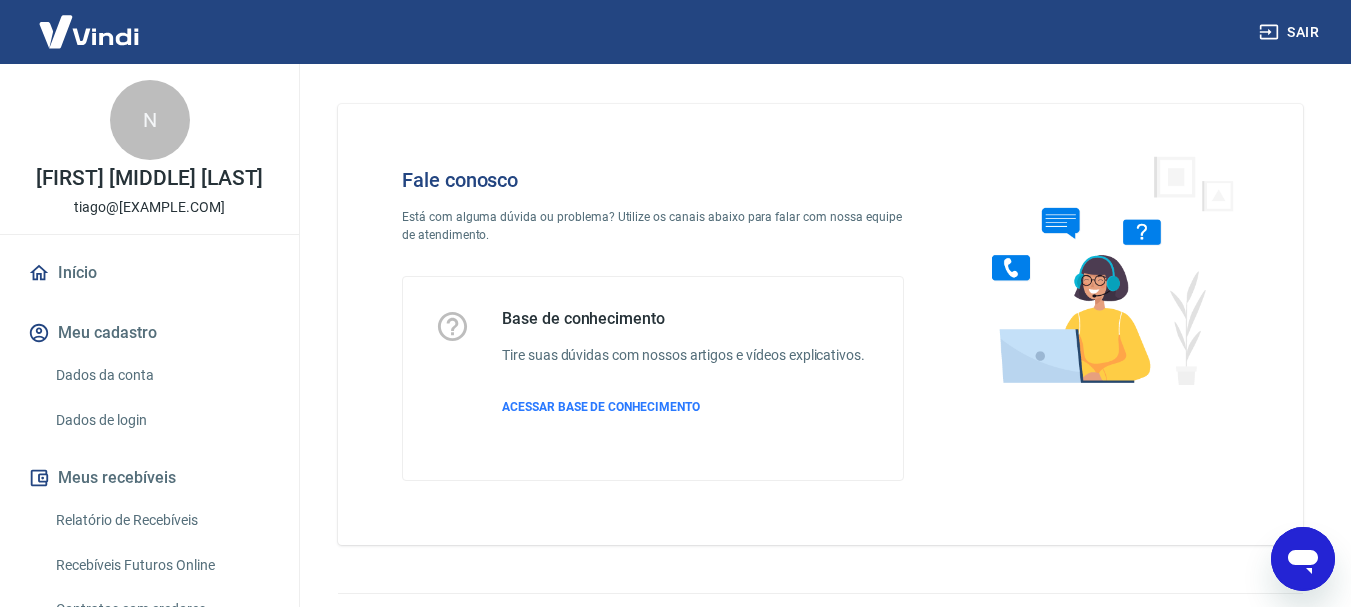 click 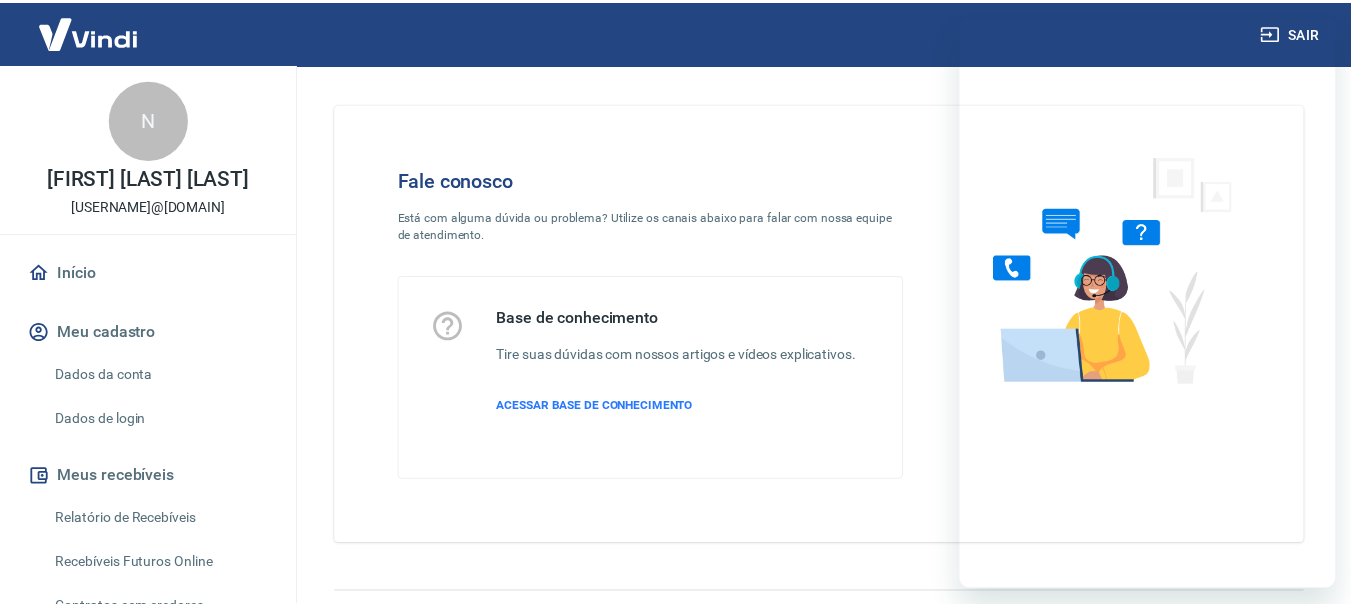 scroll, scrollTop: 0, scrollLeft: 0, axis: both 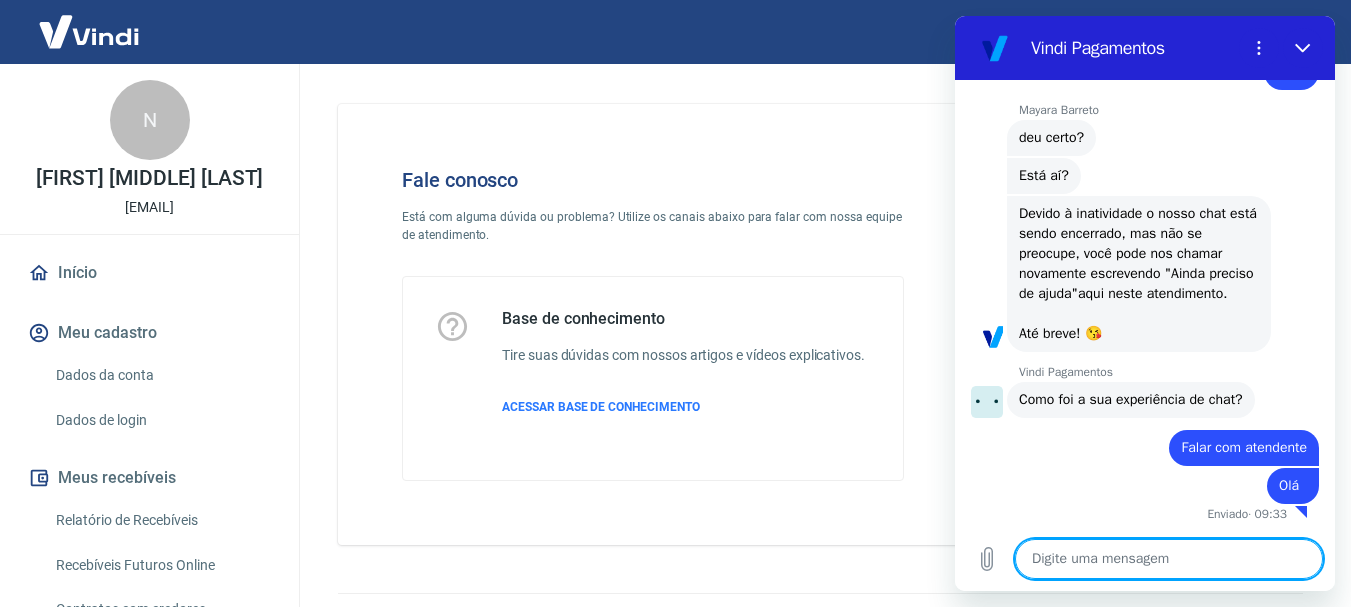click on "Falar com atendente" at bounding box center [1244, 447] 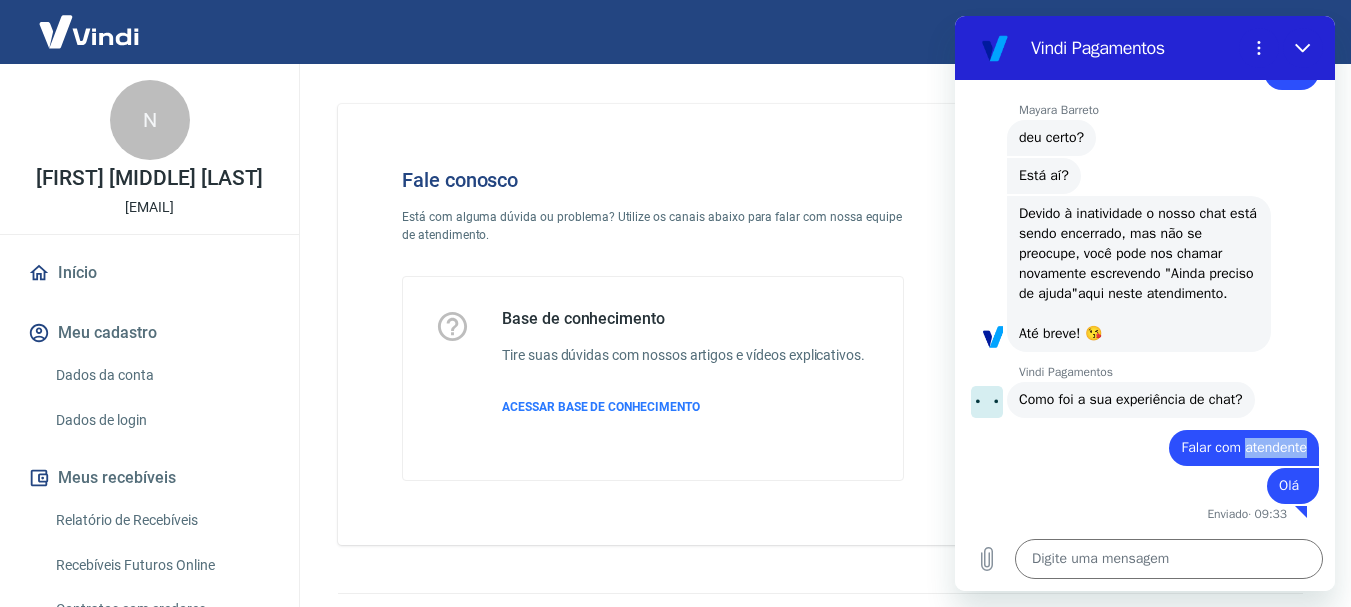 click on "Falar com atendente" at bounding box center [1244, 447] 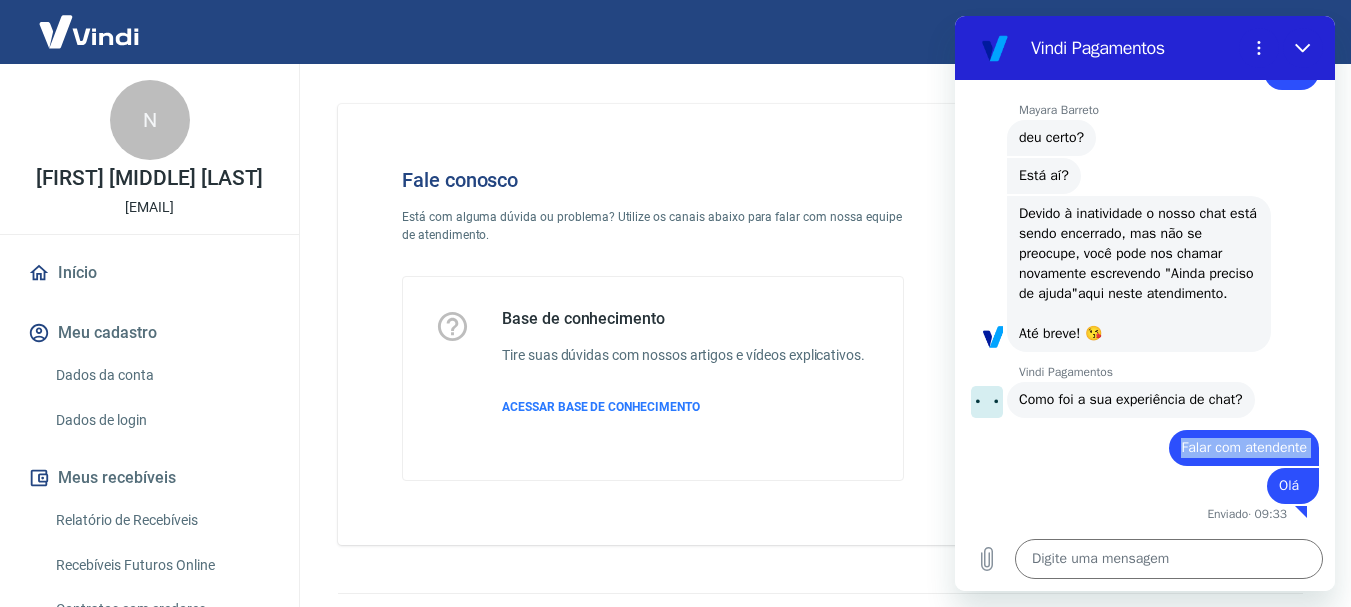 click on "Falar com atendente" at bounding box center (1244, 447) 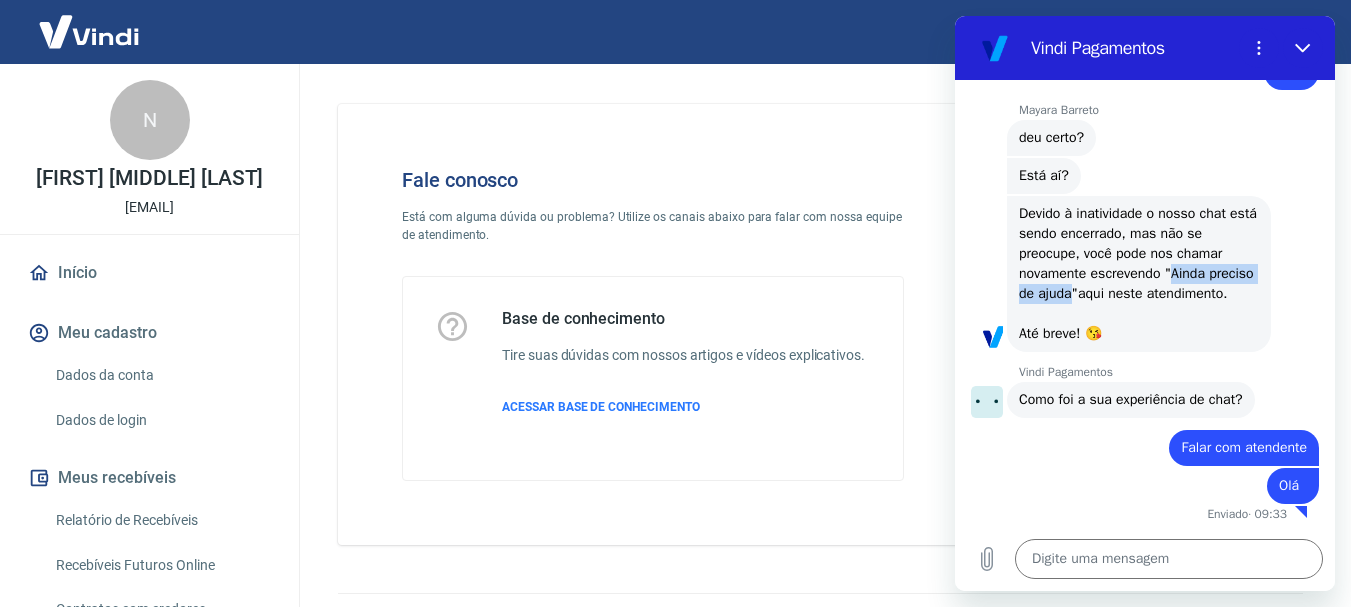 drag, startPoint x: 1128, startPoint y: 280, endPoint x: 1173, endPoint y: 249, distance: 54.644306 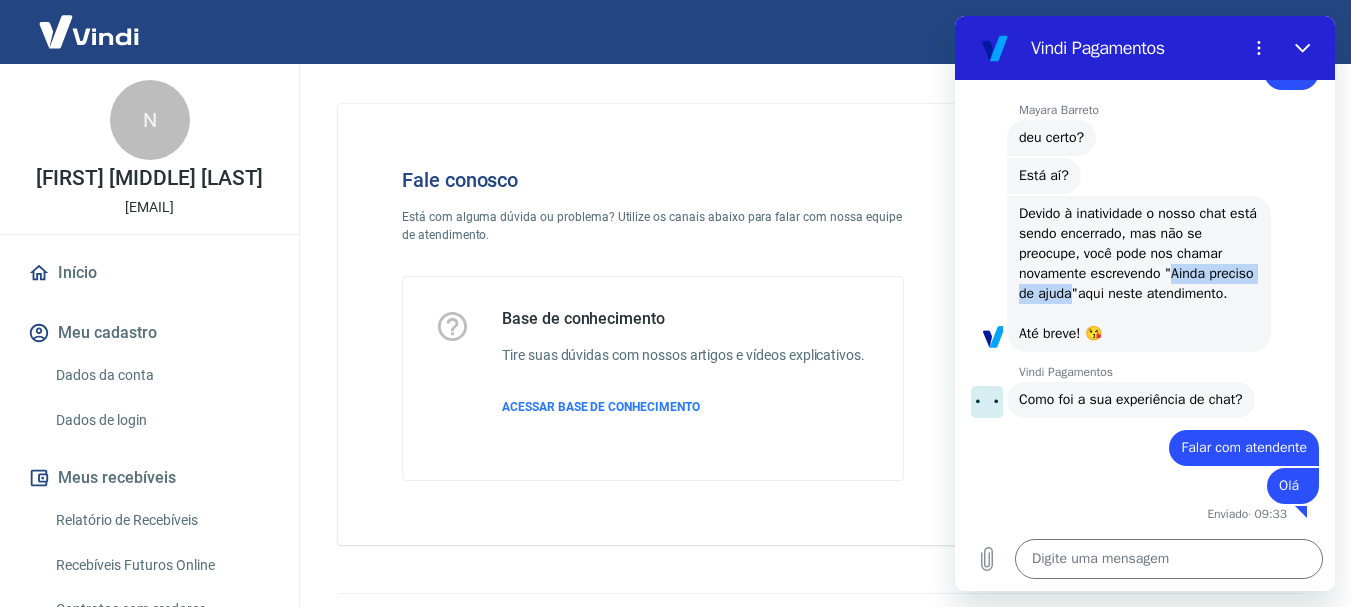 copy on "Ainda preciso de ajuda" 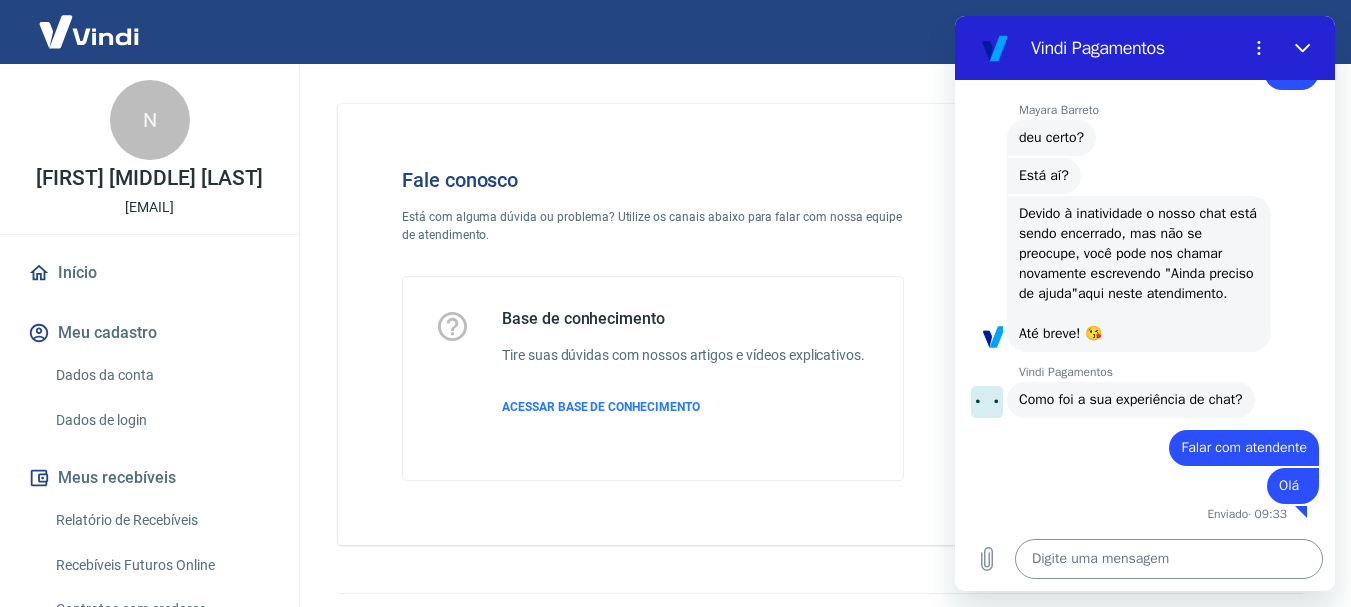 click at bounding box center [1169, 559] 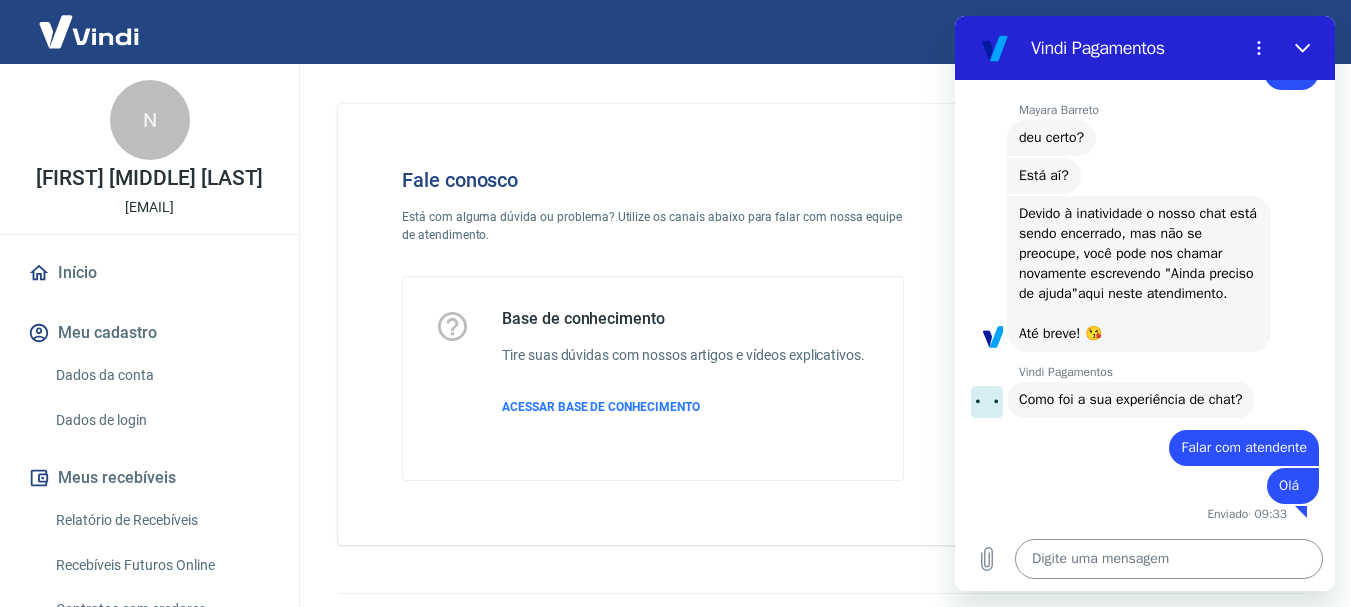 type on "Ainda preciso de ajuda" 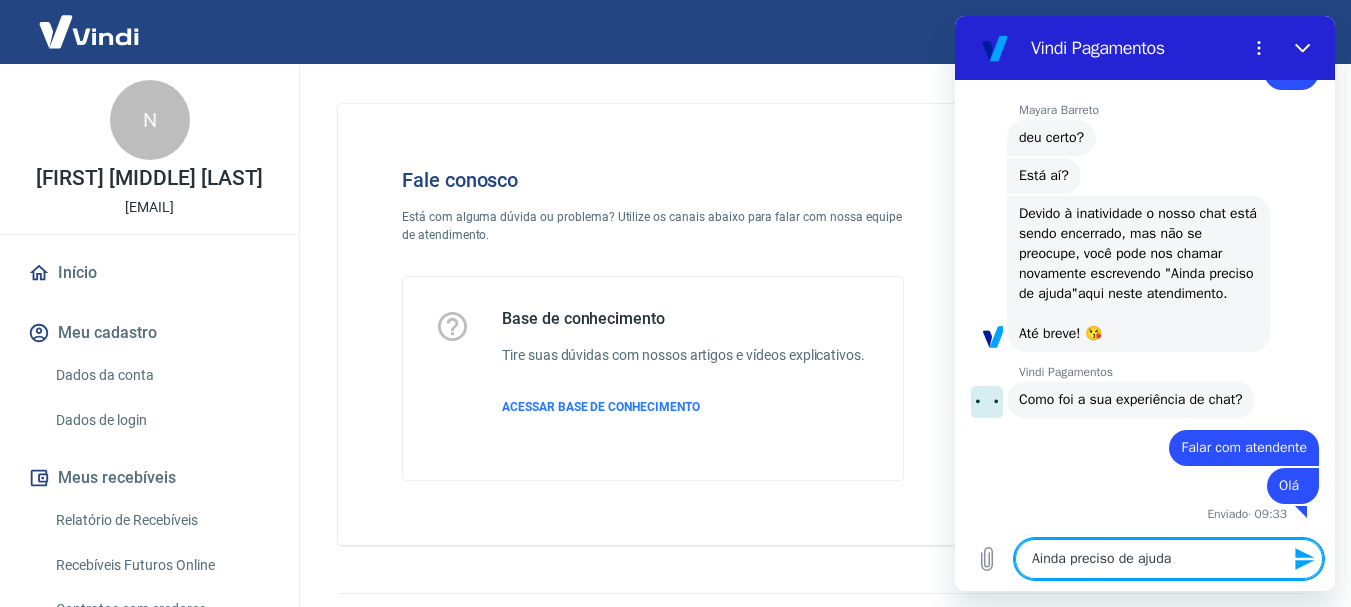 type 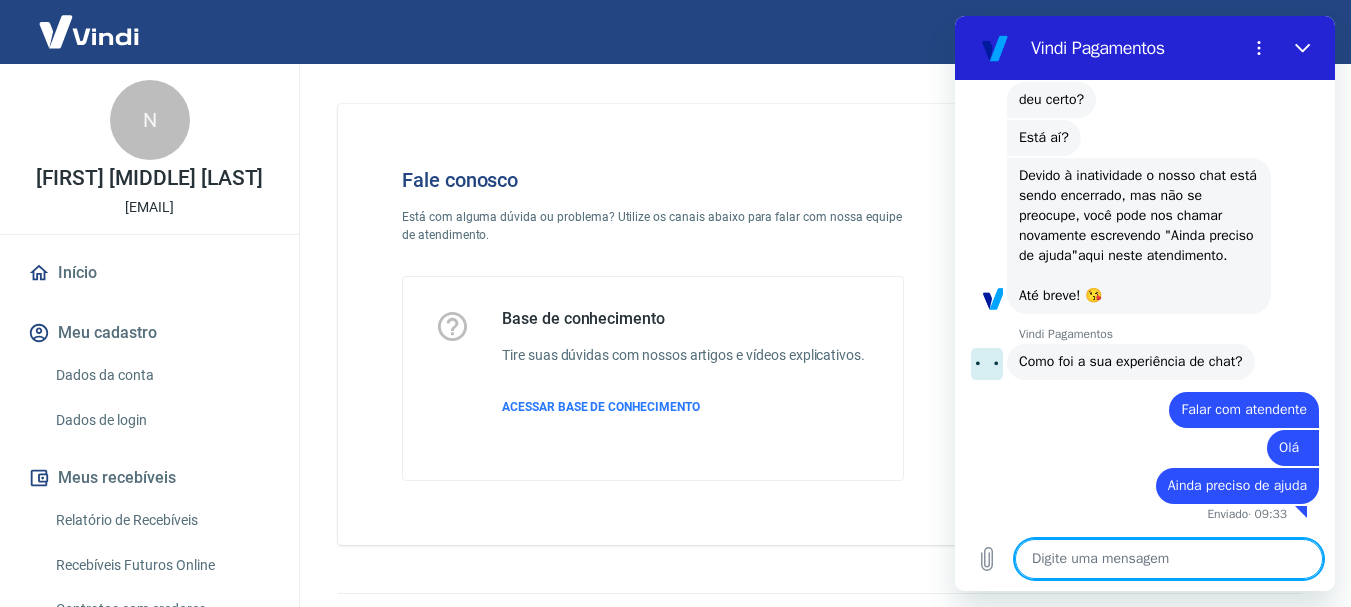 scroll, scrollTop: 4804, scrollLeft: 0, axis: vertical 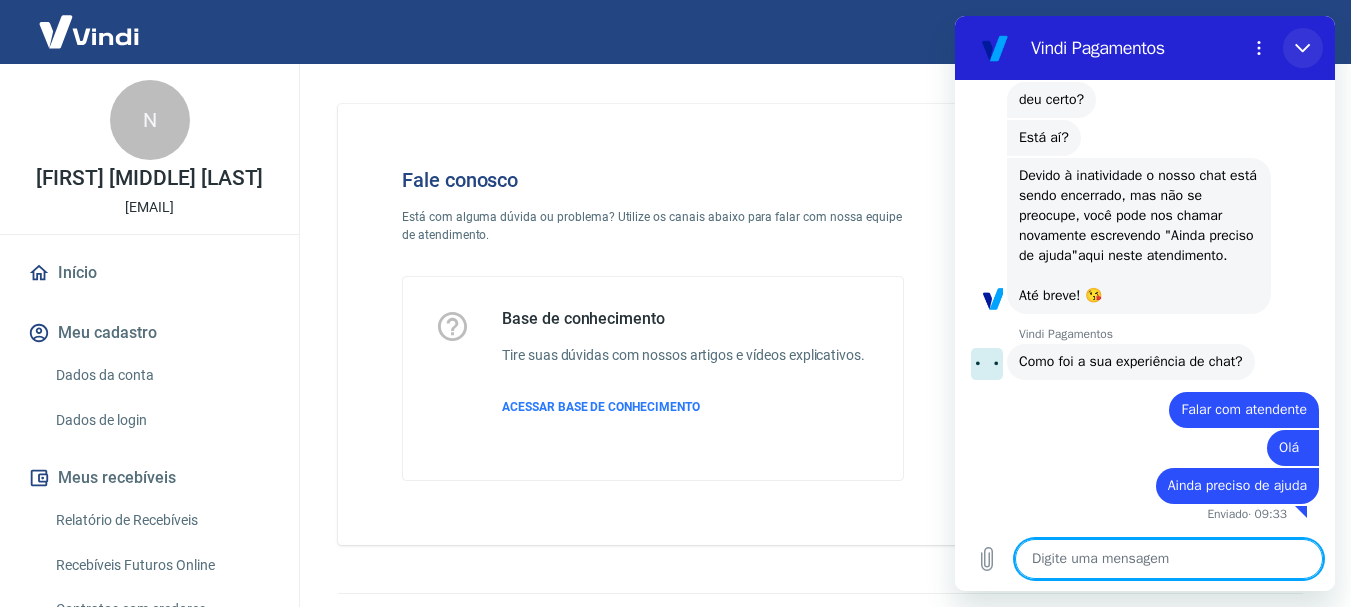 click 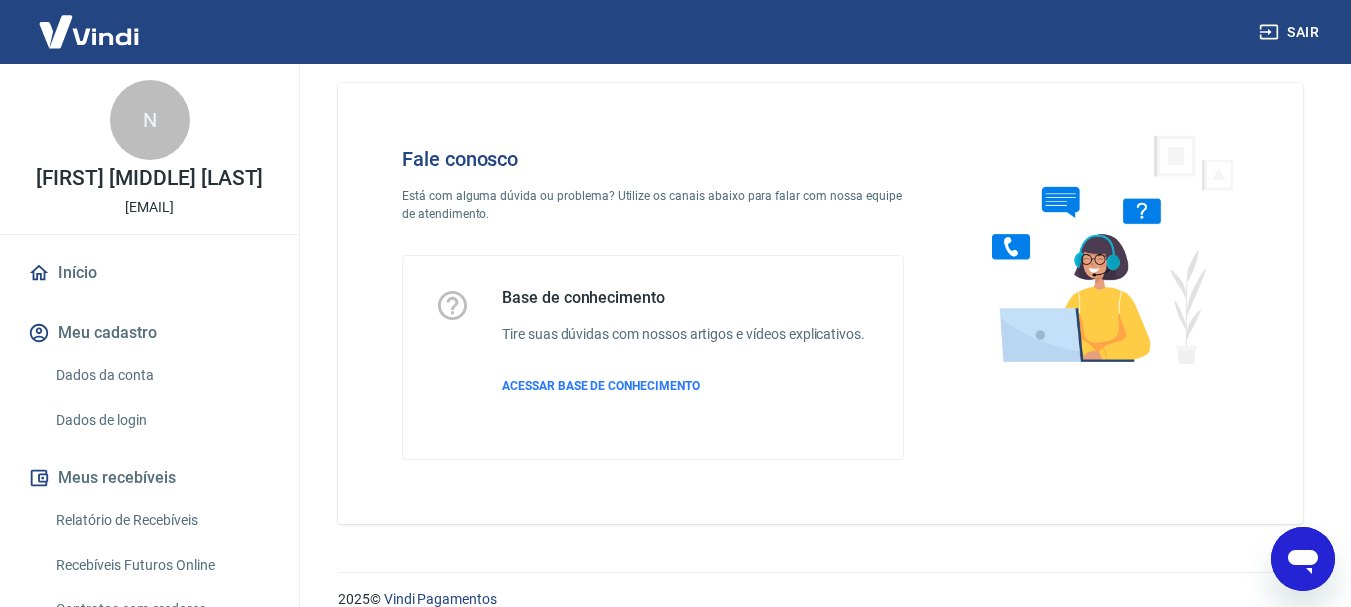 scroll, scrollTop: 0, scrollLeft: 0, axis: both 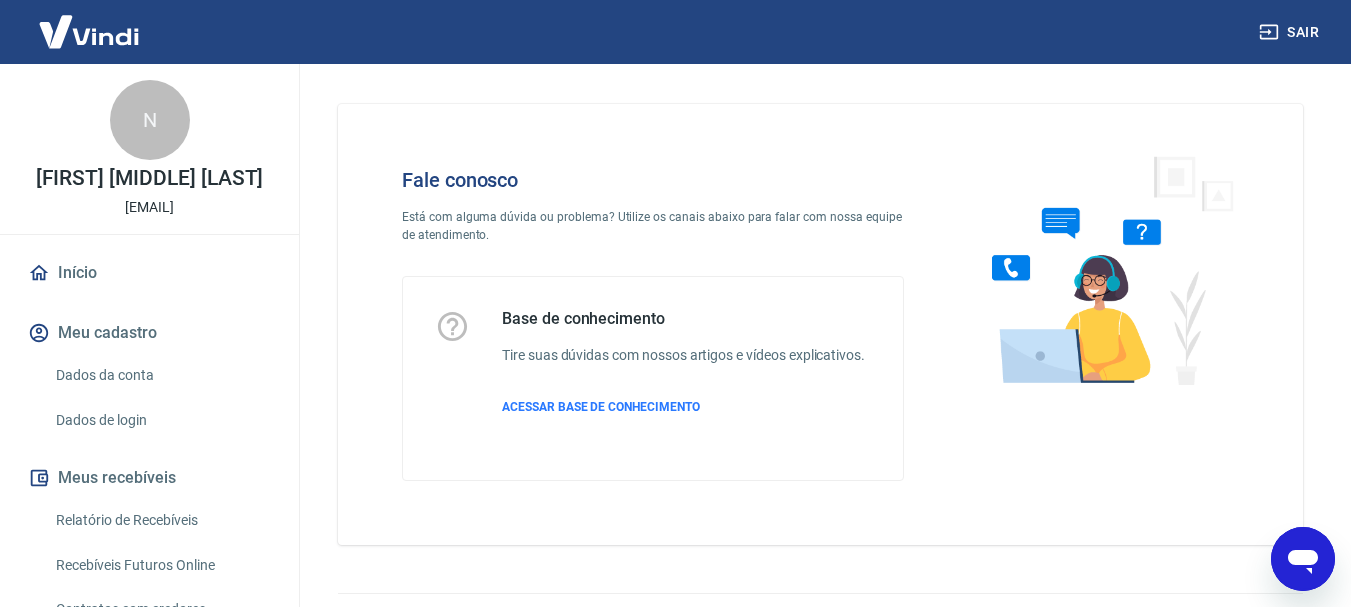 click 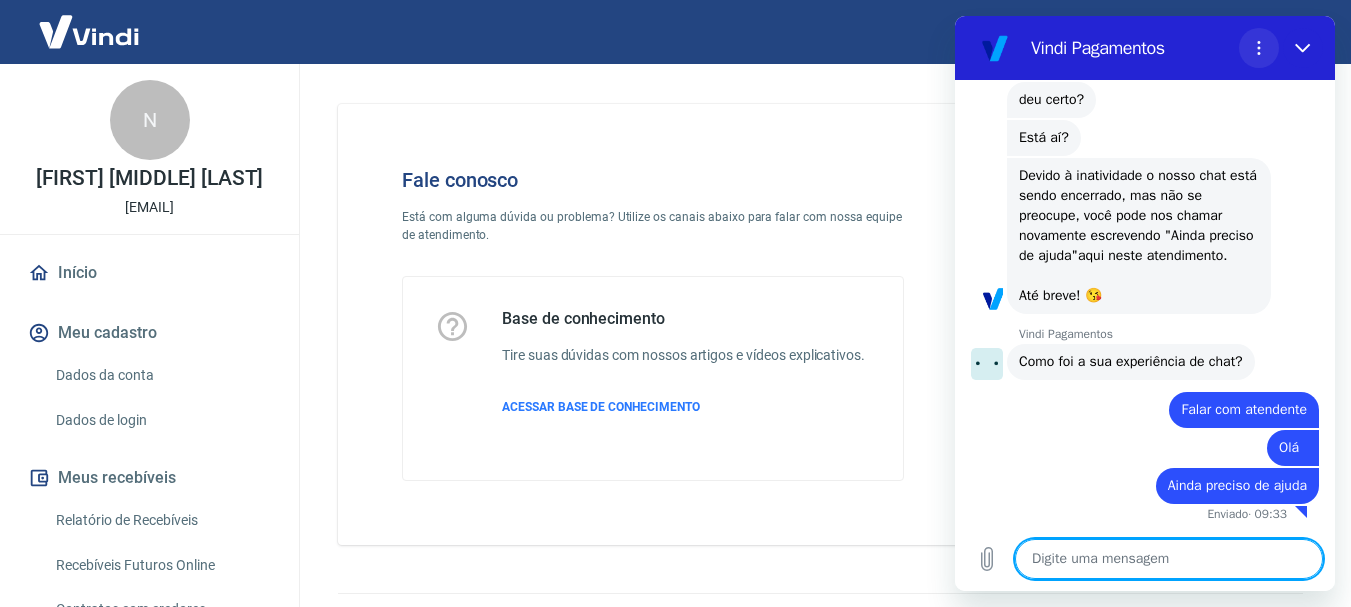 click 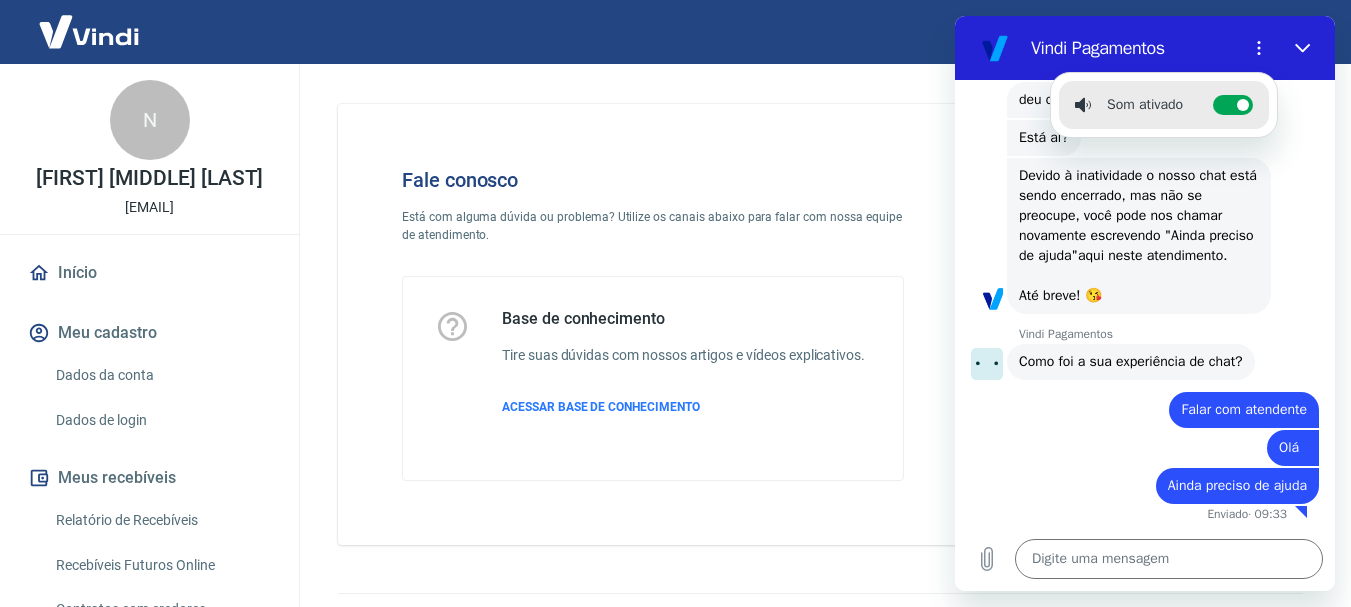click on "Devido à inatividade o nosso chat está sendo encerrado, mas não se preocupe, você pode nos chamar novamente escrevendo " Ainda preciso de ajuda"  aqui neste atendimento.   Até breve! 😘️" at bounding box center [1139, 236] 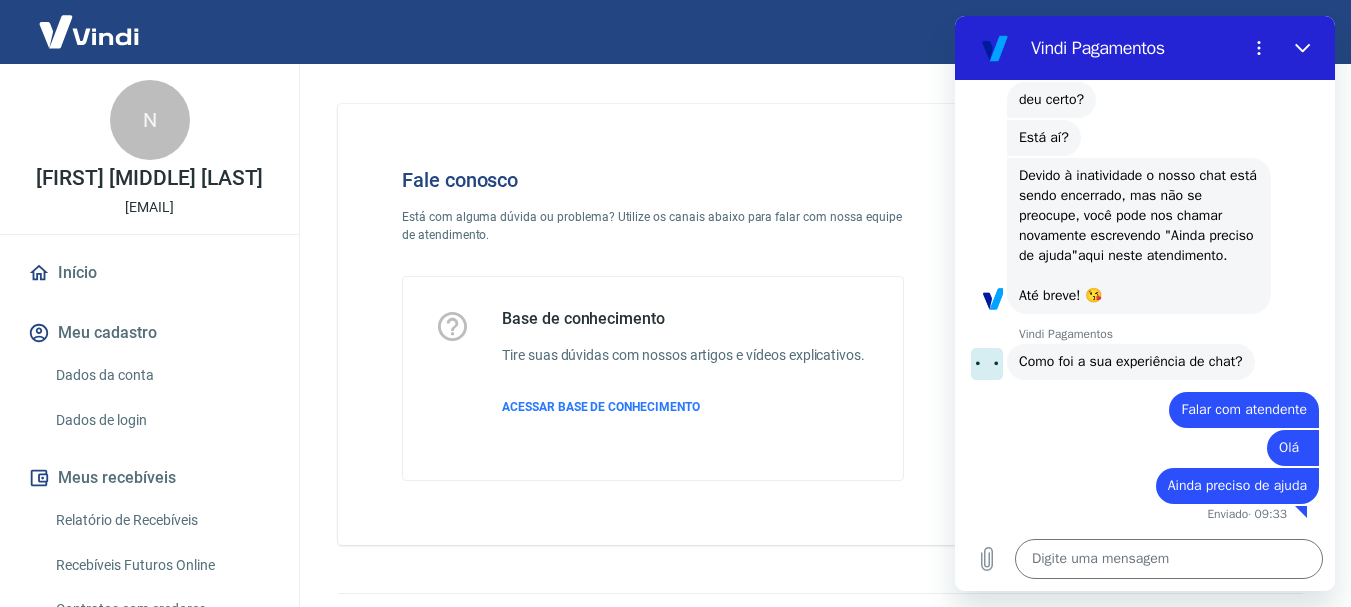 scroll, scrollTop: 4804, scrollLeft: 0, axis: vertical 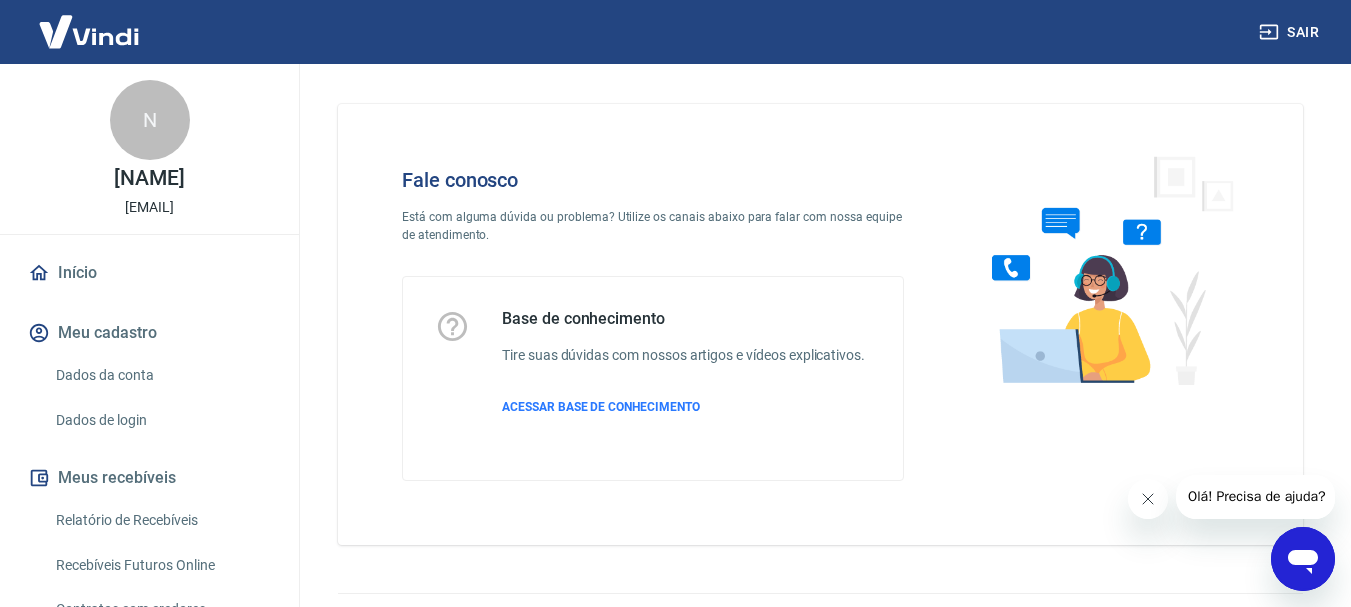 click 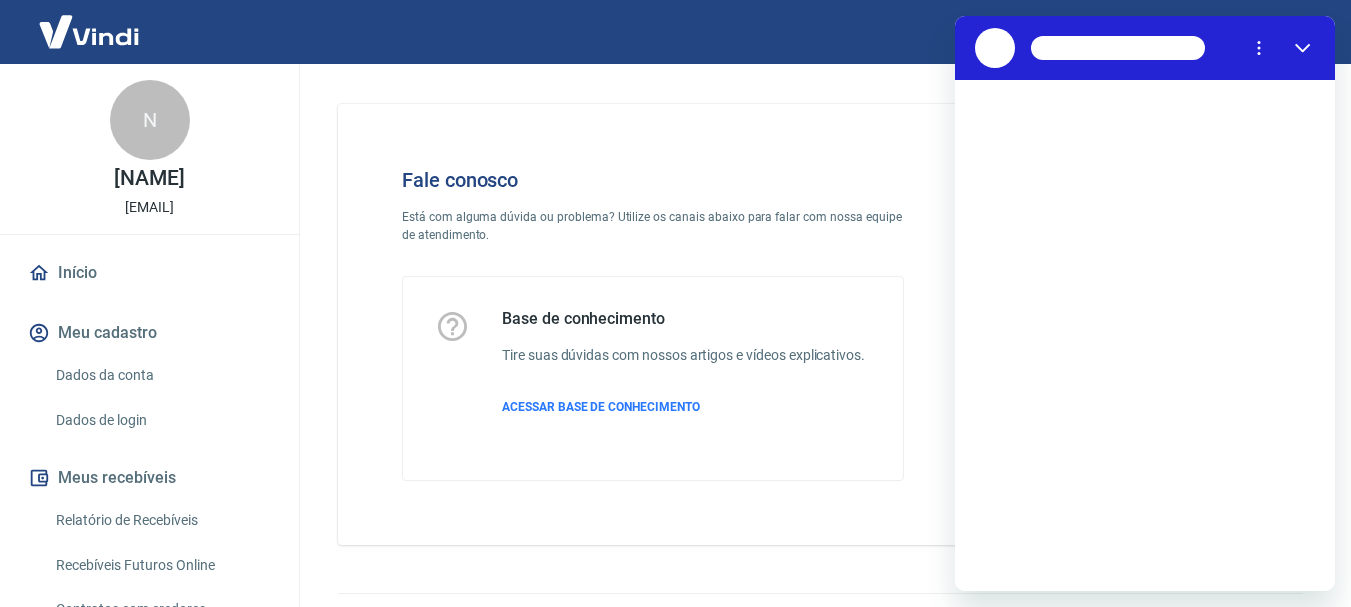 scroll, scrollTop: 0, scrollLeft: 0, axis: both 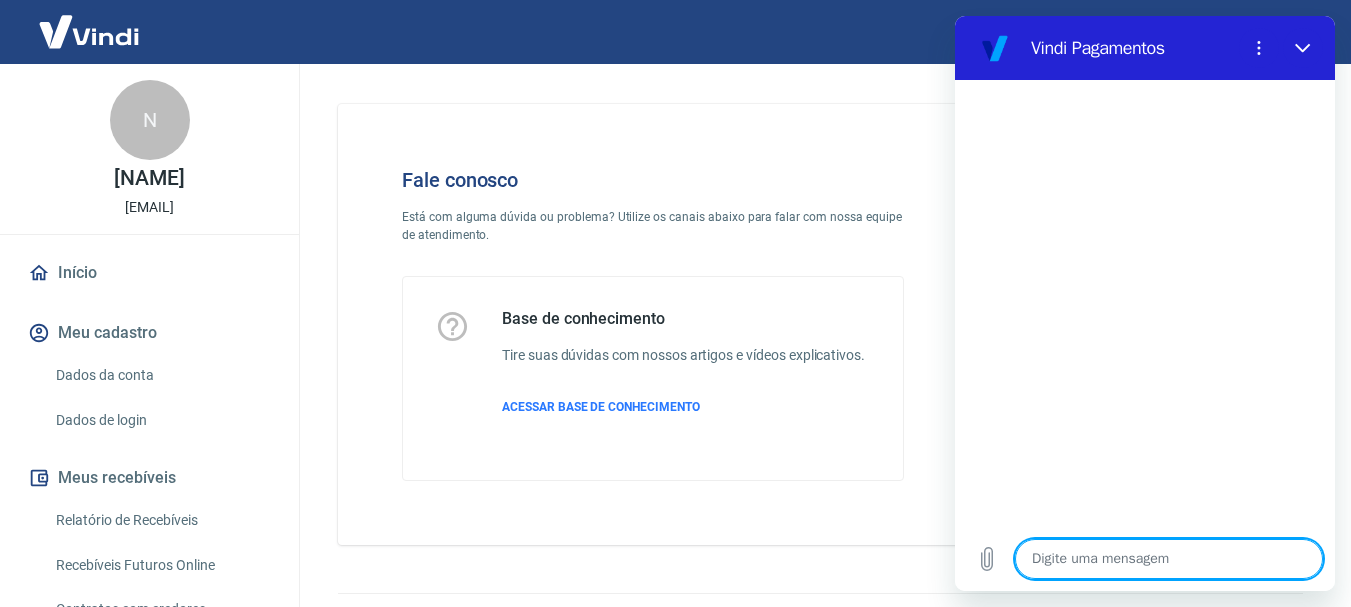 type on "Ainda preciso de ajuda" 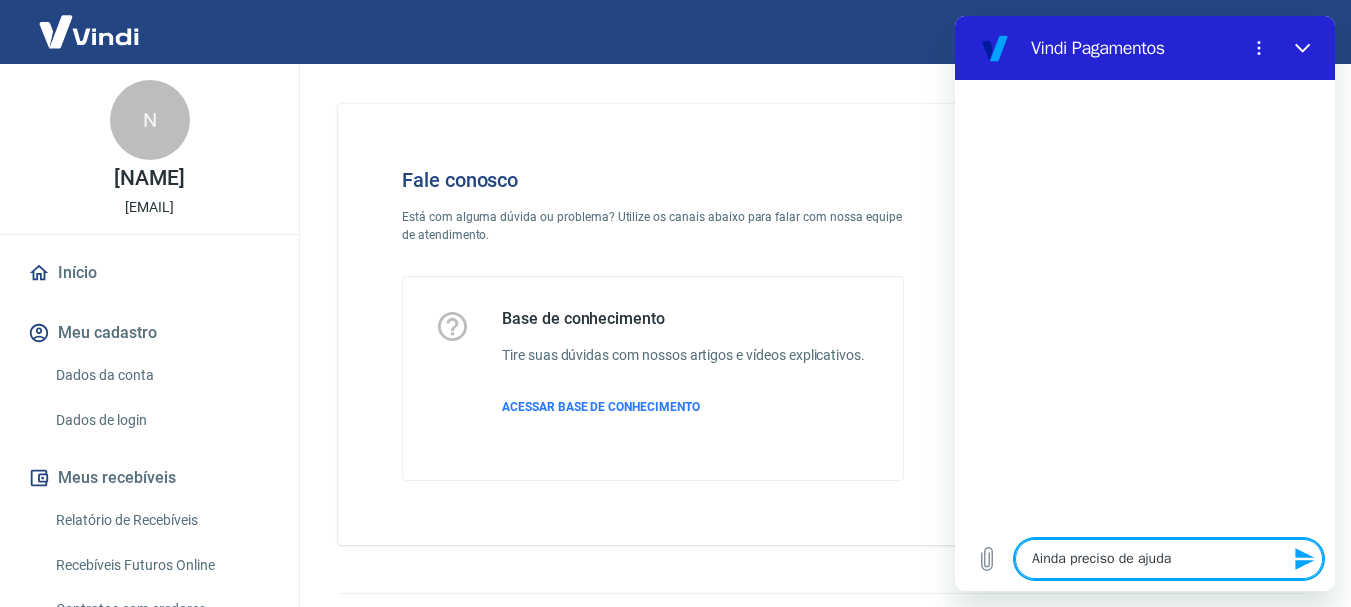 type 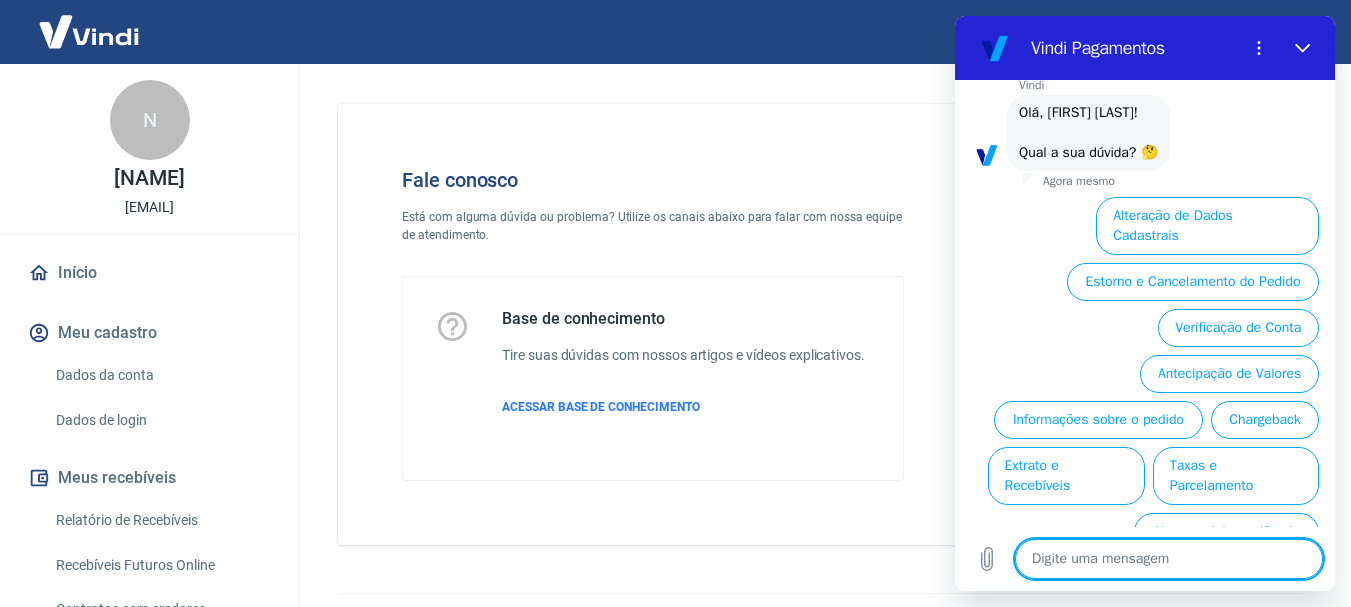 type on "x" 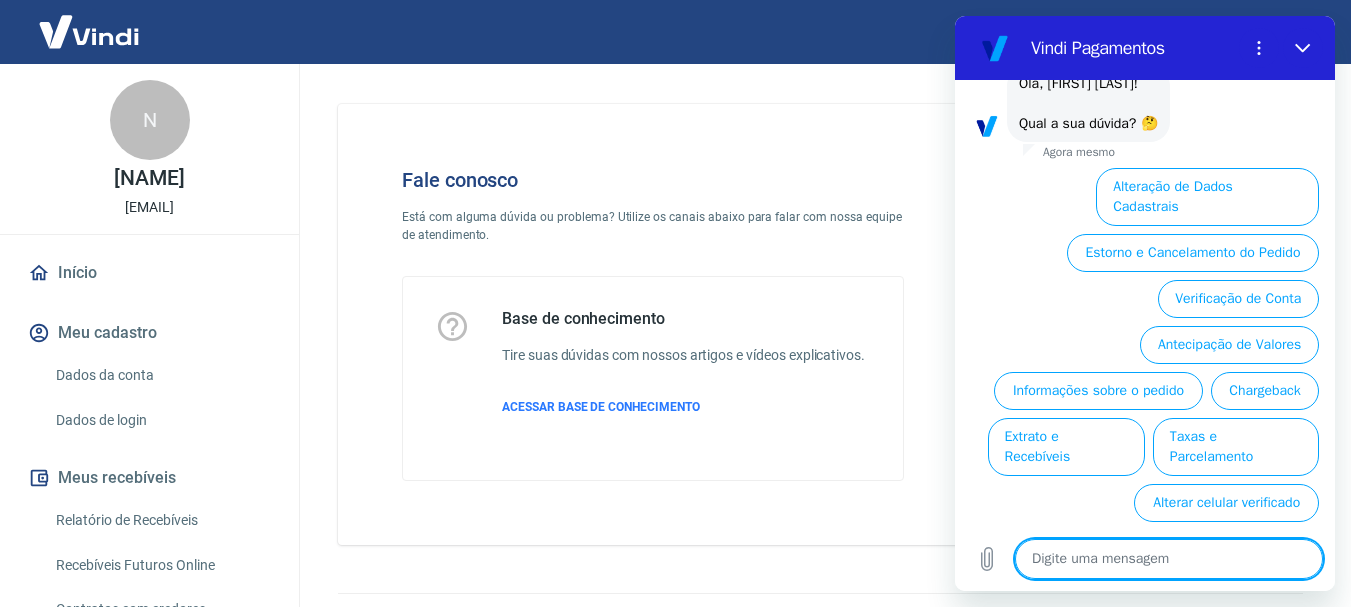 scroll, scrollTop: 146, scrollLeft: 0, axis: vertical 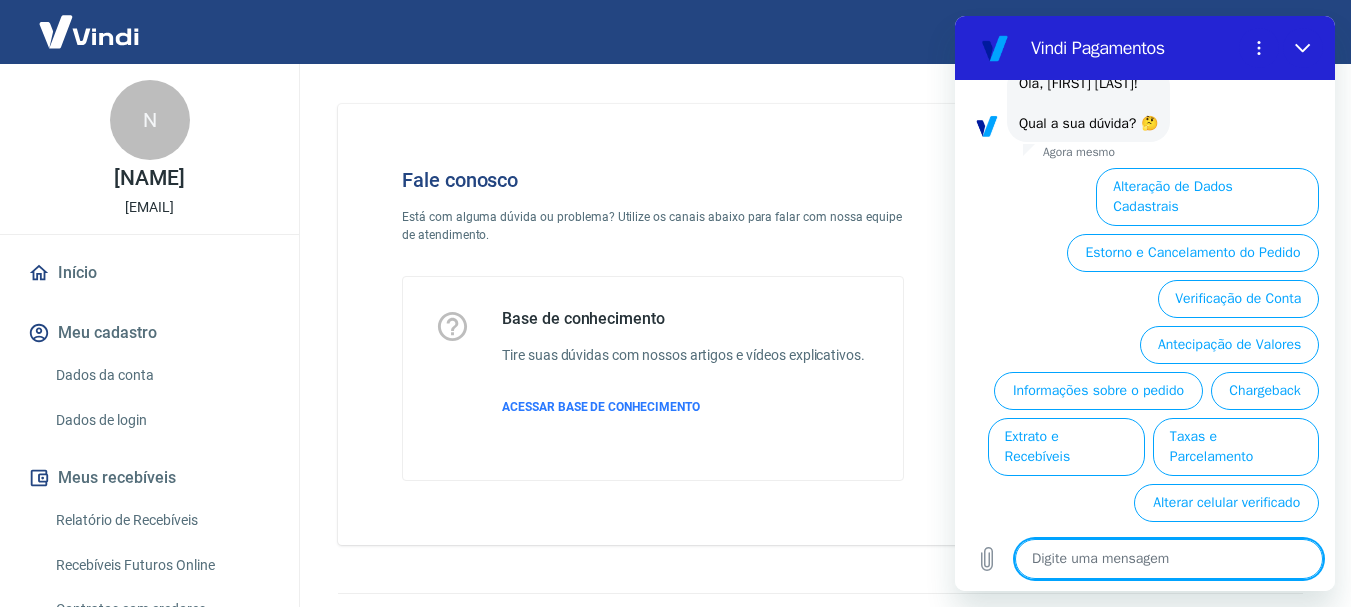 type on "F" 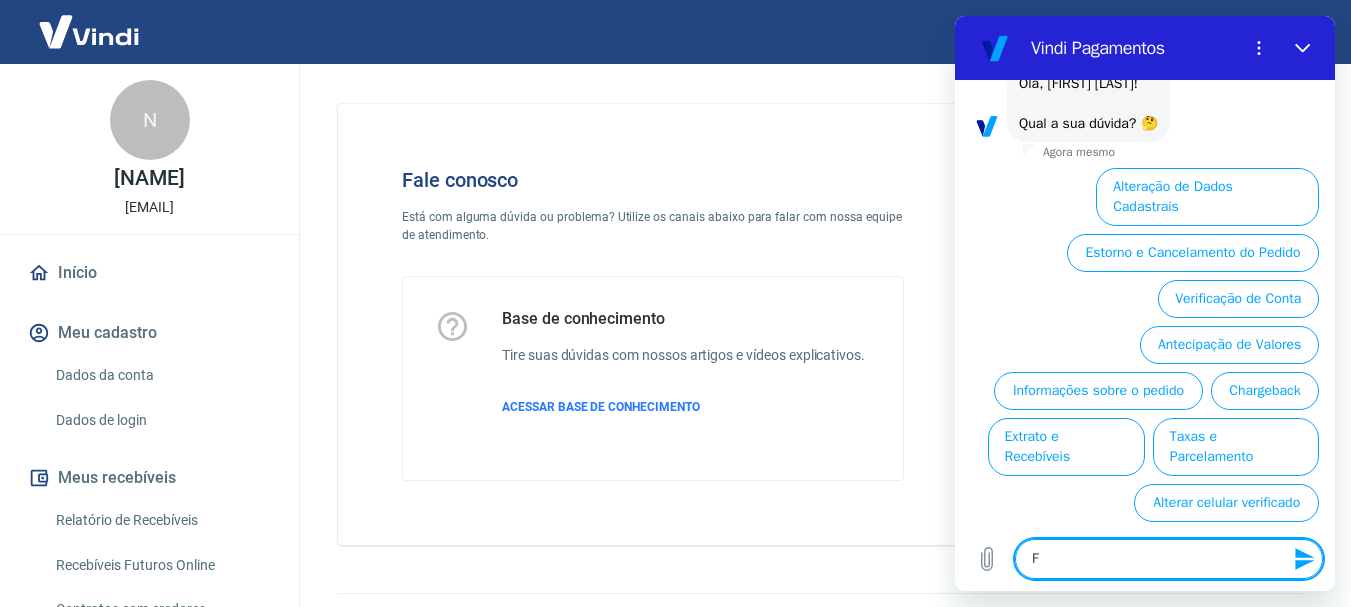 type on "Fa" 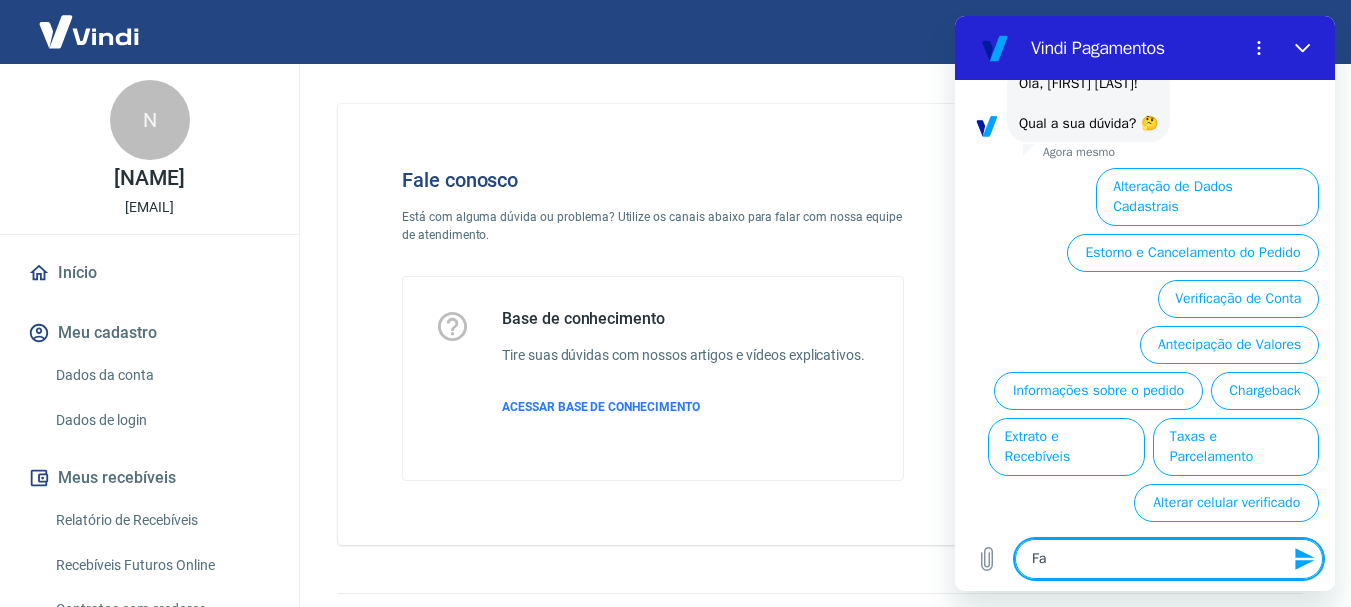 type on "Fal" 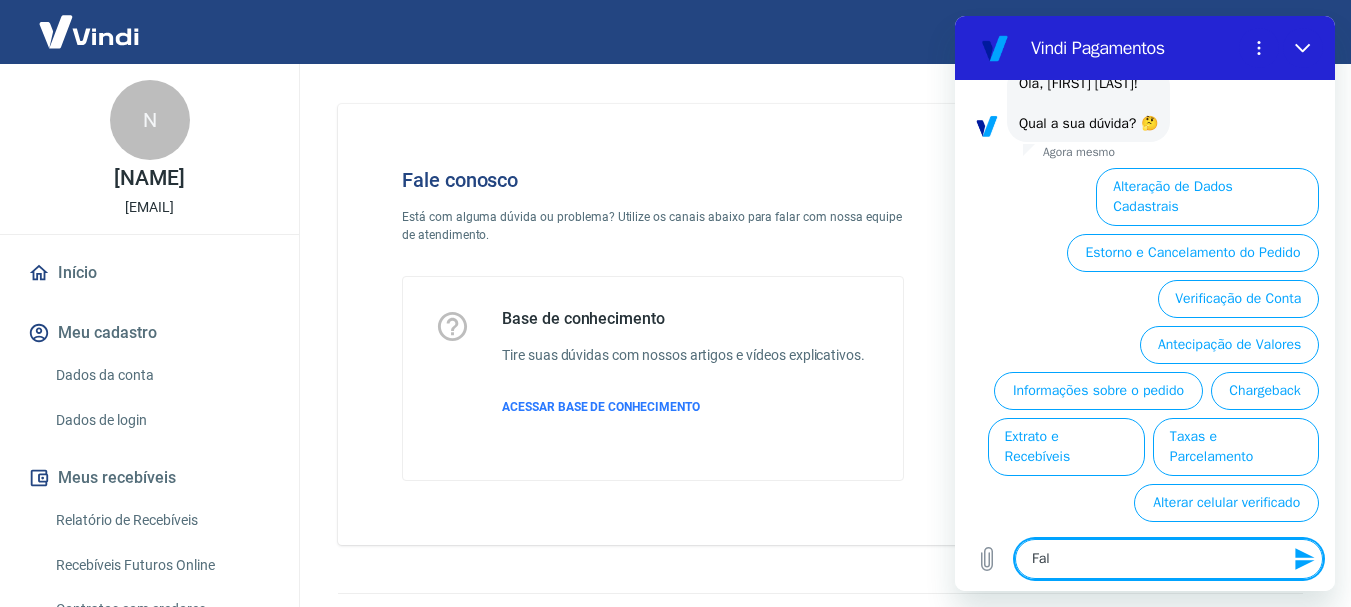 type on "x" 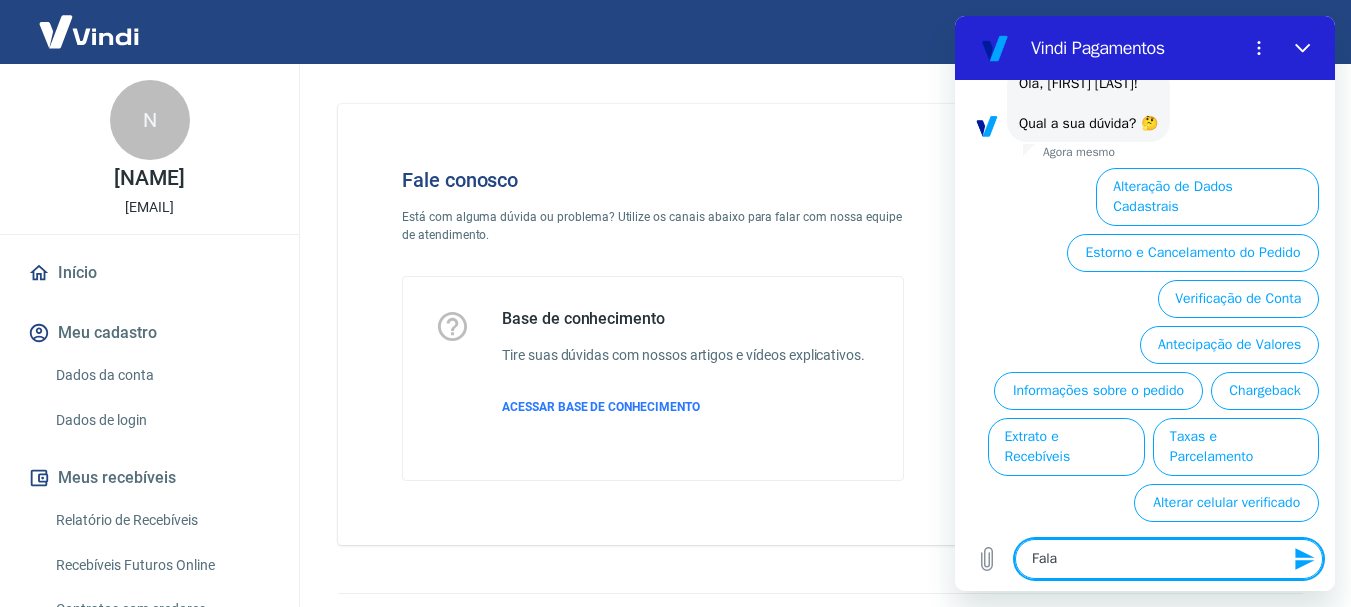 type on "Falar" 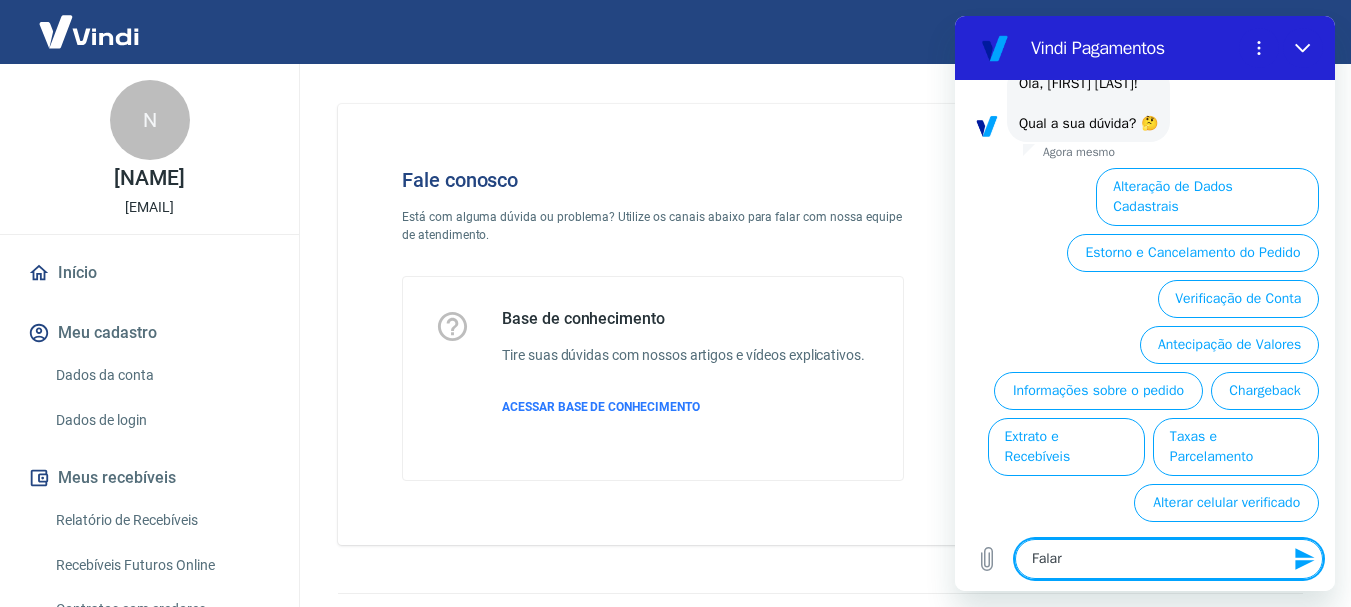 type on "Falar" 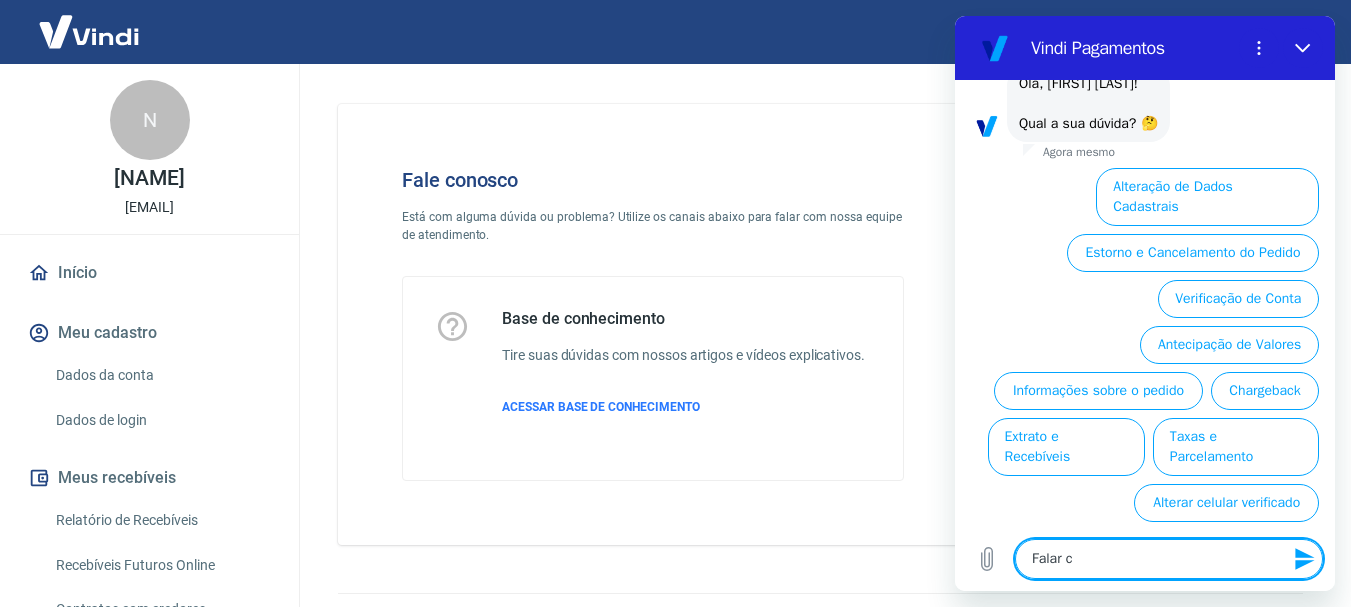 type on "Falar co" 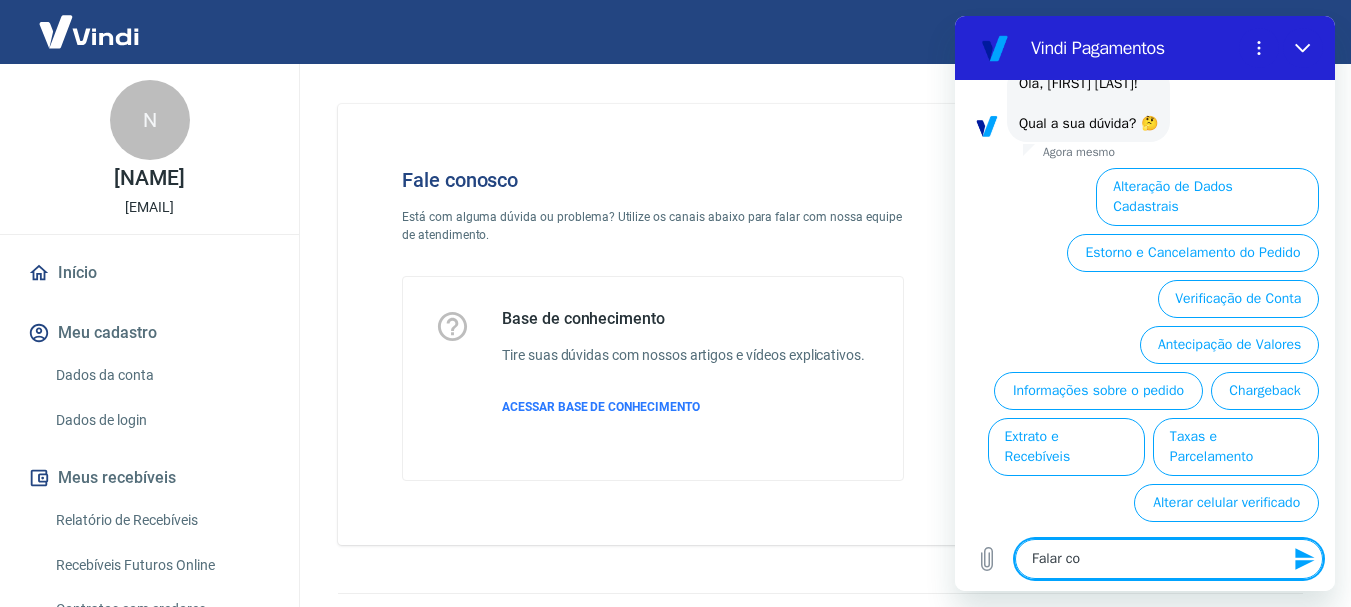 type on "Falar com" 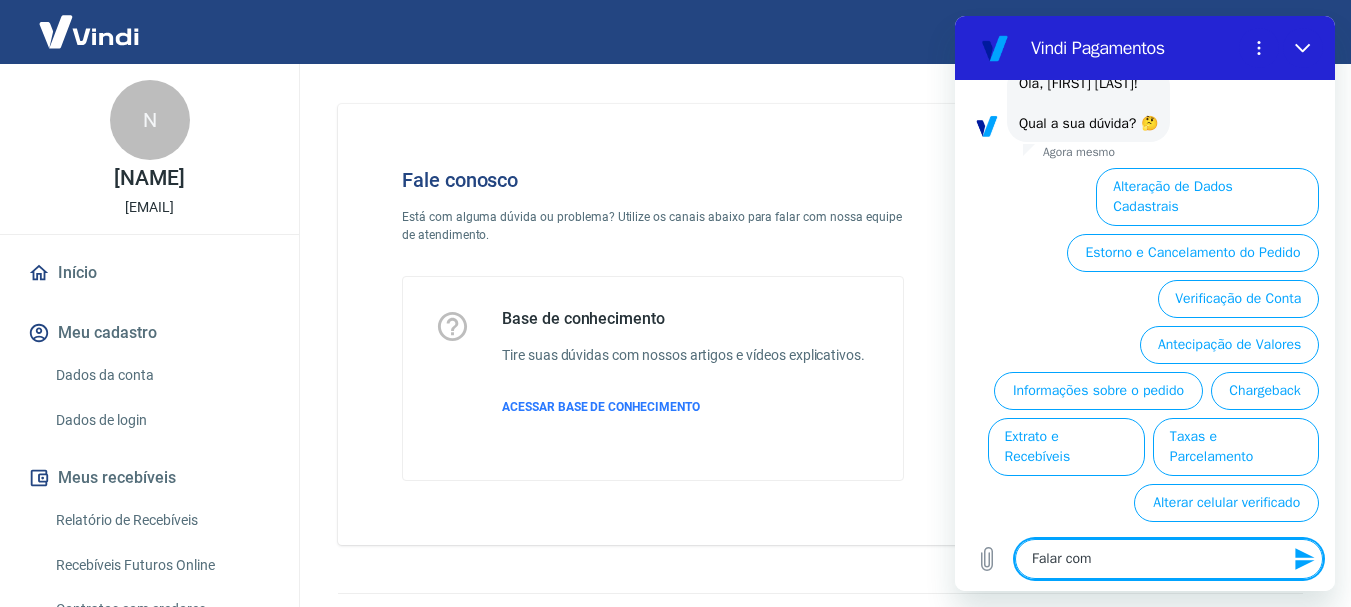 type on "Falar com" 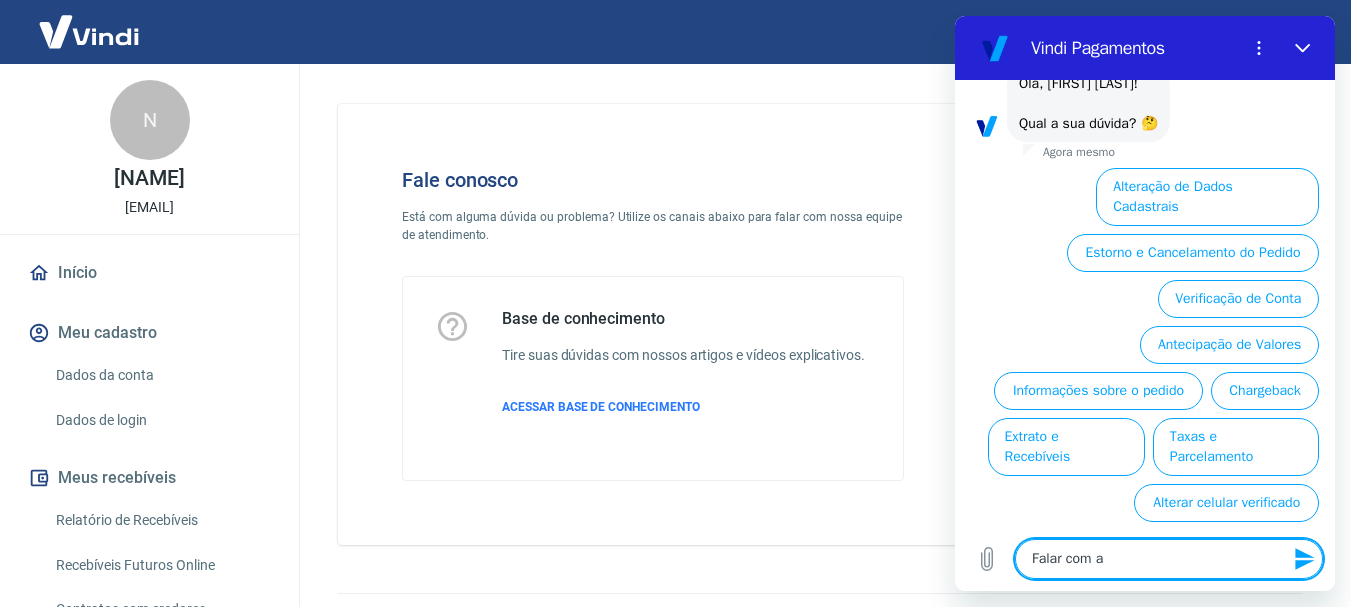 type on "Falar com at" 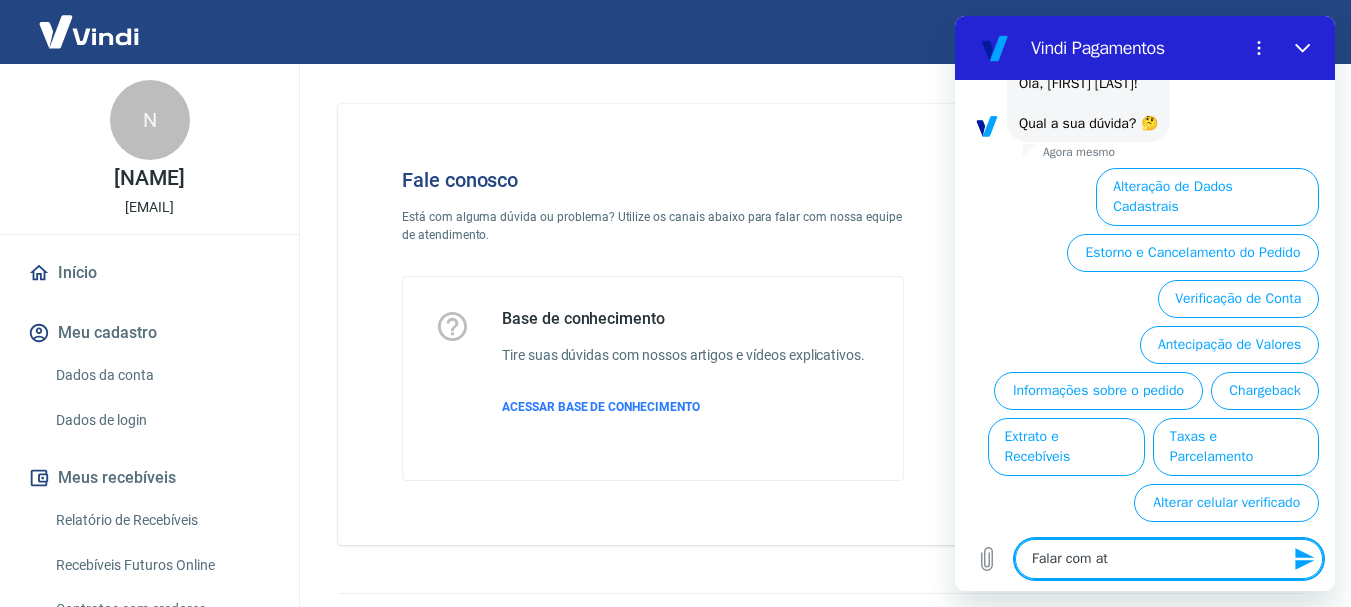 type on "Falar com ate" 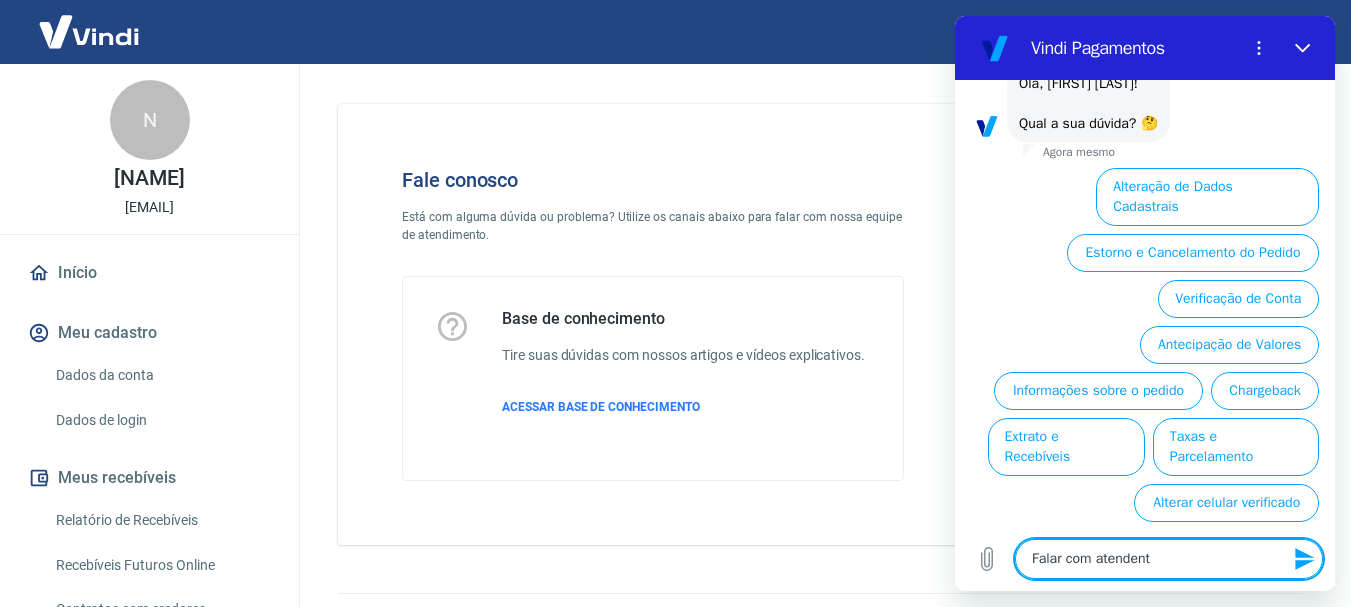 type on "Falar com atendente" 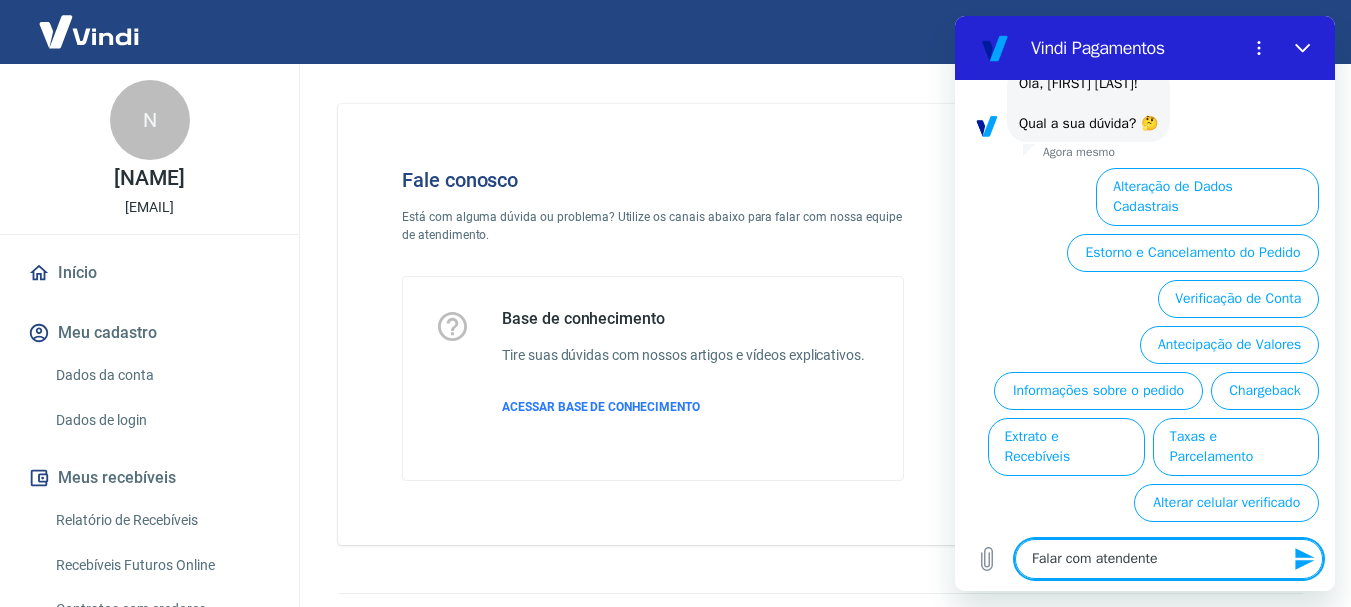 type on "x" 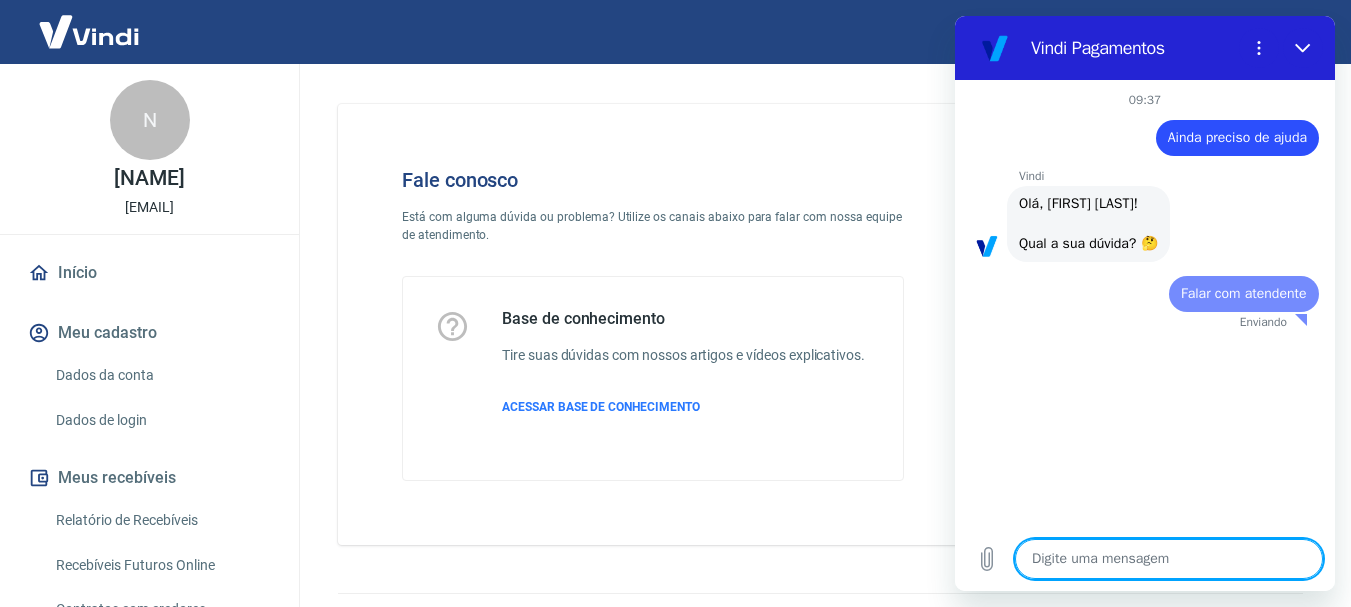 scroll, scrollTop: 0, scrollLeft: 0, axis: both 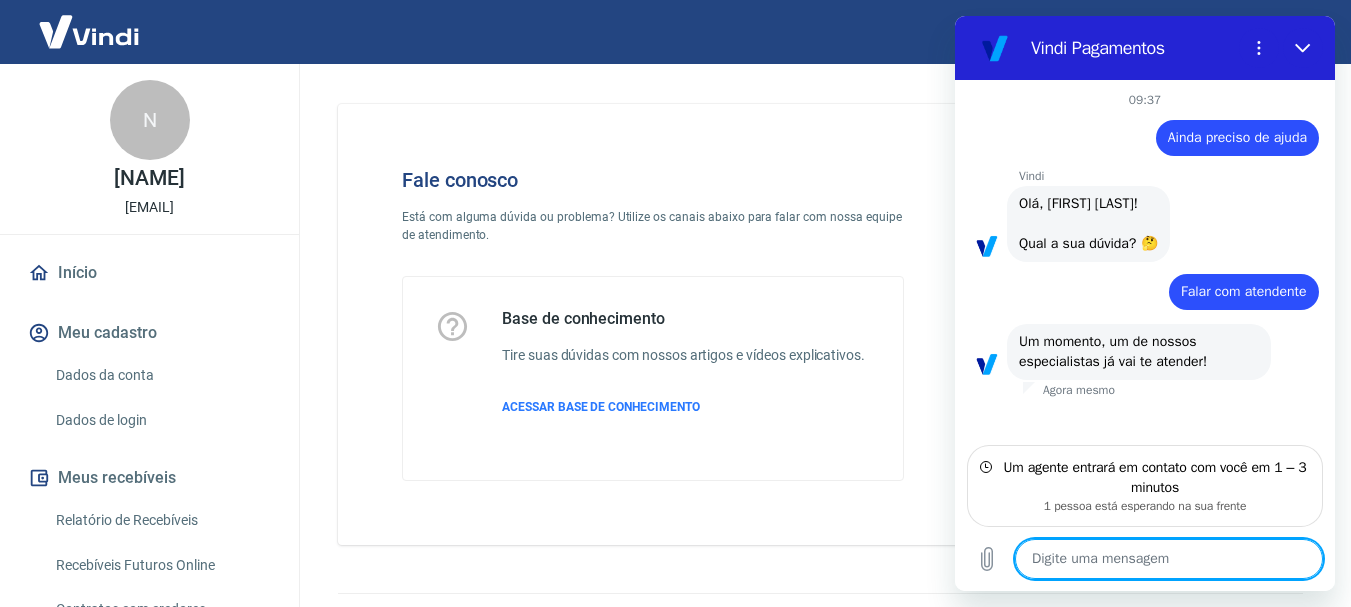 type on "x" 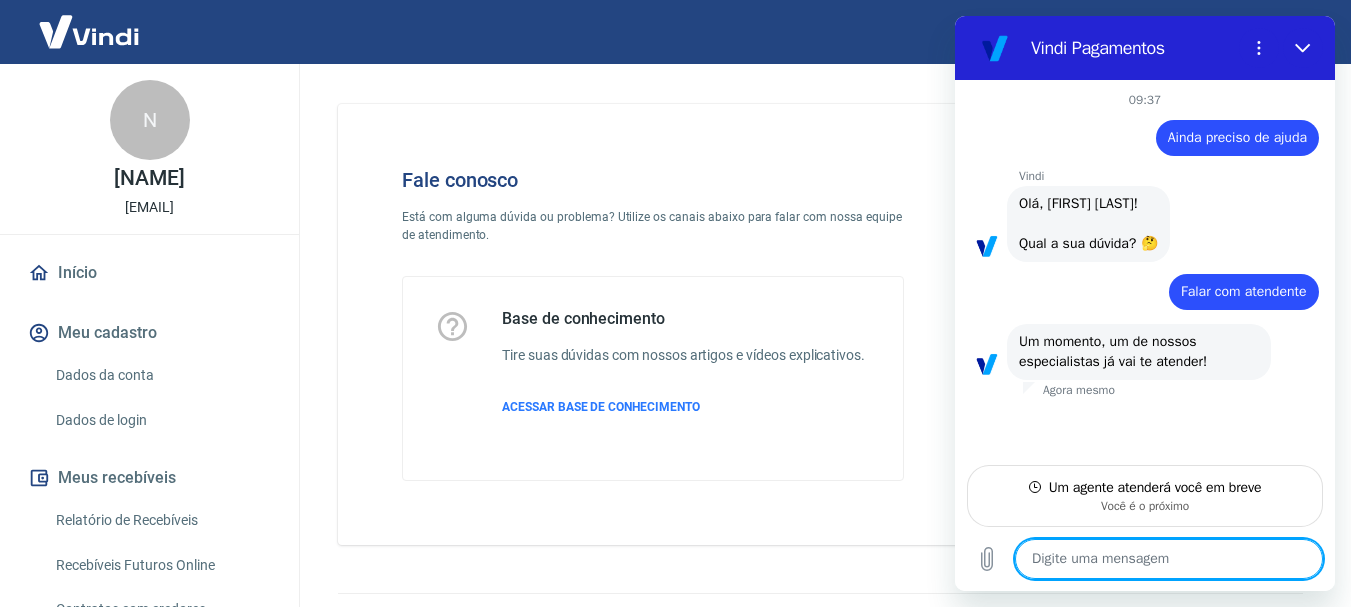 scroll, scrollTop: 48, scrollLeft: 0, axis: vertical 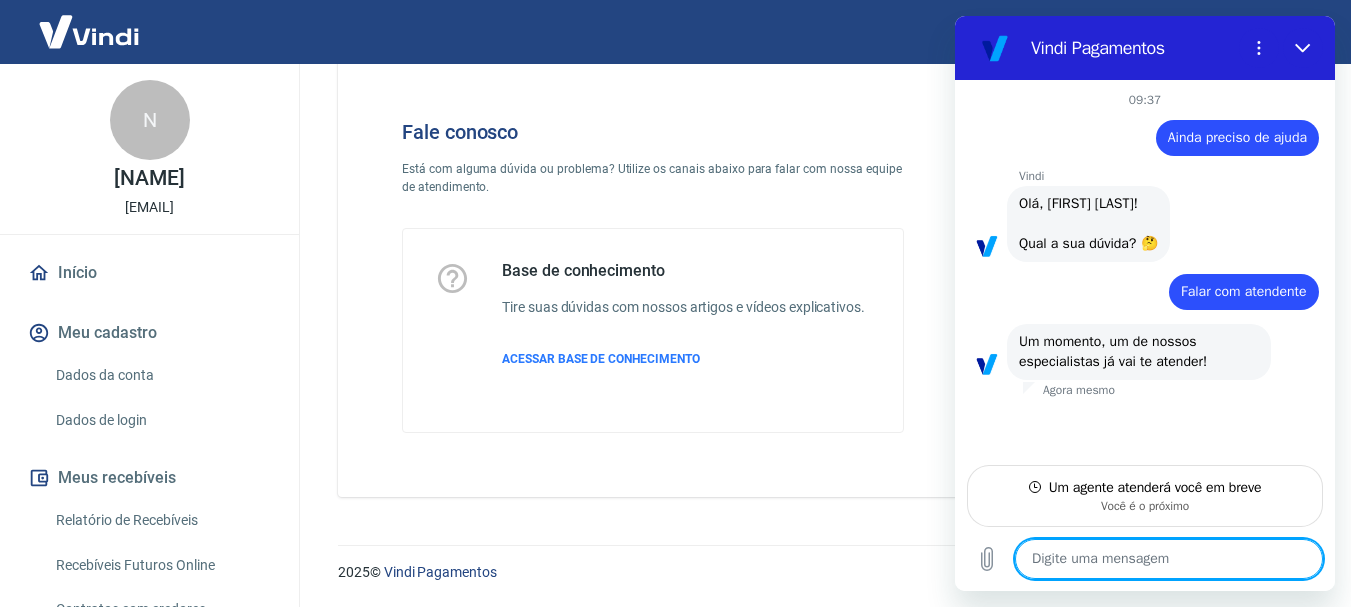 click at bounding box center [1169, 559] 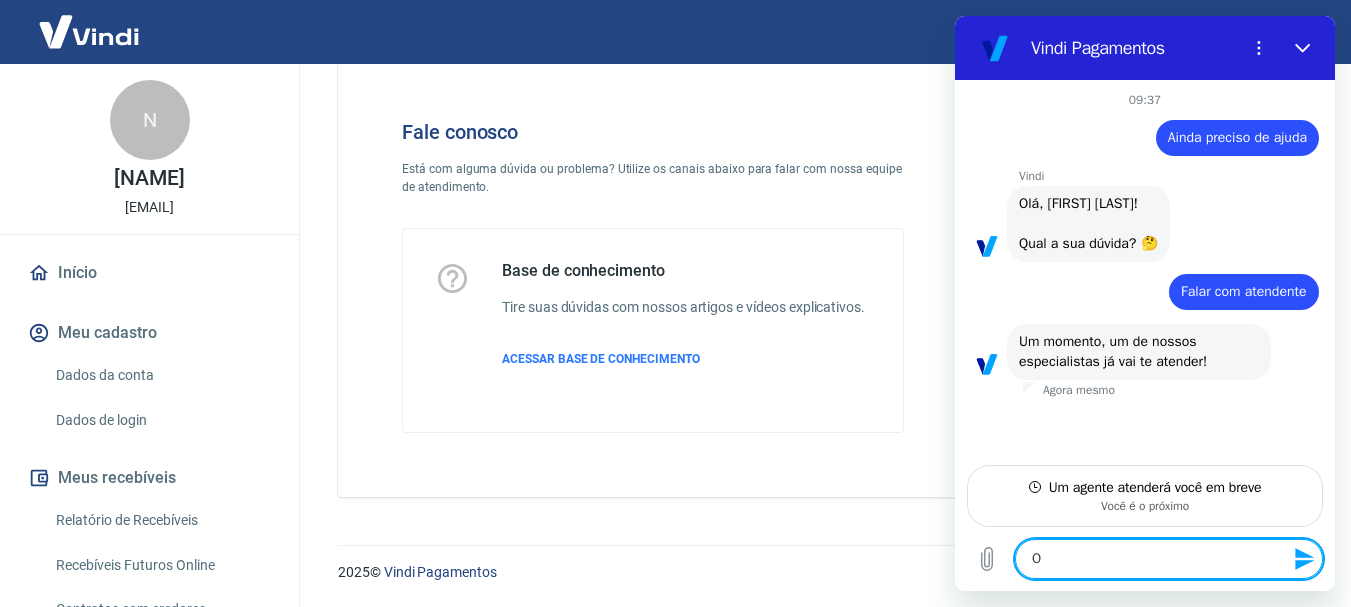 type on "Ol" 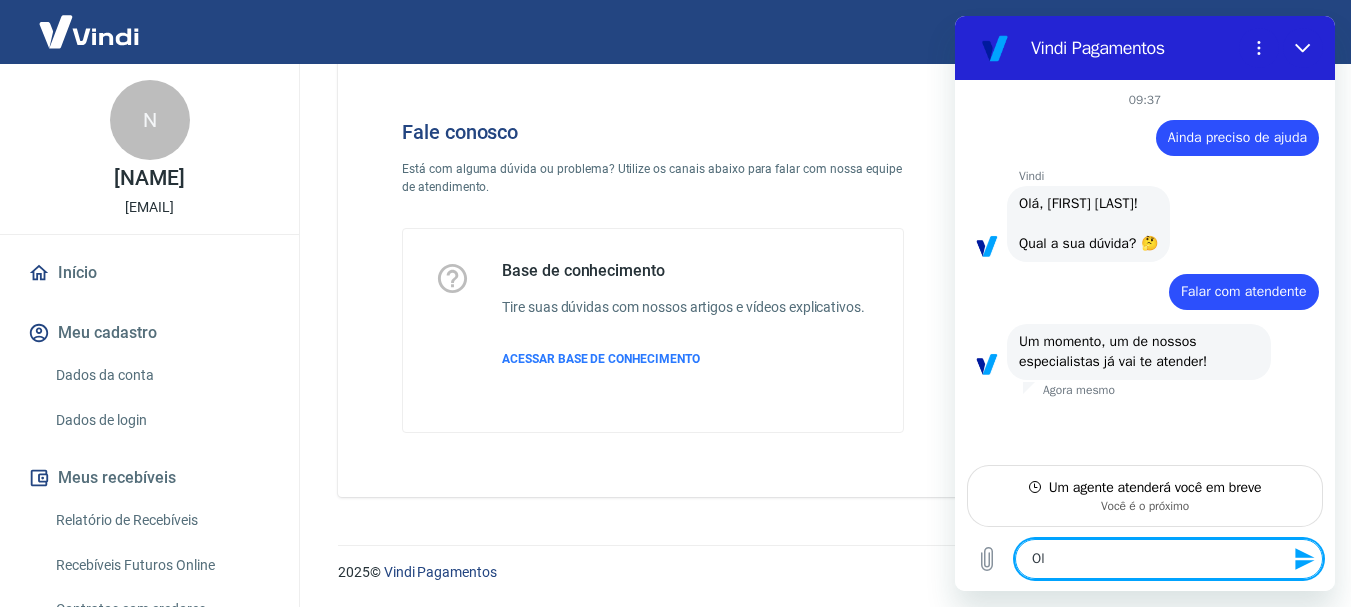 type on "Olá" 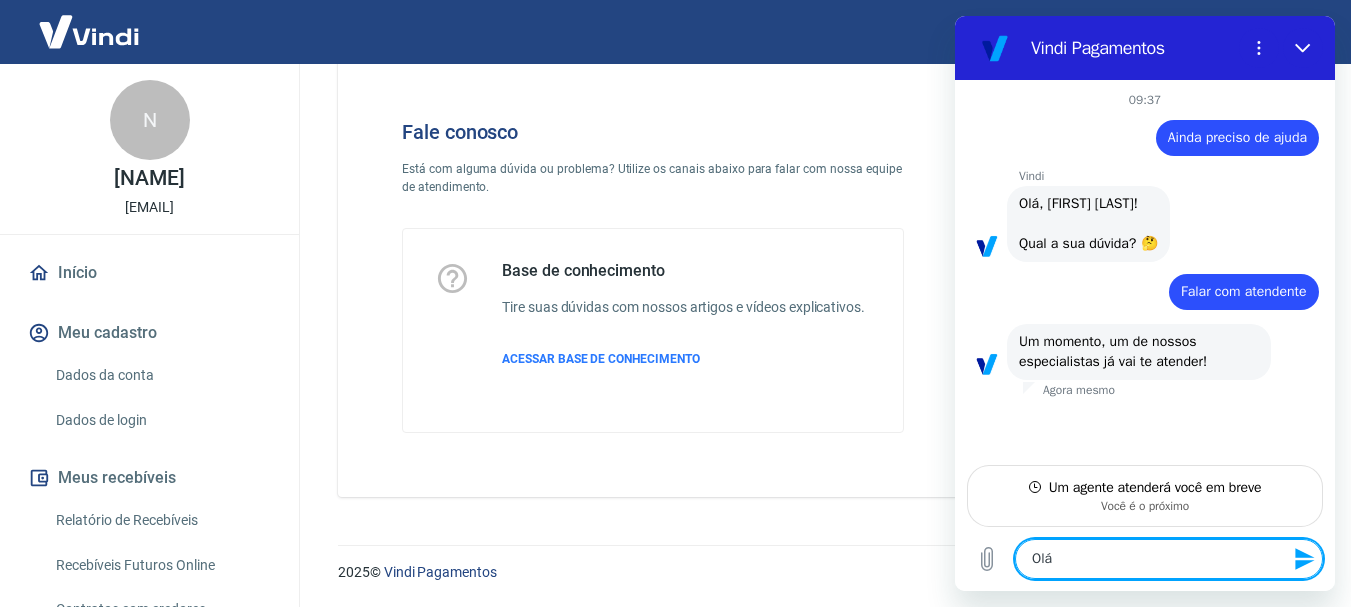 type on "Olá," 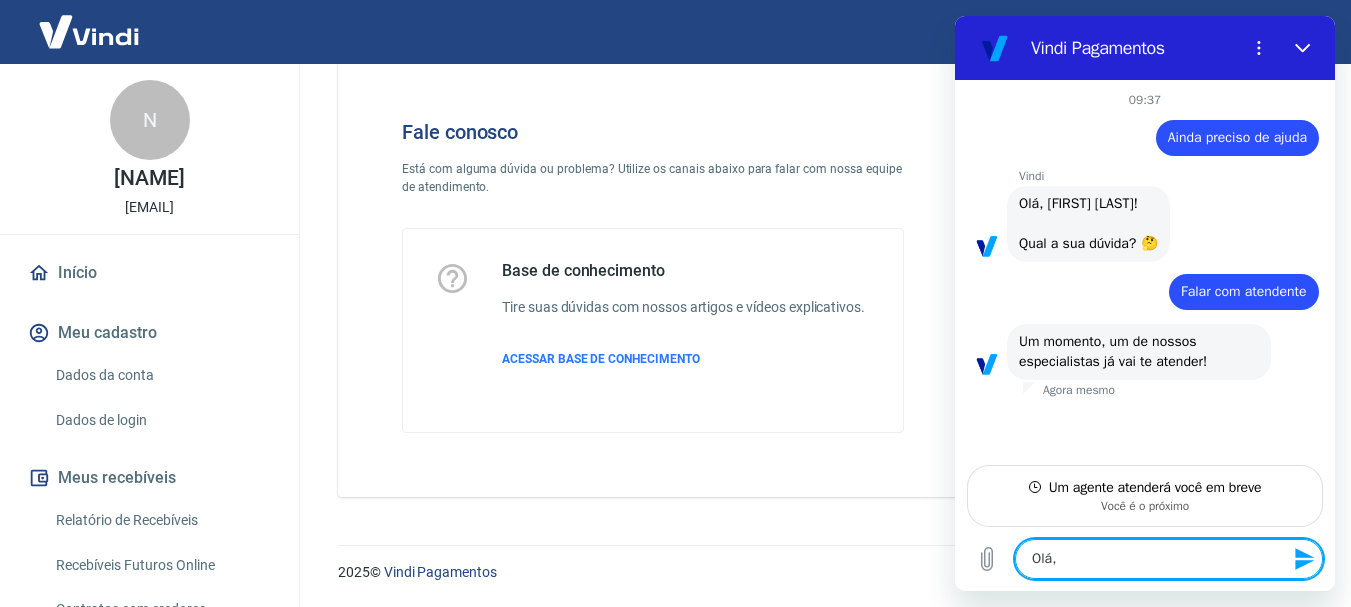 type on "Olá," 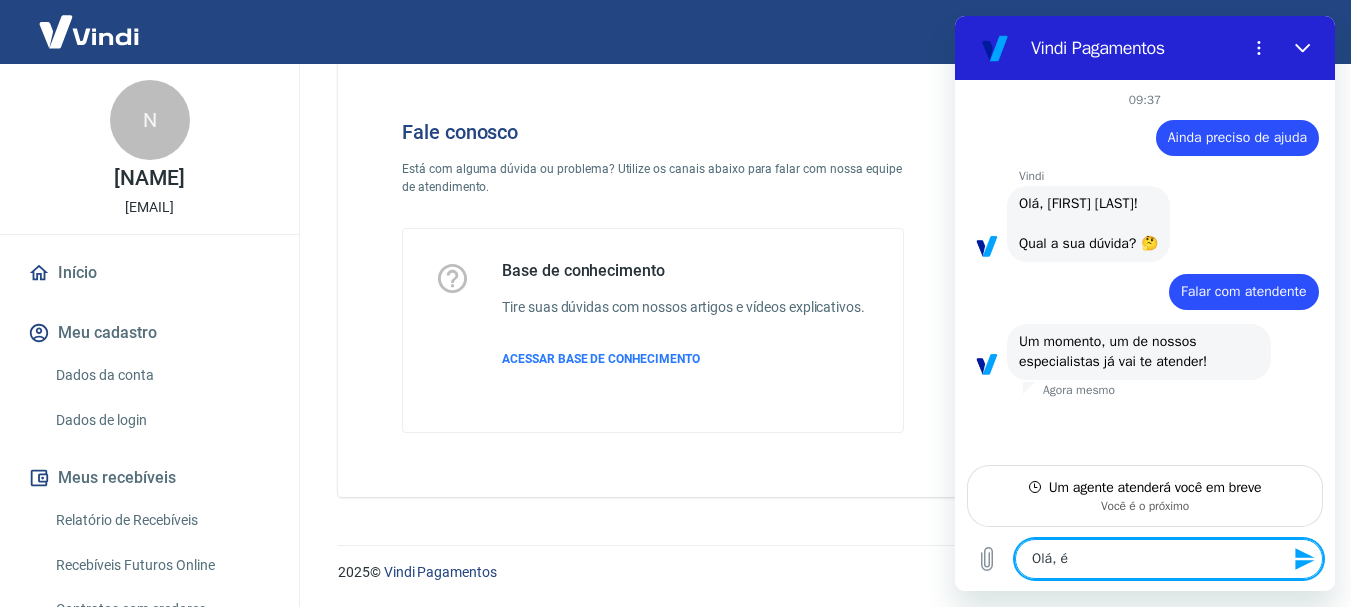 type on "Olá, é" 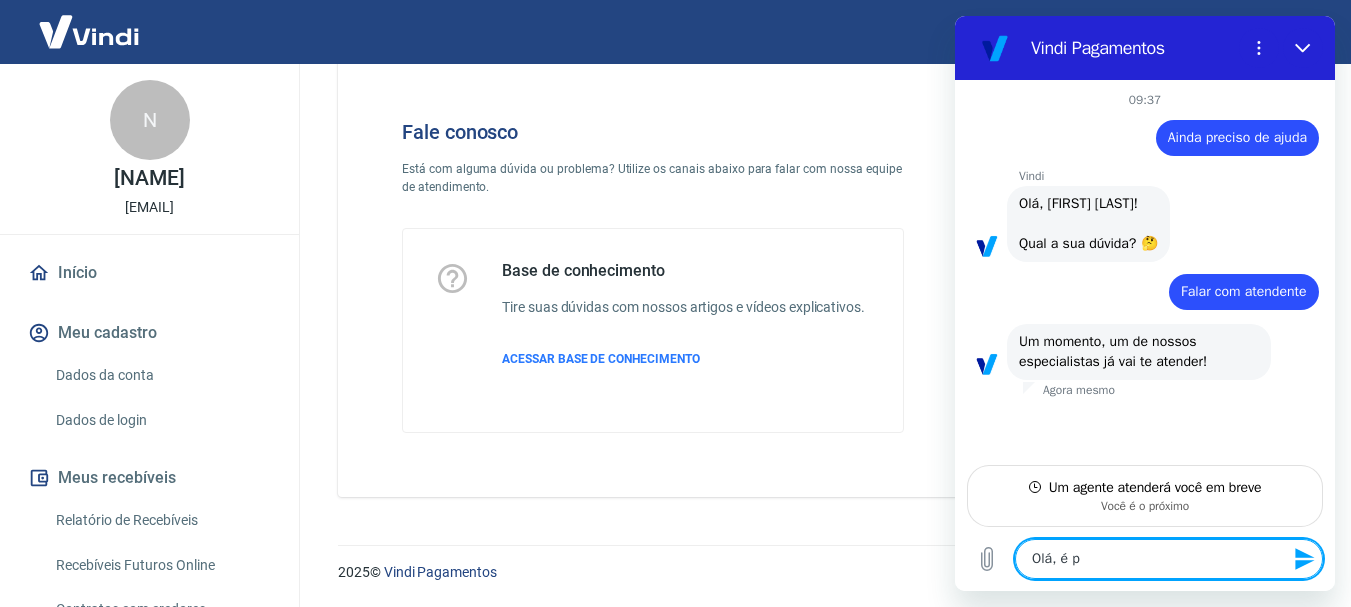 type on "Olá, é po" 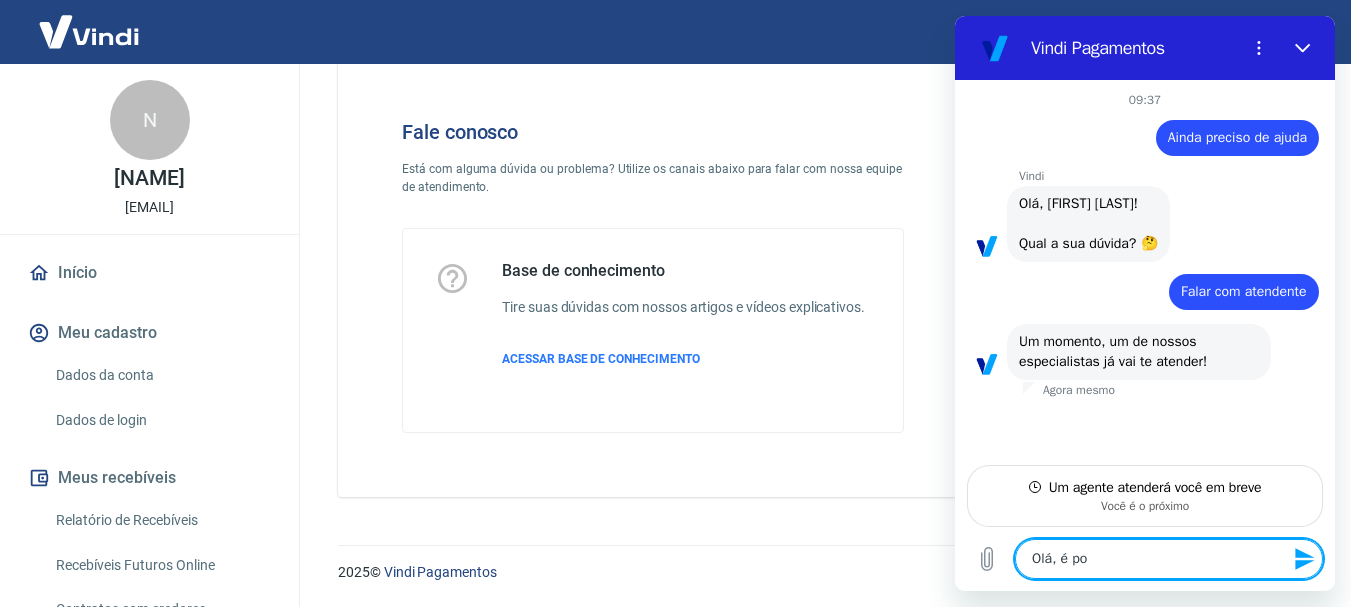 type on "Olá, é pos" 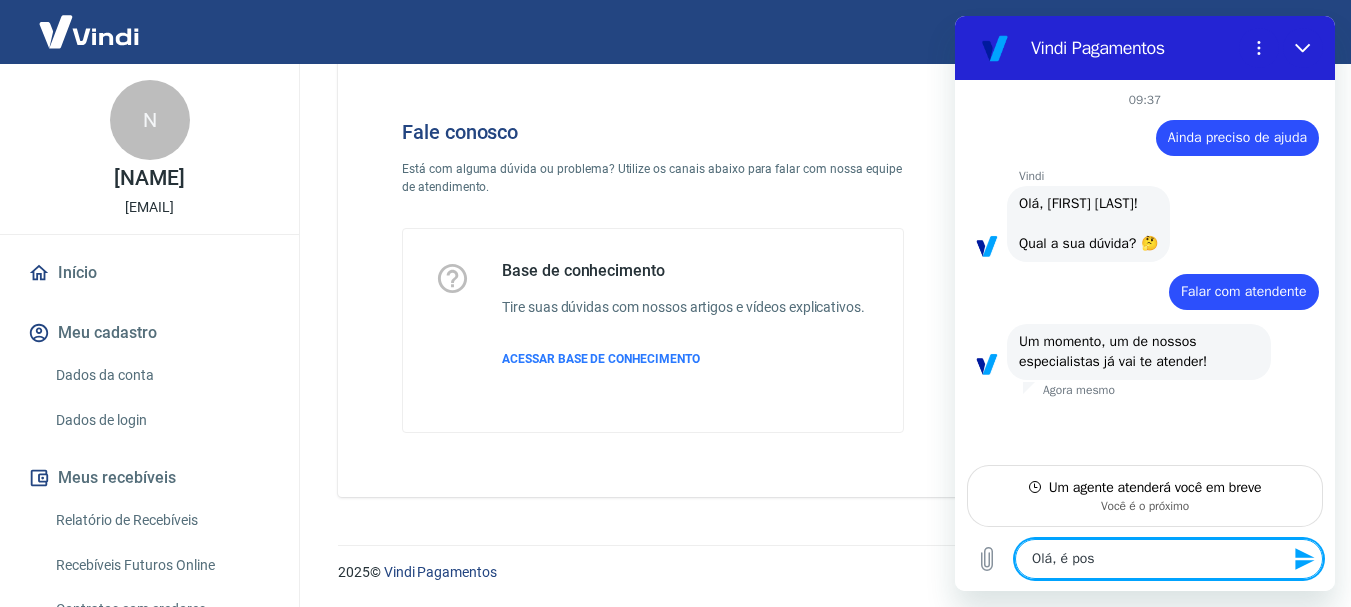 type on "Olá, é poss" 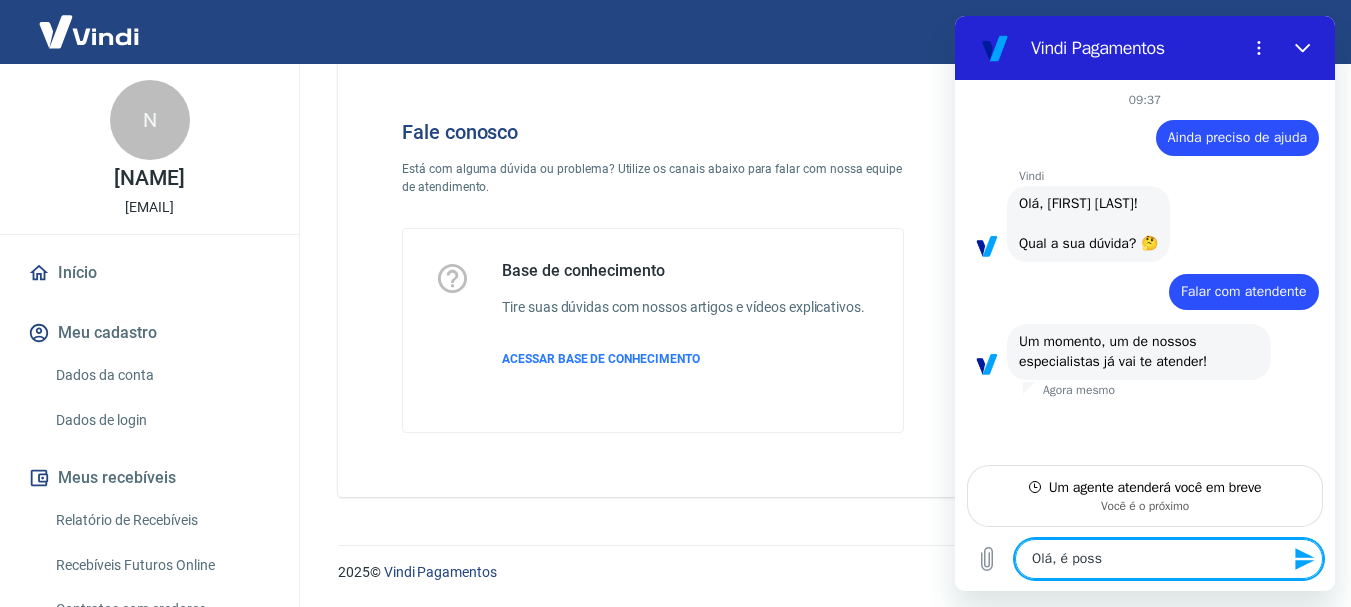 type on "Olá, é possi" 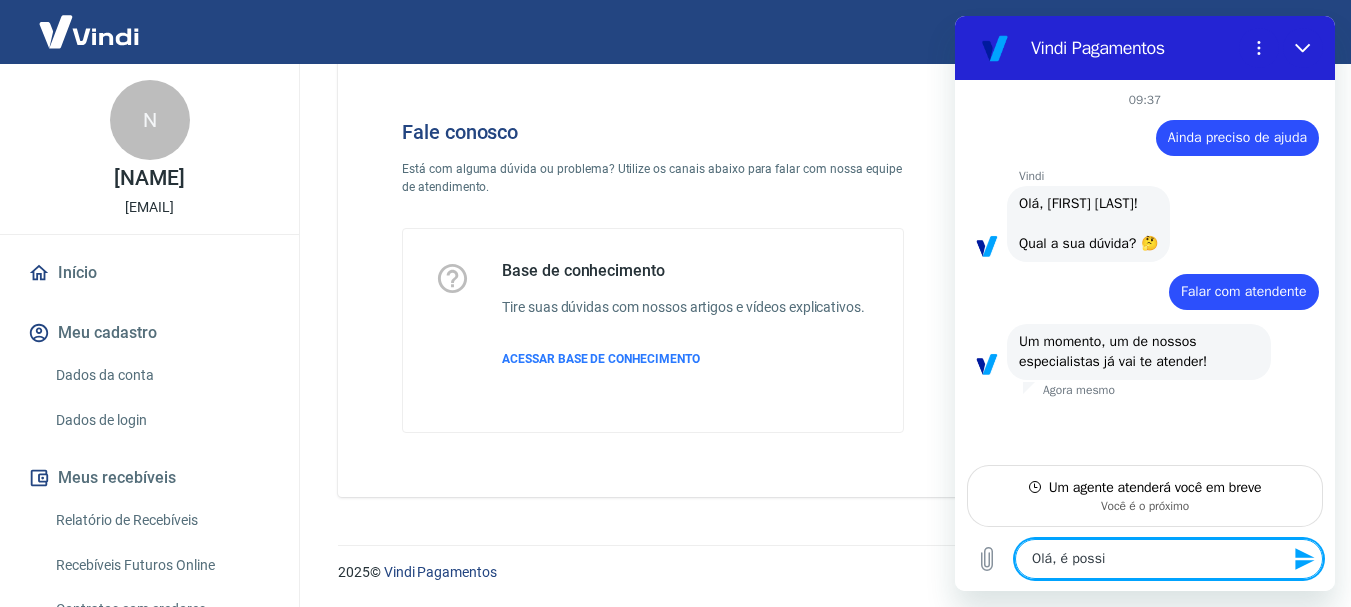 type on "Olá, é possiv" 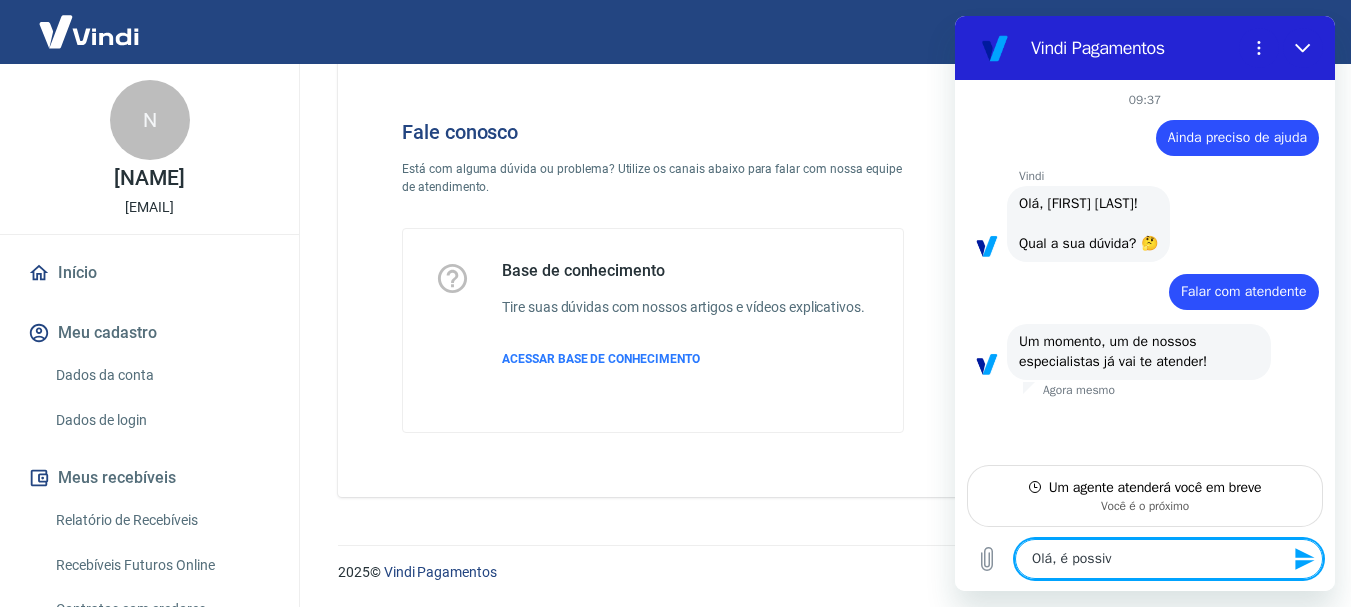 type on "Olá, é possive" 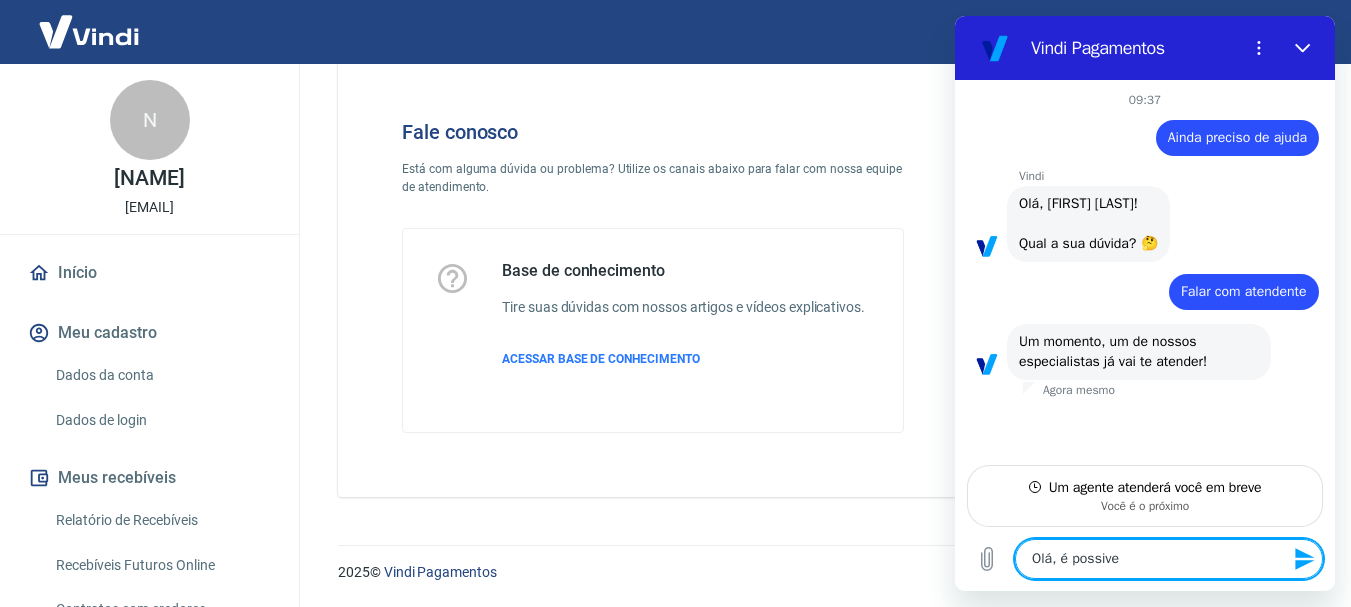 type on "Olá, é possivel" 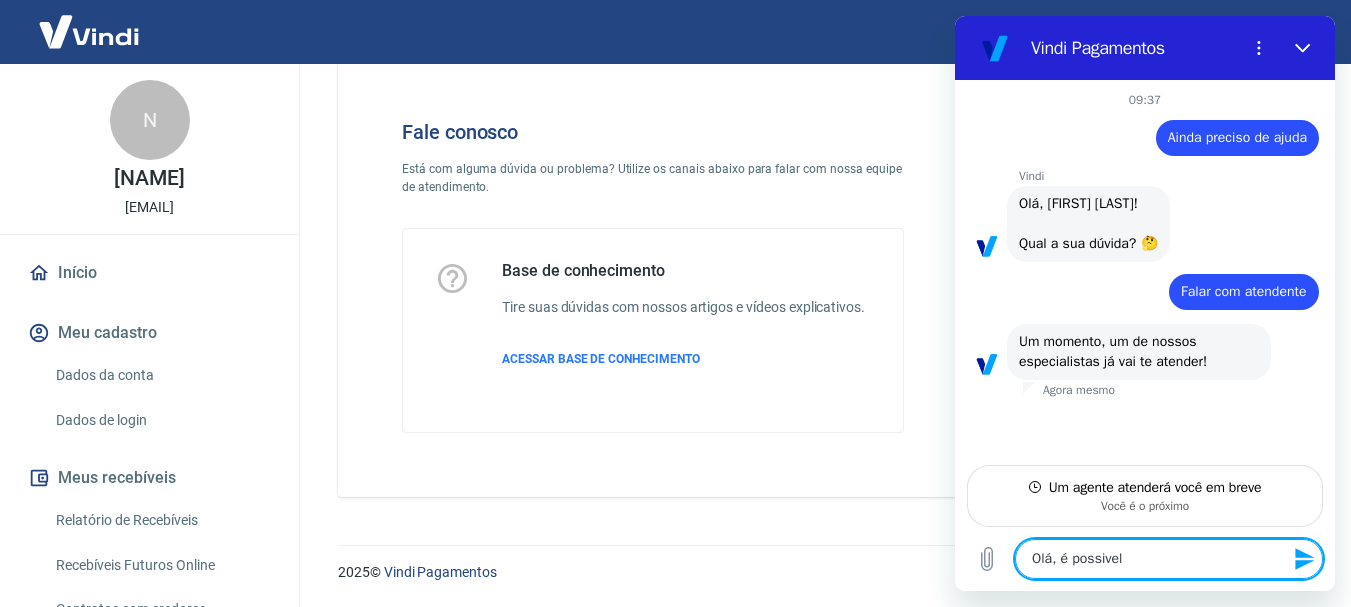 type on "x" 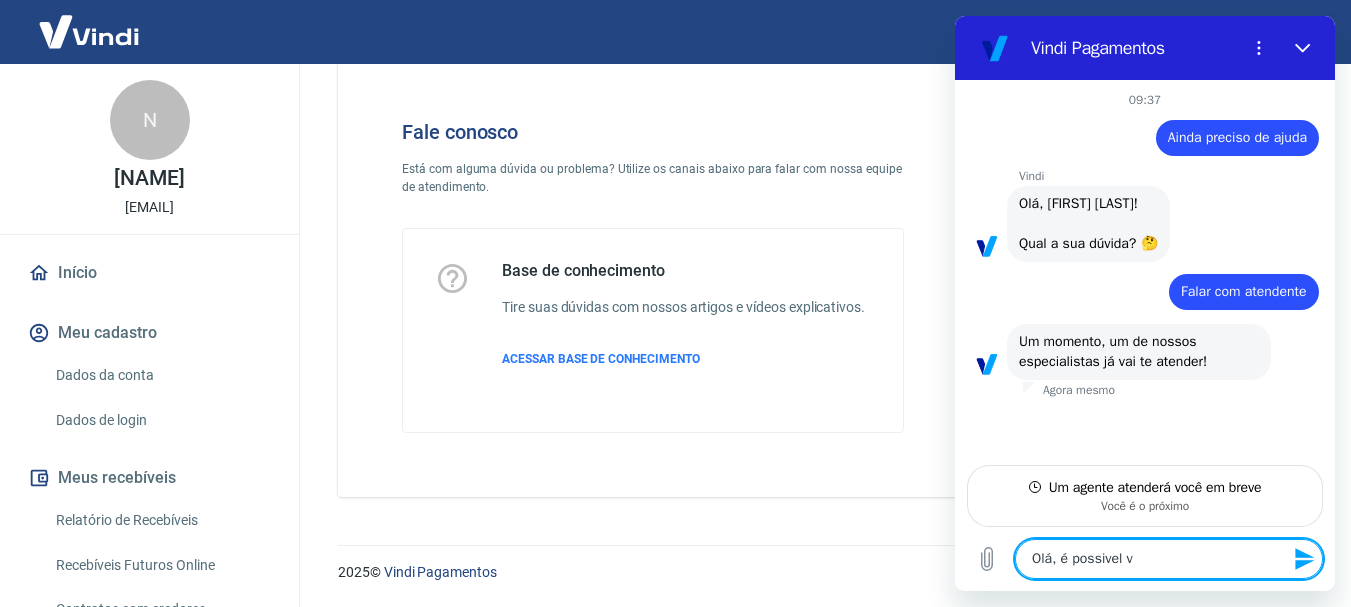 type on "Olá, é possivel ve" 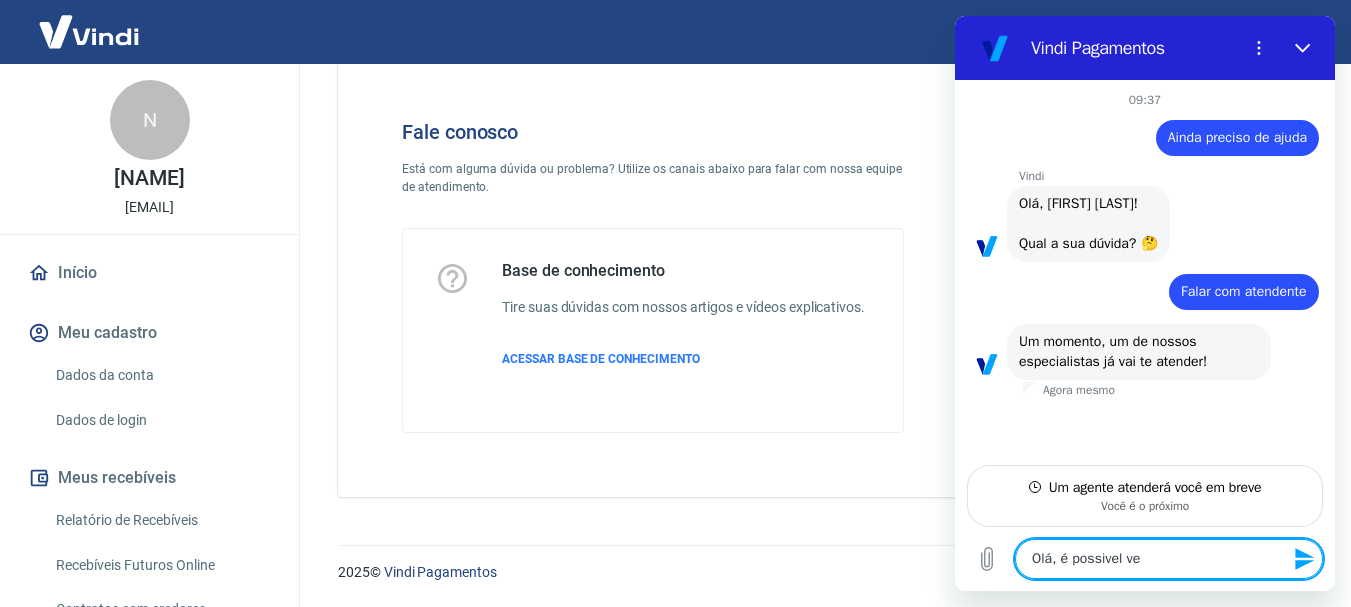 type on "Olá, é possivel ver" 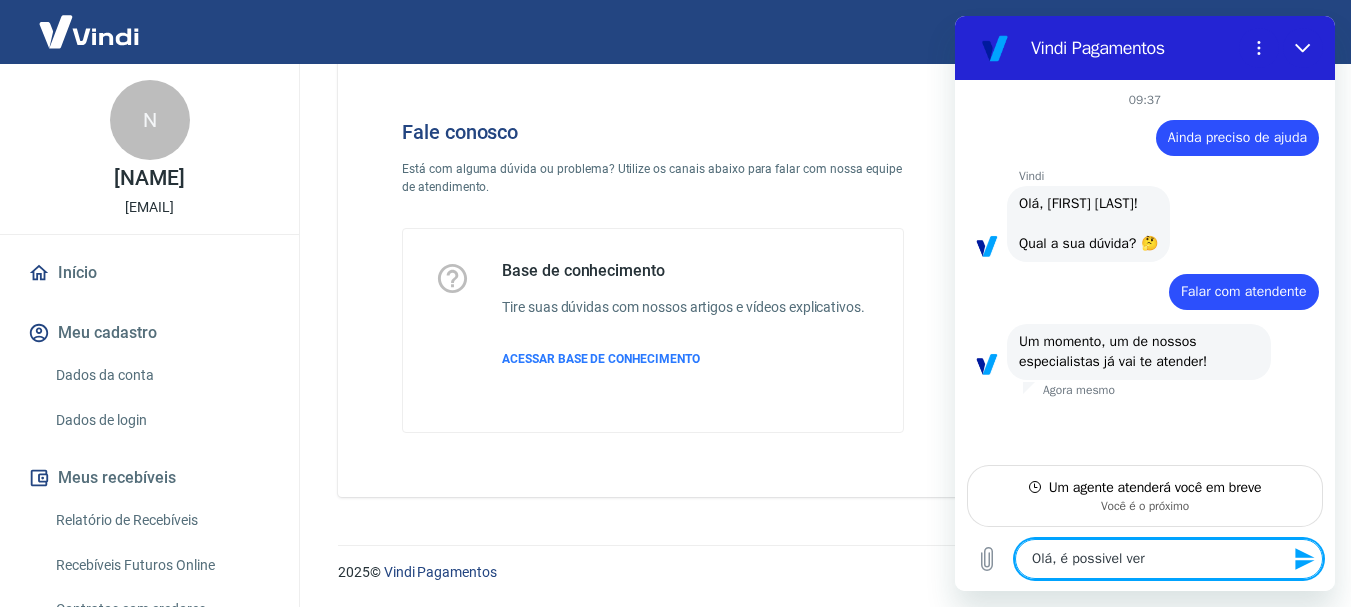 type on "Olá, é possivel ver" 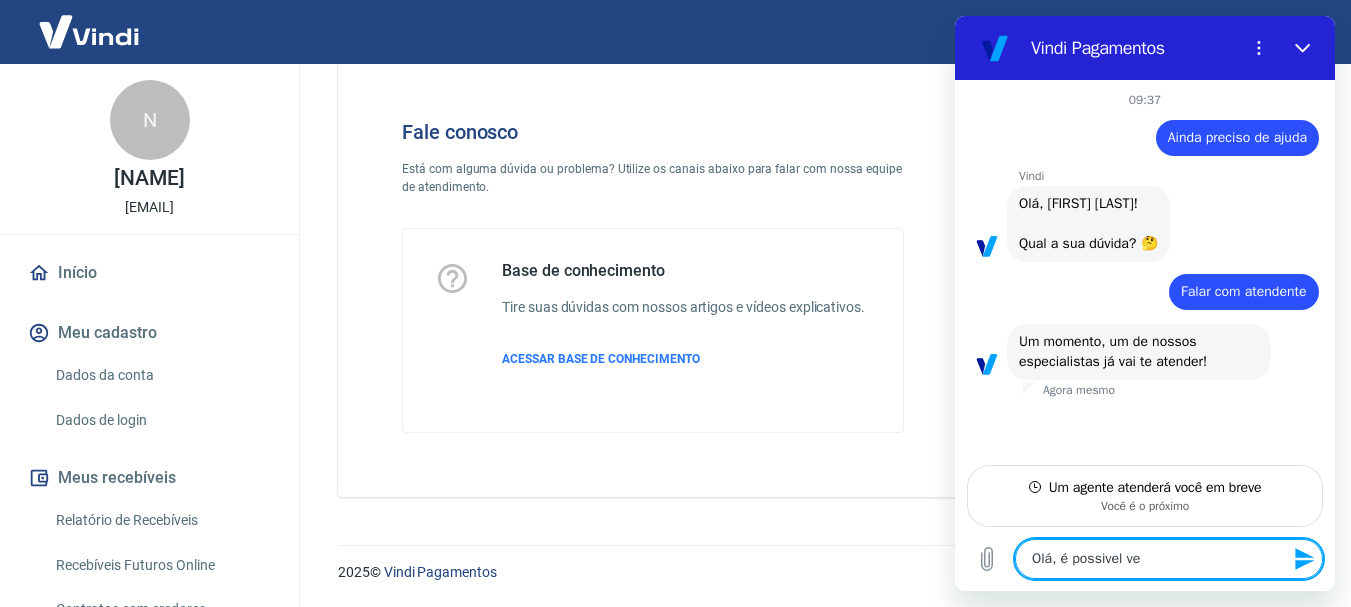 type on "Olá, é possivel v" 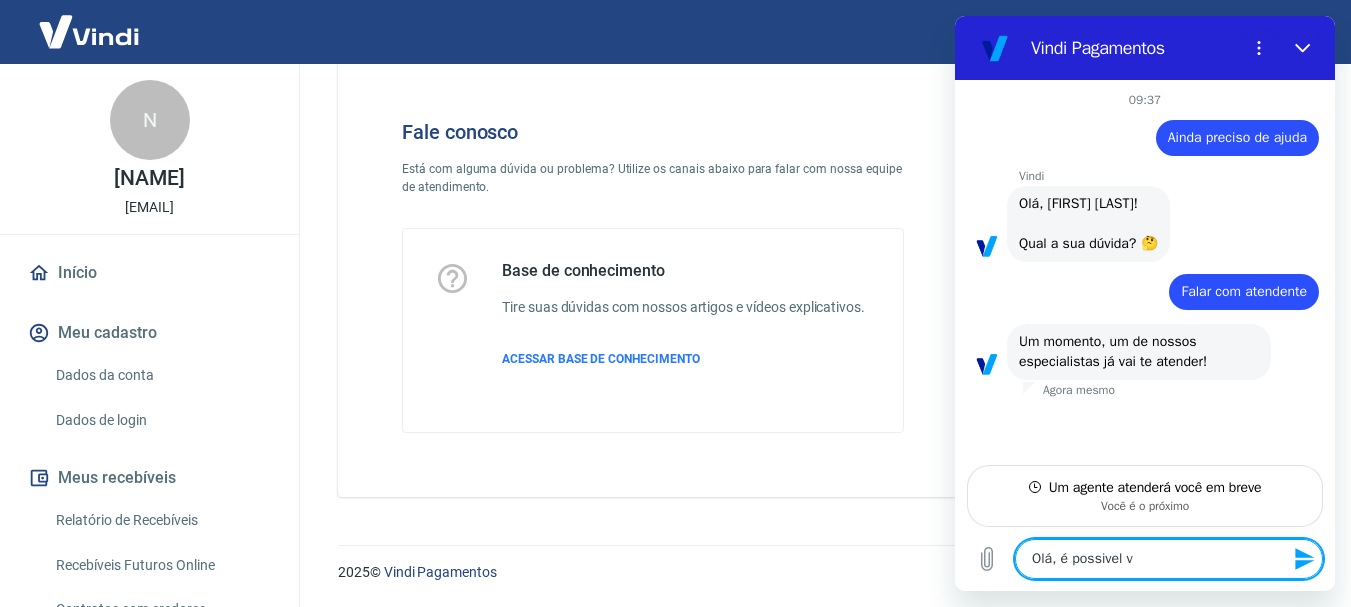 type on "Olá, é possivel vo" 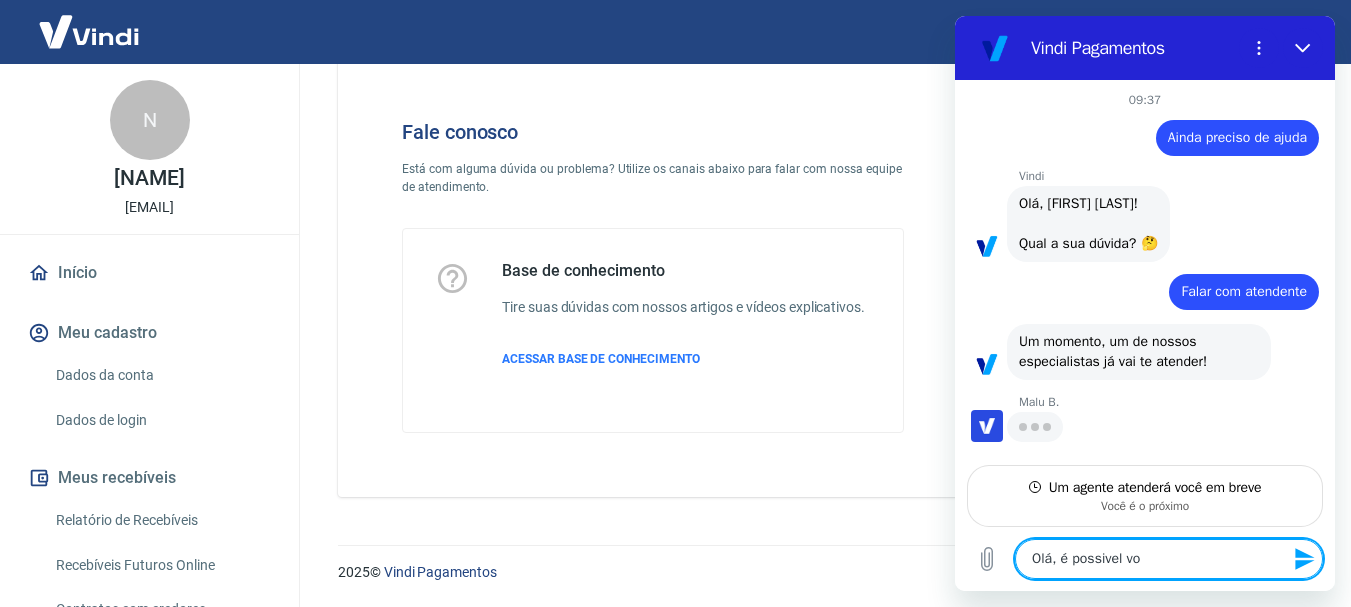 type on "Olá, é possivel voc" 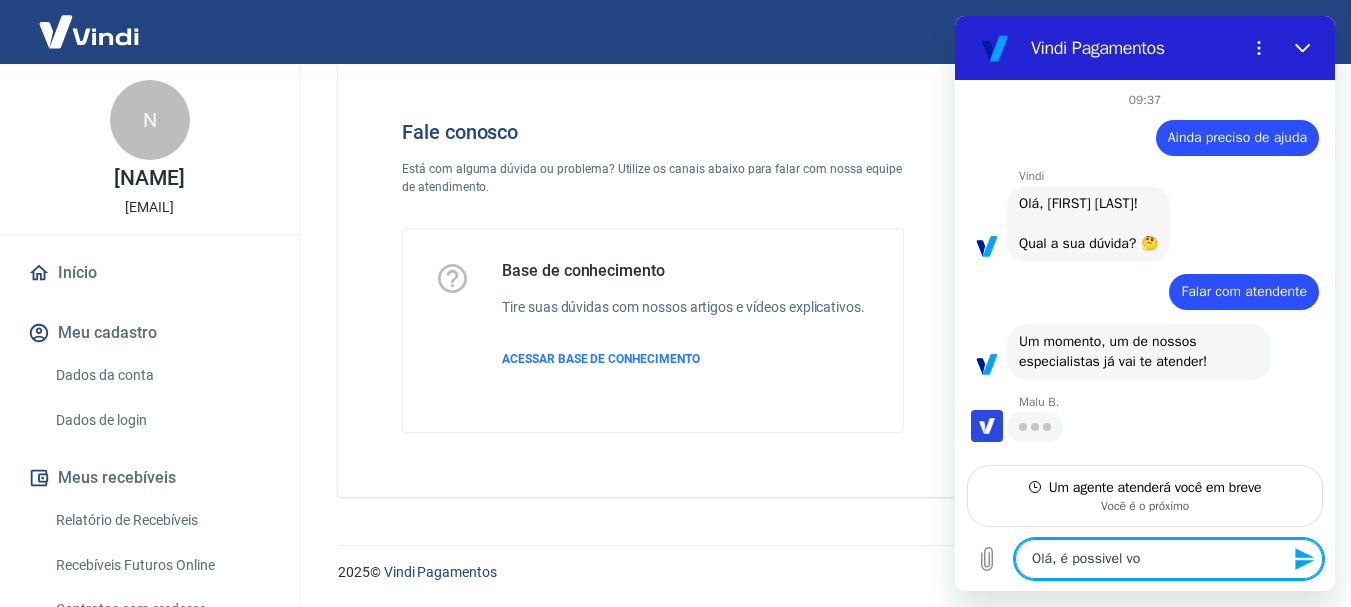 type on "x" 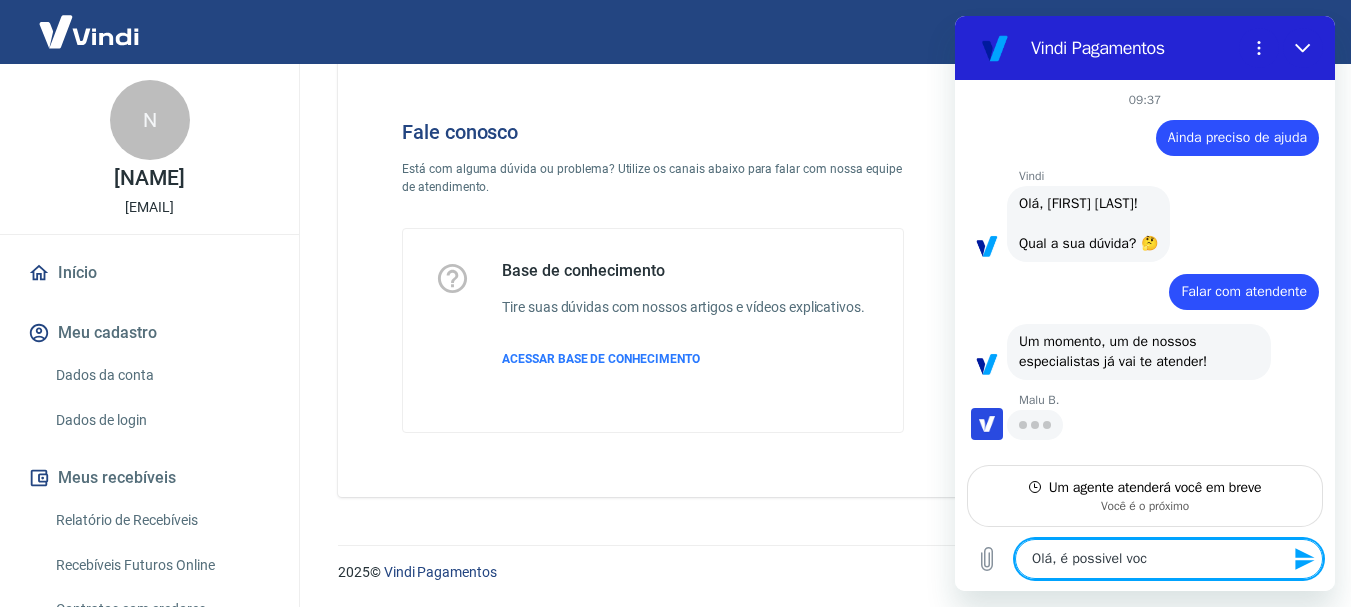scroll, scrollTop: 4, scrollLeft: 0, axis: vertical 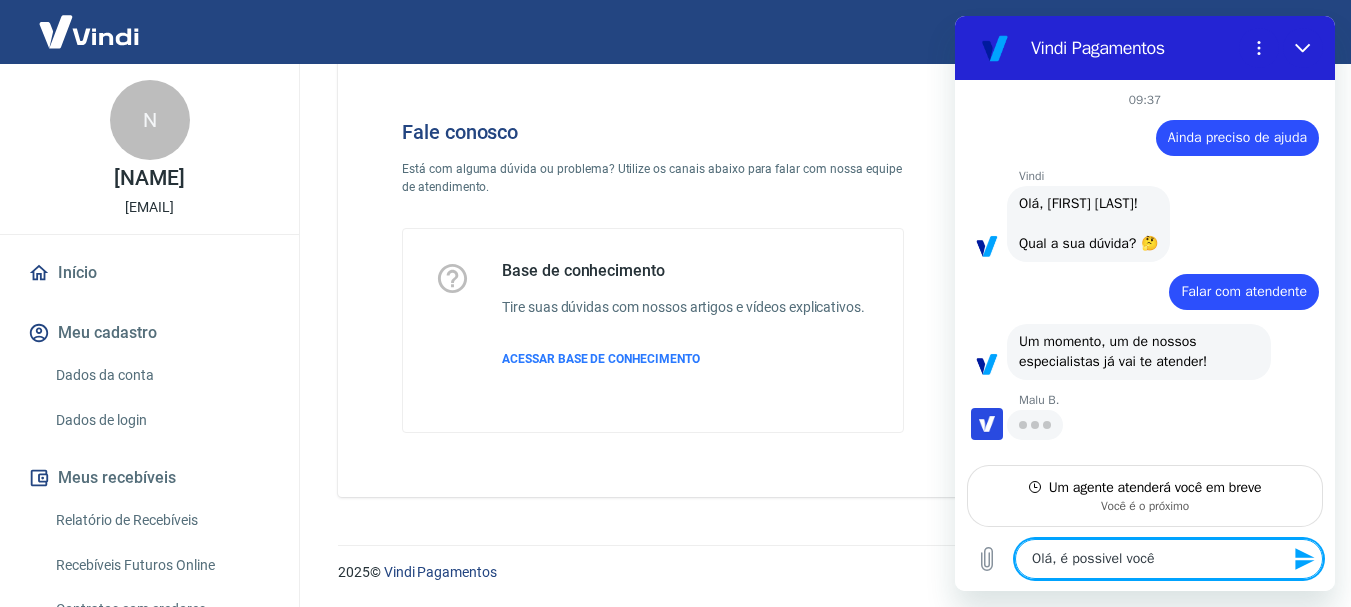 type on "Olá, é possivel você" 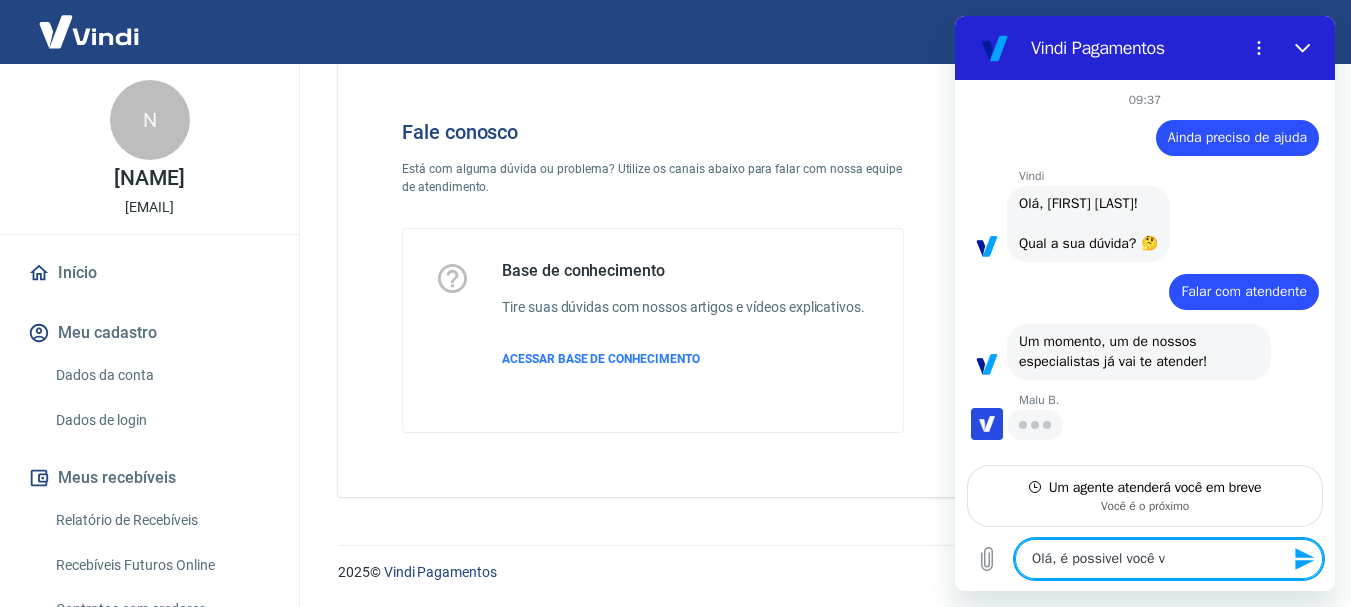 type on "Olá, é possivel você ve" 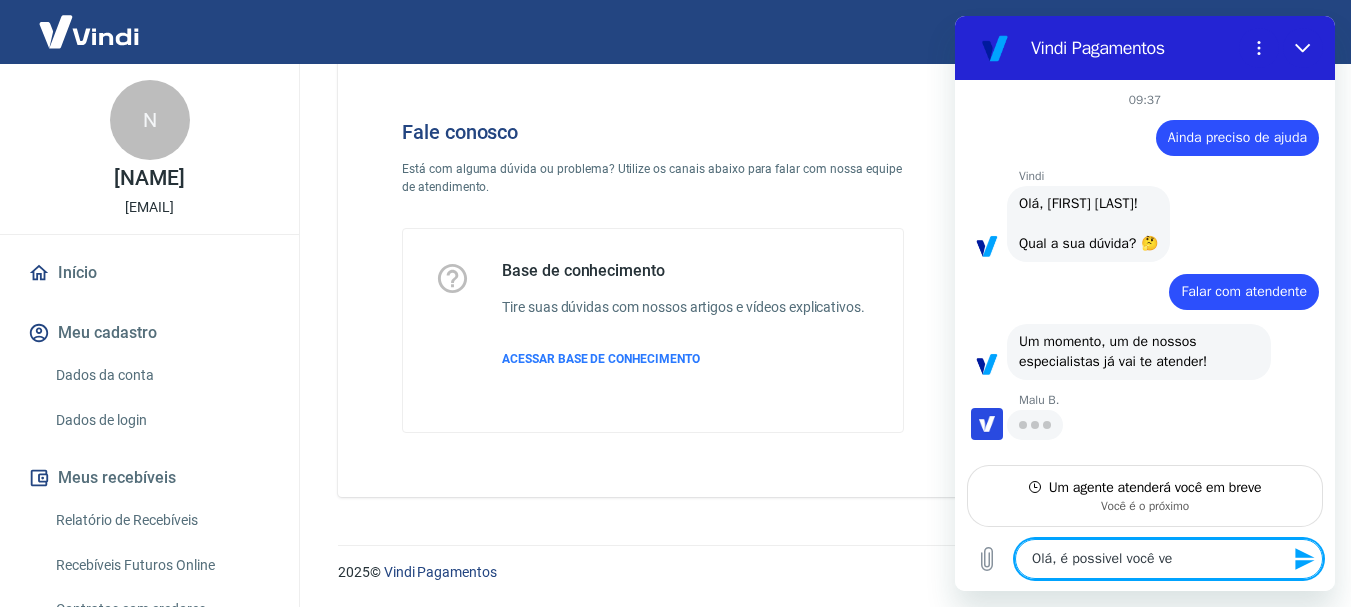 type on "Olá, é possivel você ver" 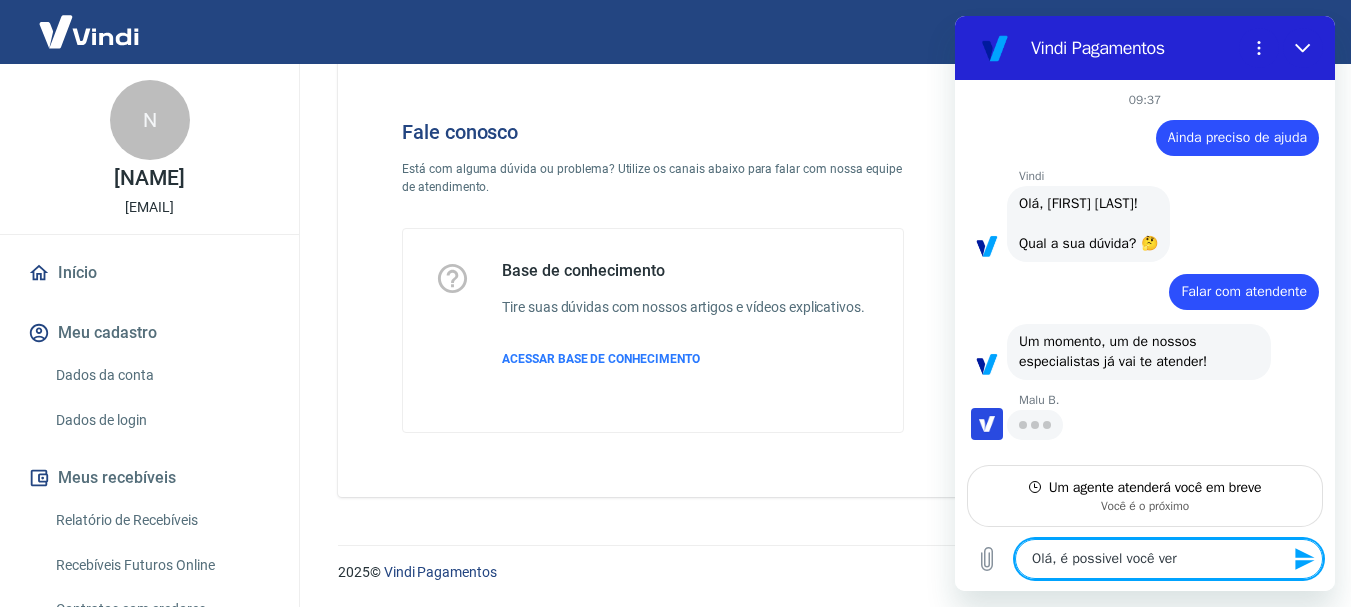 type on "Olá, é possivel você ver" 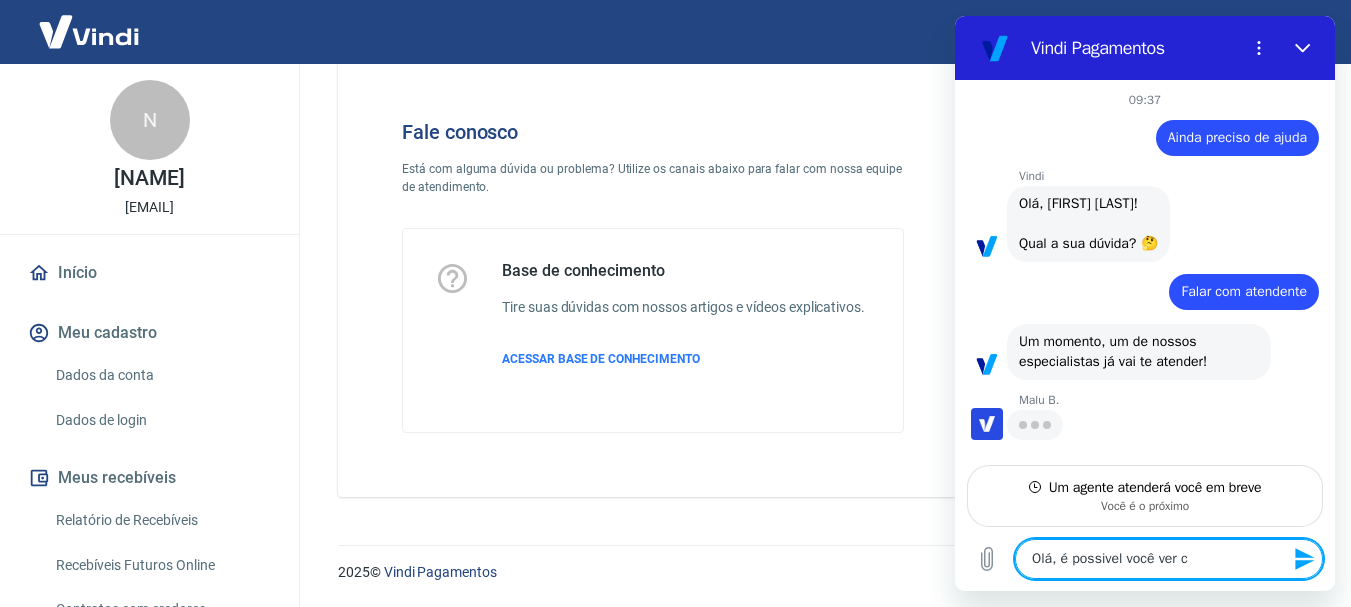type on "Olá, é possivel você ver ch" 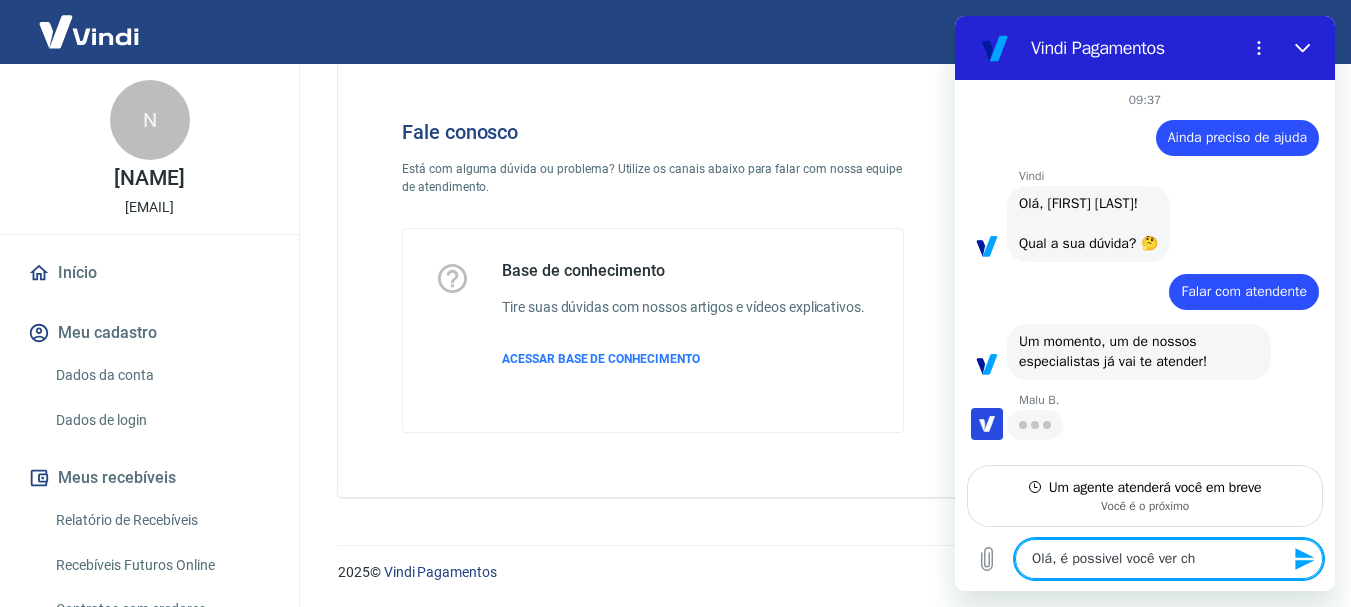 type on "Olá, é possivel você ver cha" 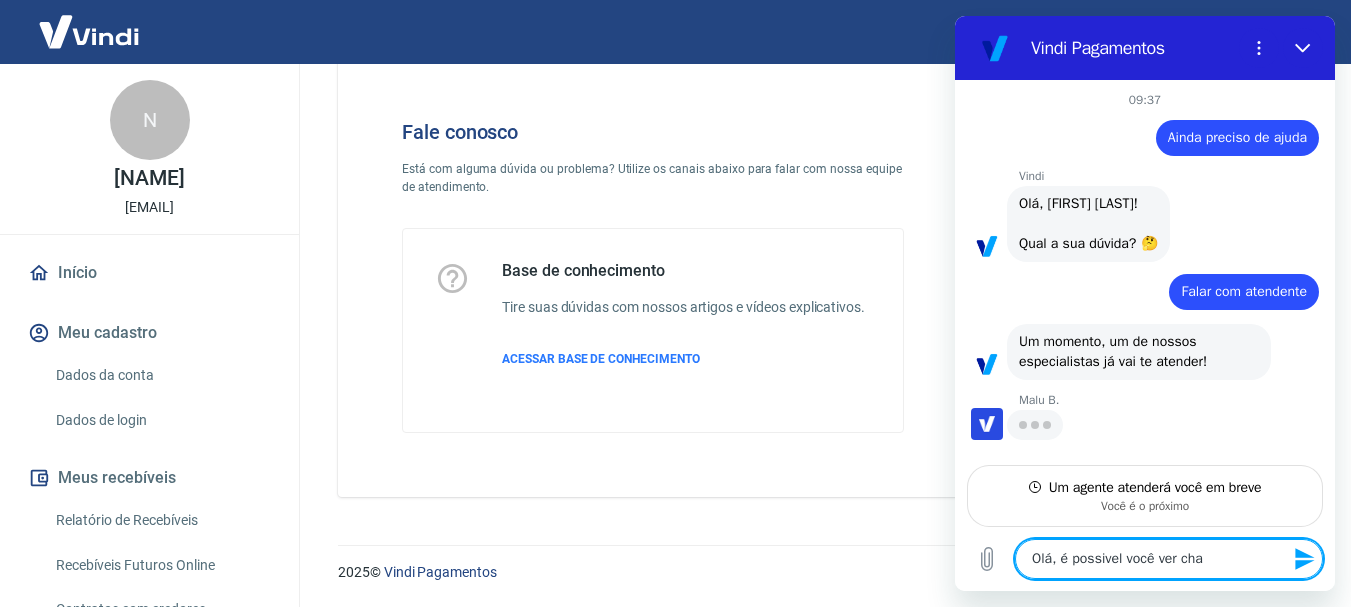 type on "Olá, é possivel você ver chat" 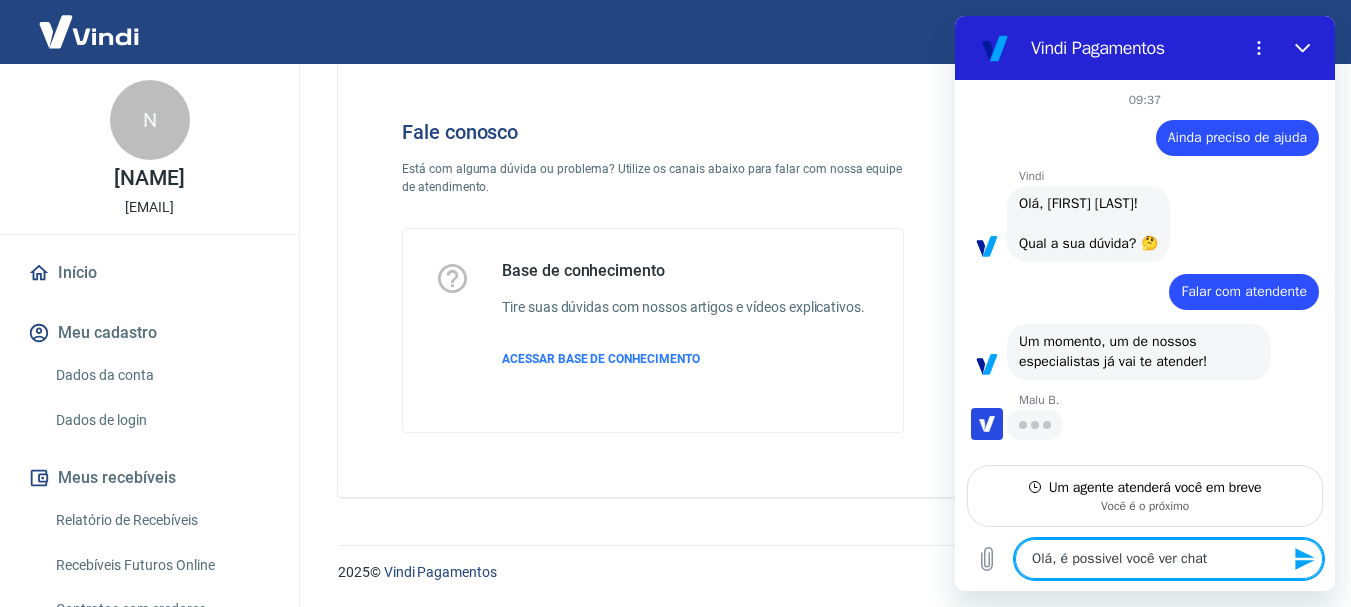 type on "Olá, é possivel você ver chat" 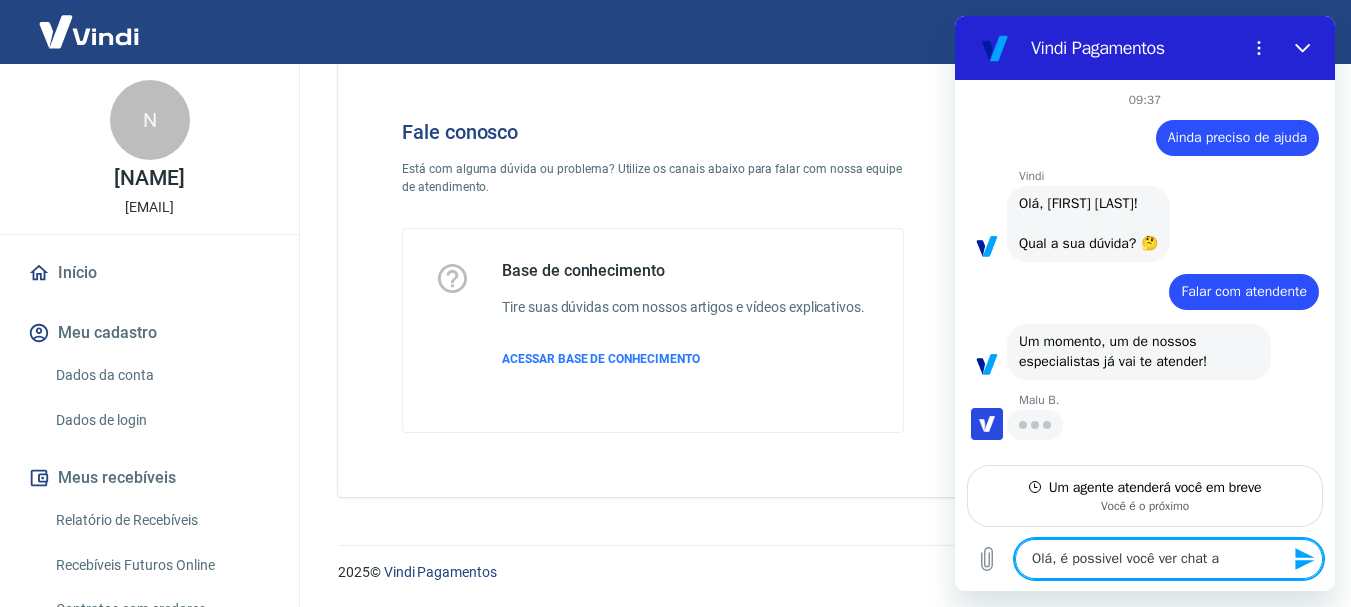 type on "Olá, é possivel você ver chat an" 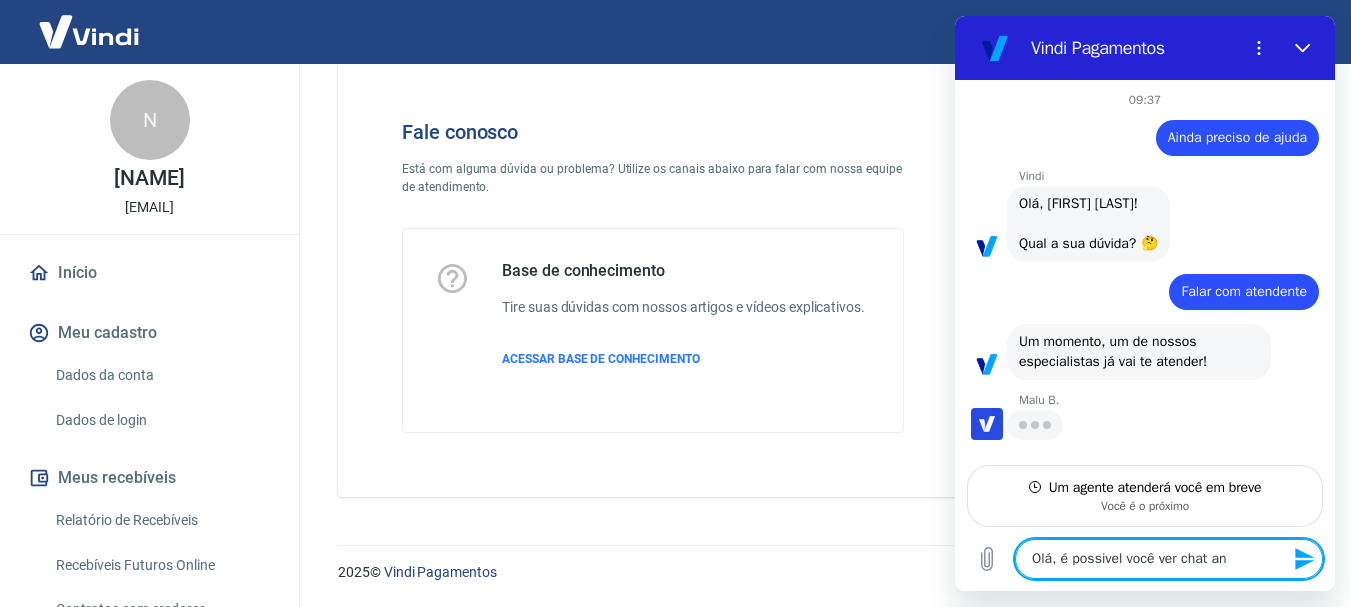 type on "Olá, é possivel você ver chat ant" 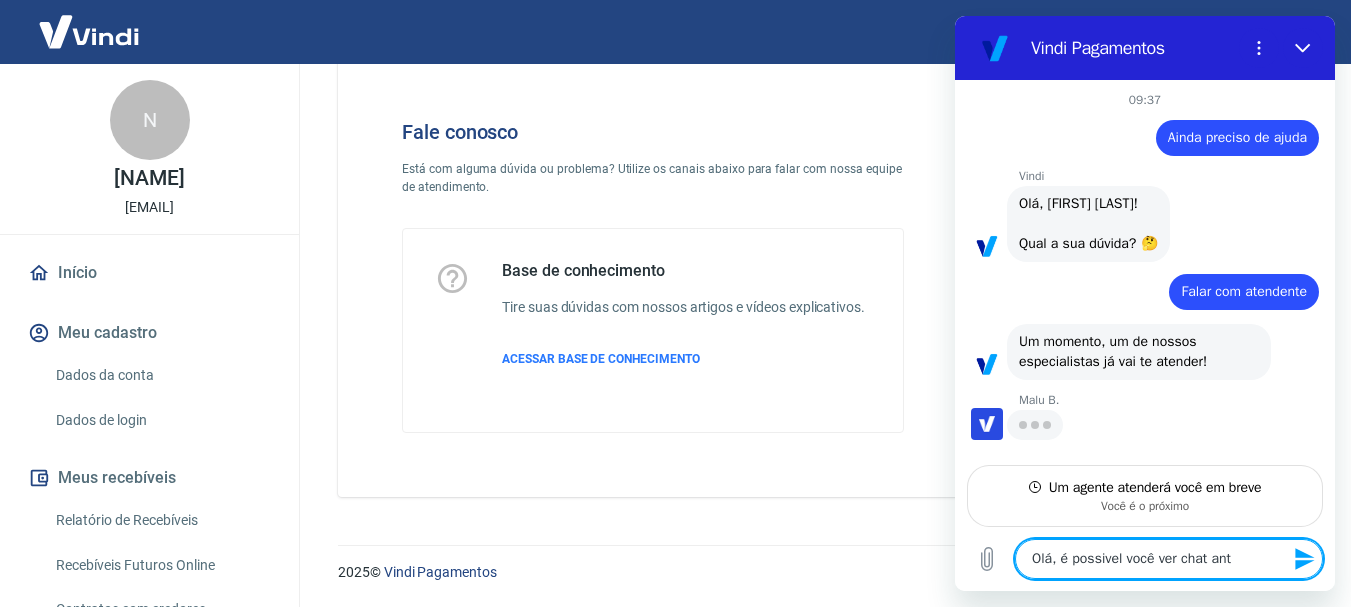 type on "Olá, é possivel você ver chat anti" 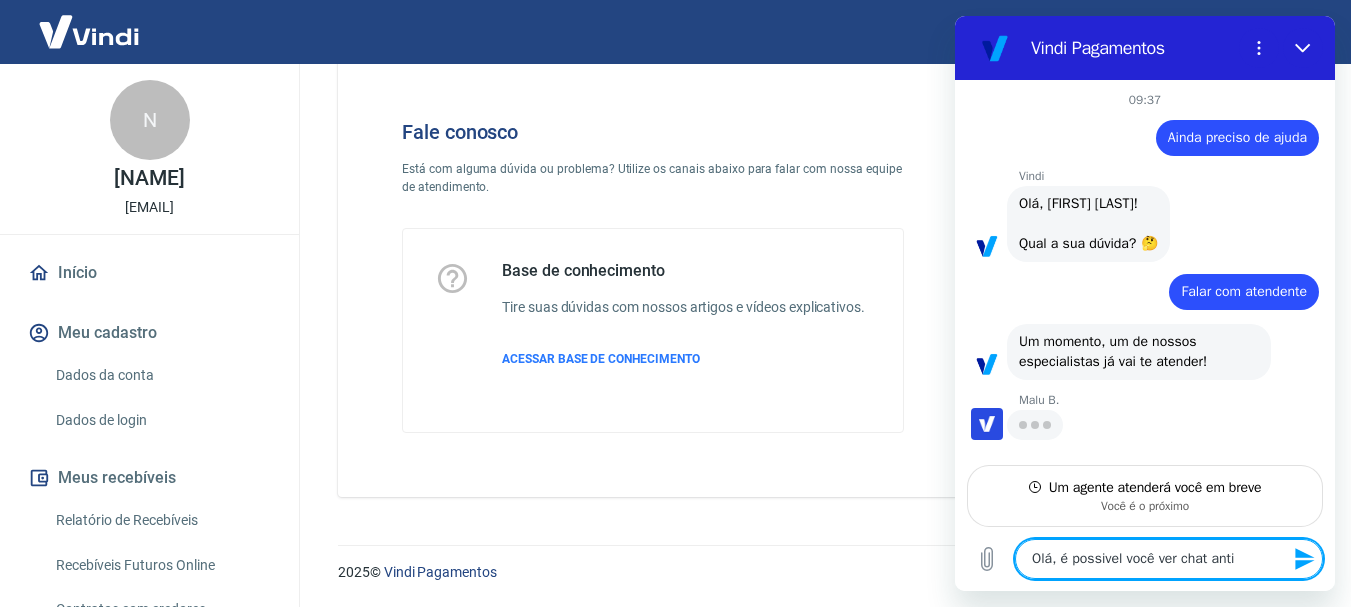 type on "Olá, é possivel você ver chat antig" 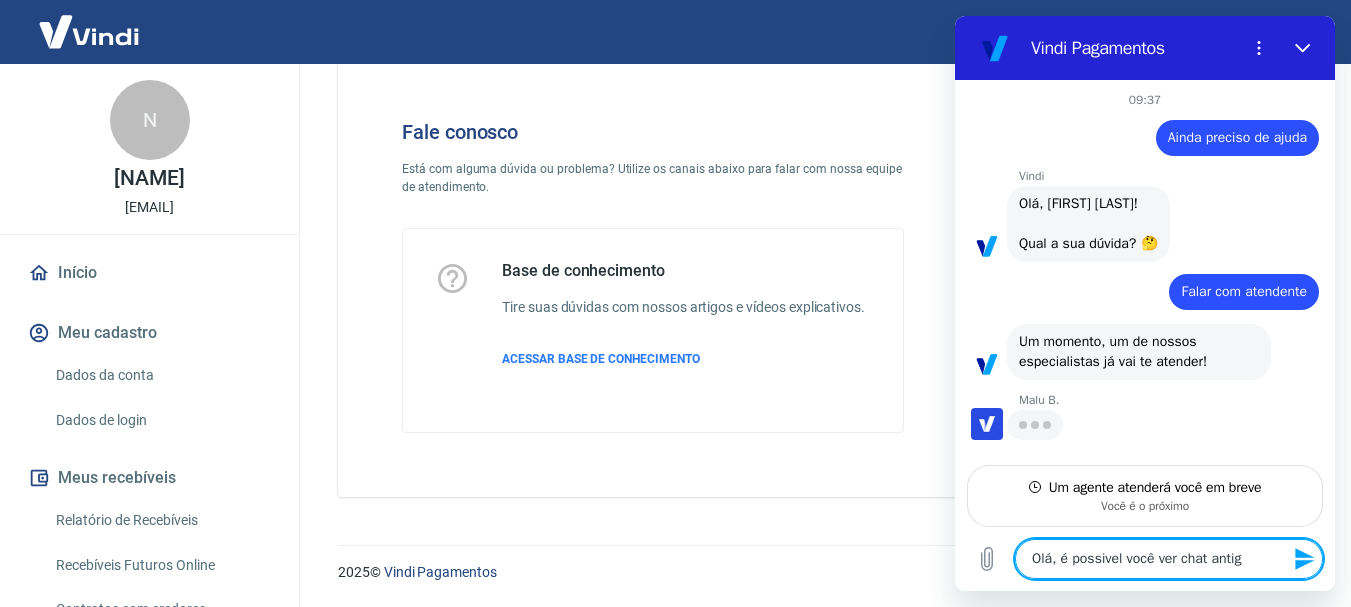 type on "Olá, é possivel você ver chat antigo" 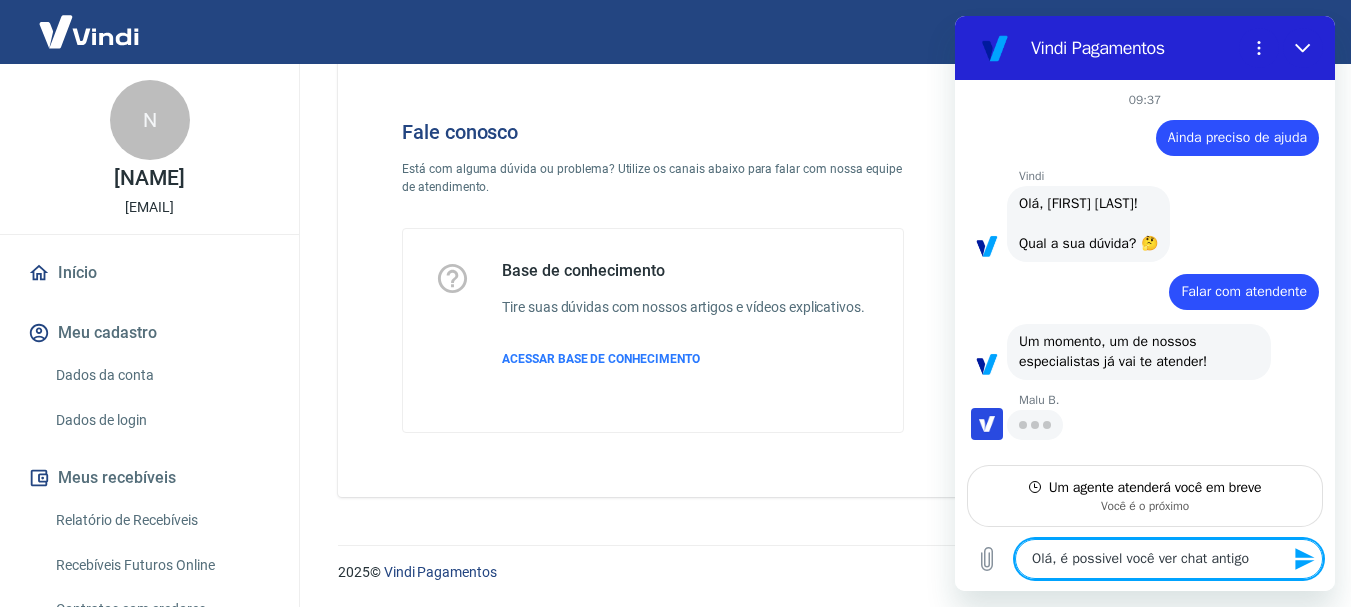 scroll, scrollTop: 0, scrollLeft: 0, axis: both 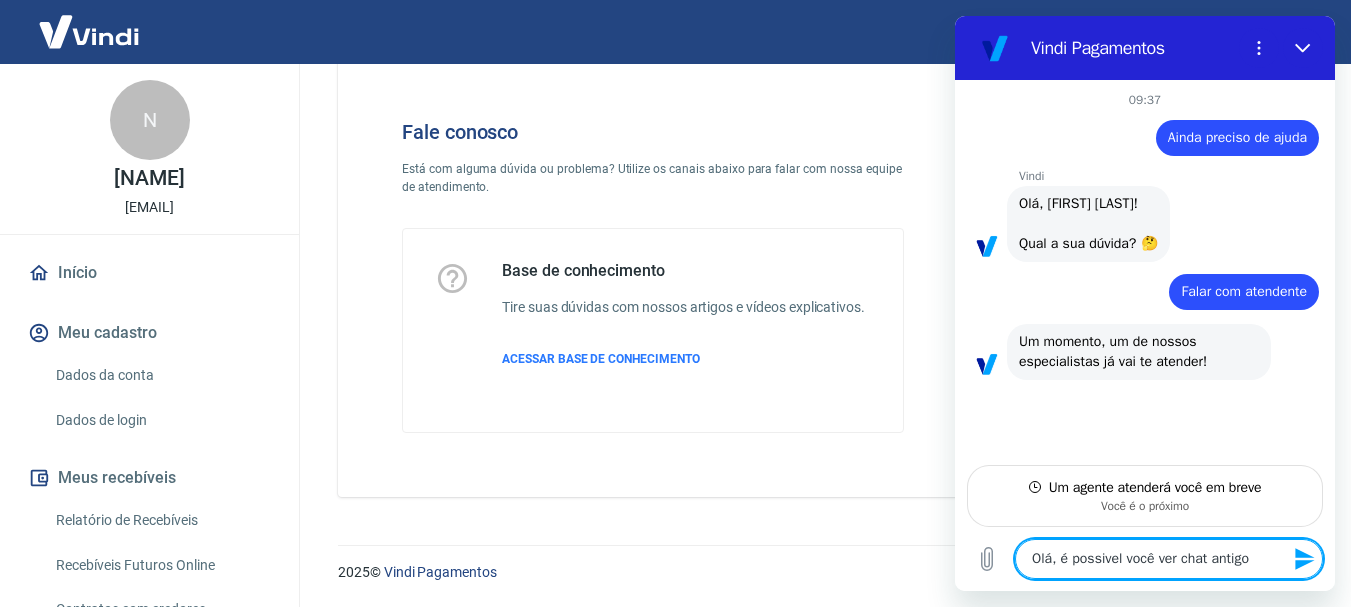 type on "x" 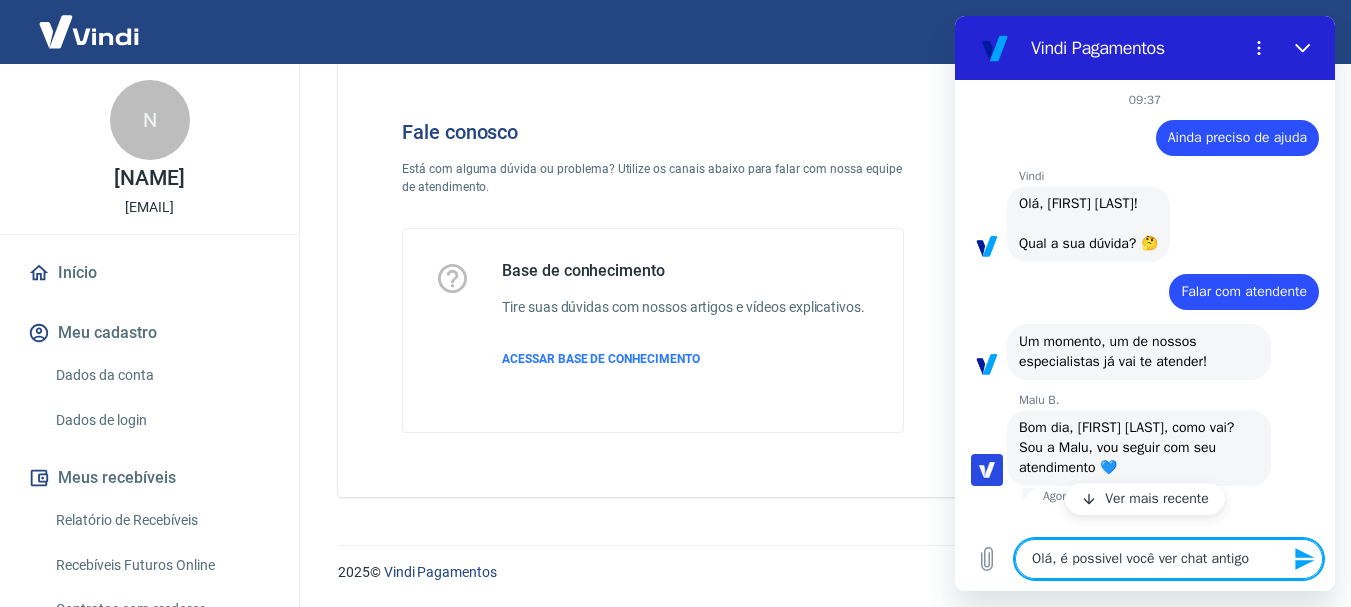 type on "Olá, é possivel você ver chat antigo?" 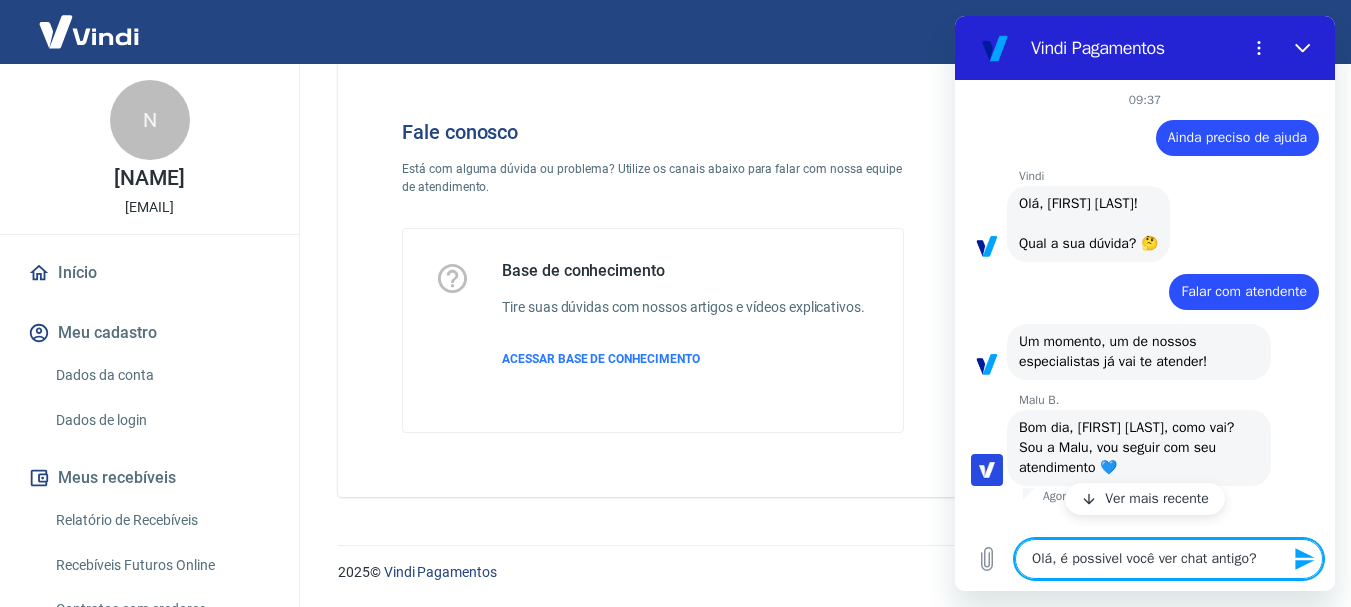 type on "x" 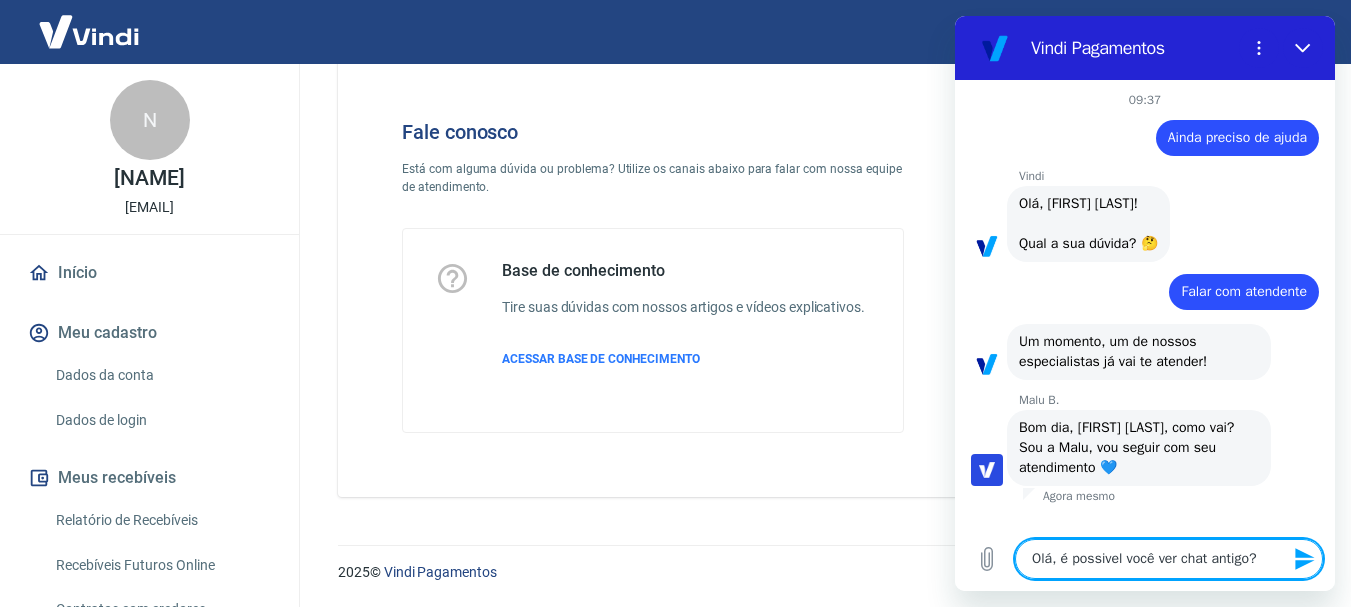 type on "Olá, é possivel você ver chat antigo?" 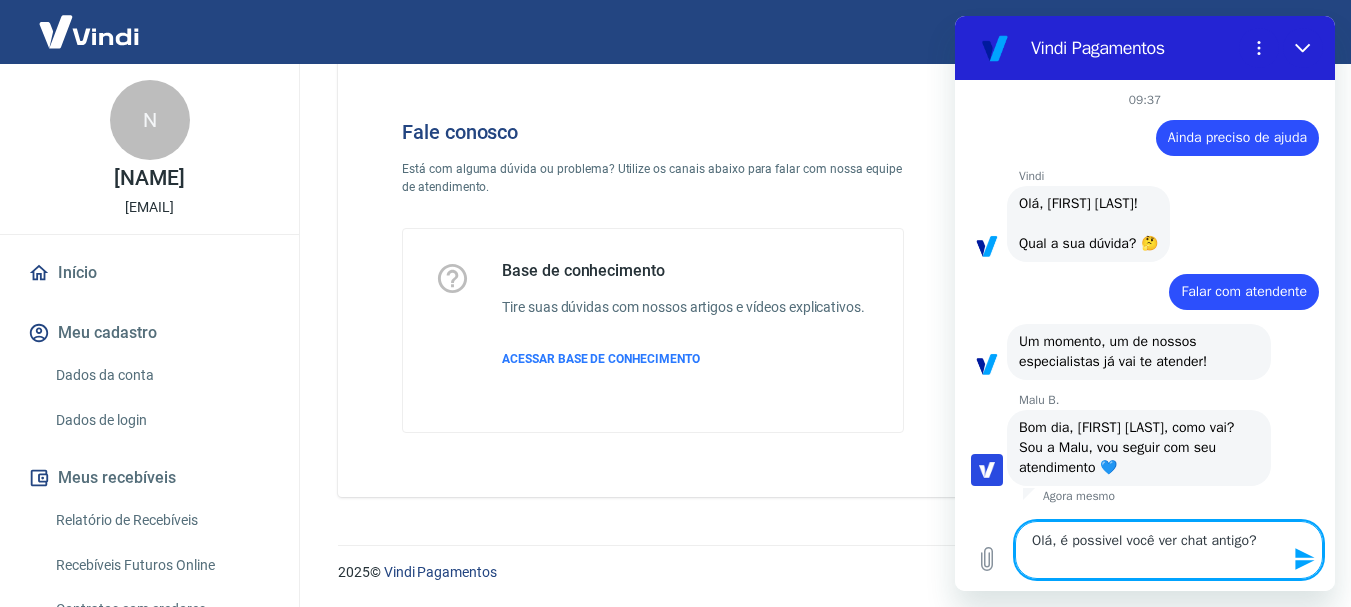 type on "Olá, é possivel você ver chat antigo?
E" 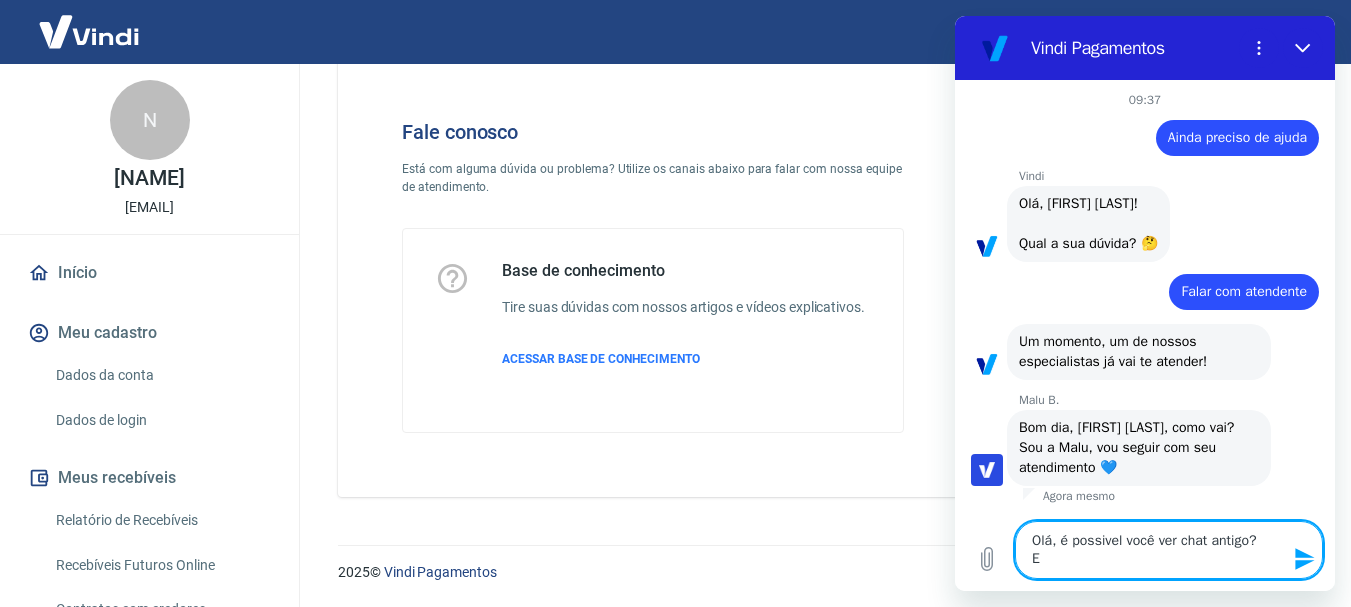 type on "Olá, é possivel você ver chat antigo?
Es" 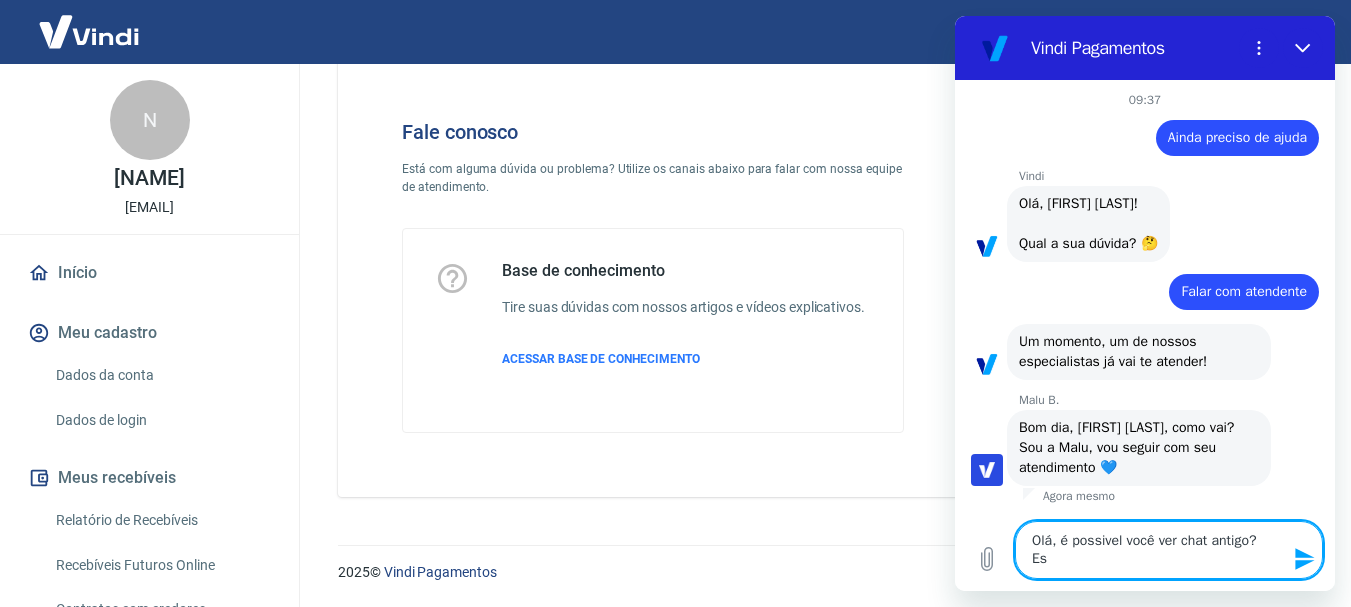 type on "Olá, é possivel você ver chat antigo?
Est" 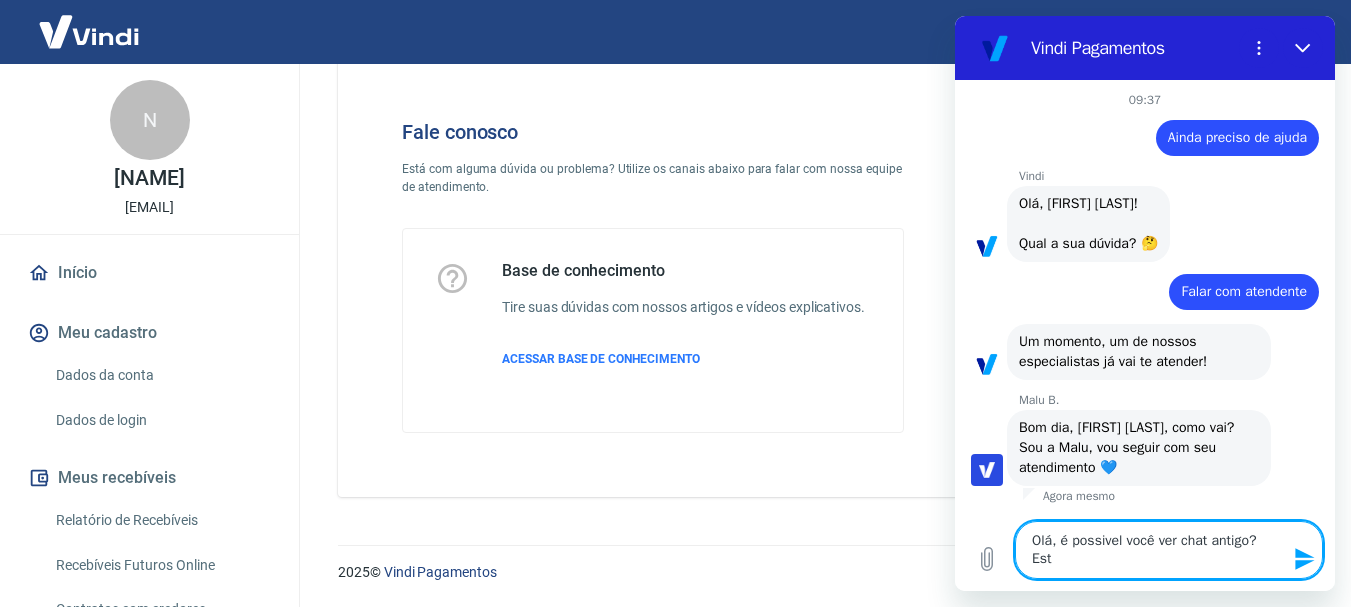type on "Olá, é possivel você ver chat antigo?
Esta" 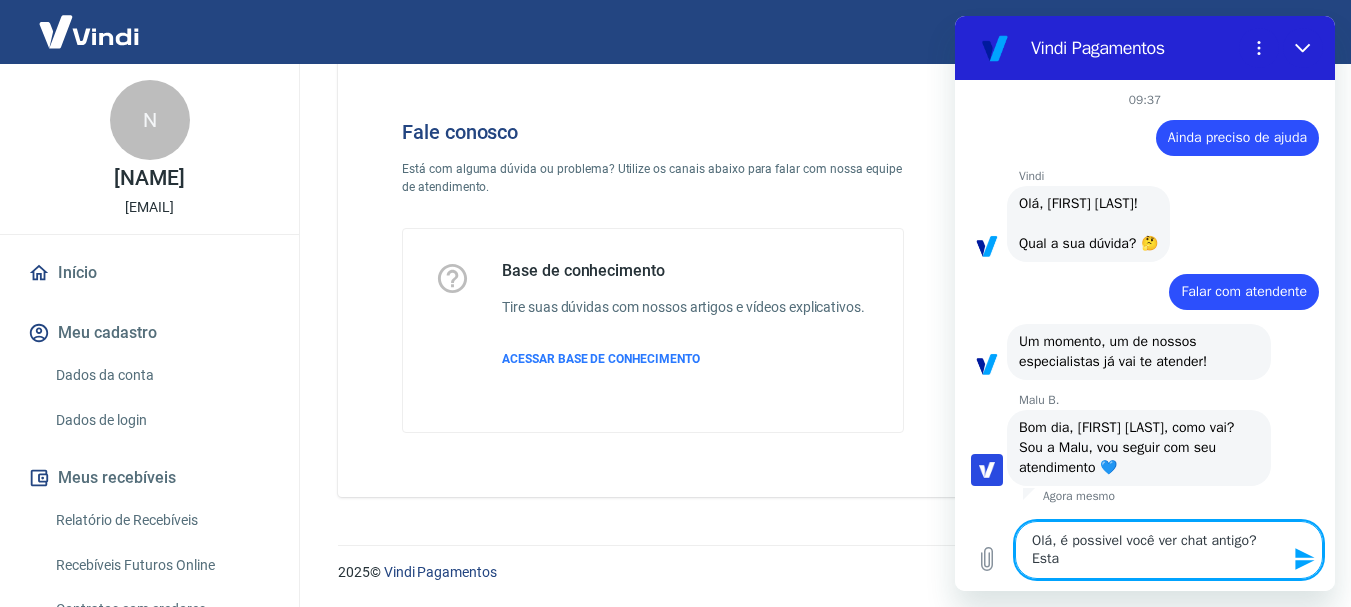 type on "Olá, é possivel você ver chat antigo?
Estav" 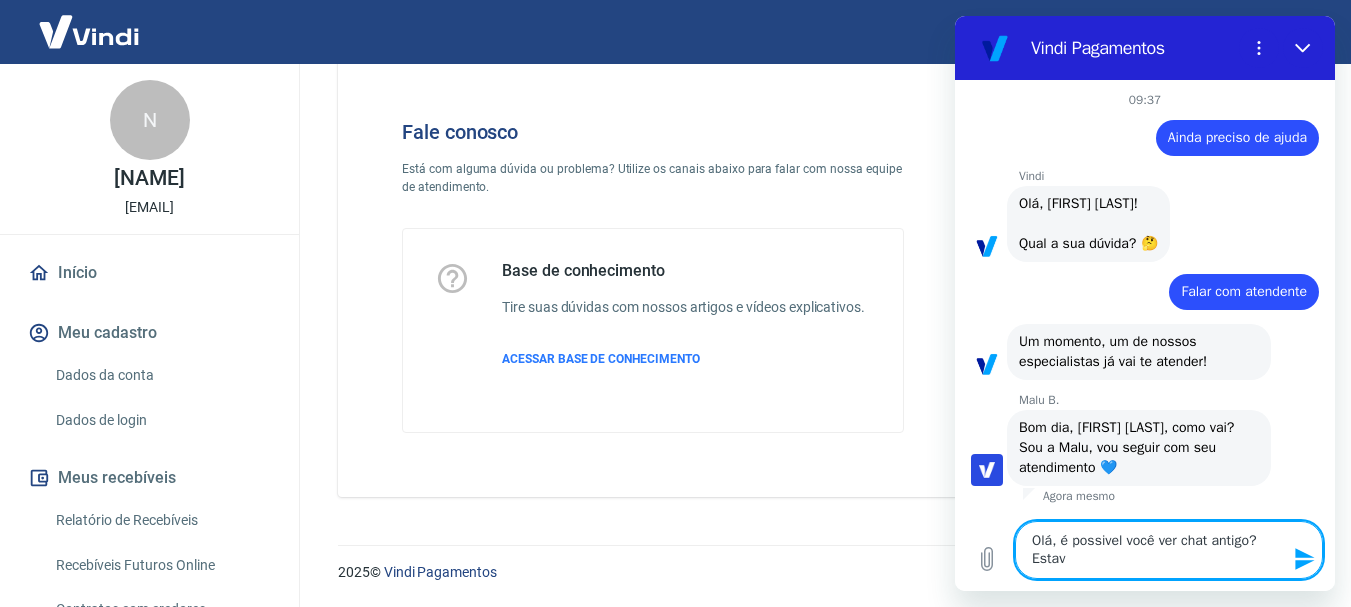 type on "Olá, é possivel você ver chat antigo?
Estava" 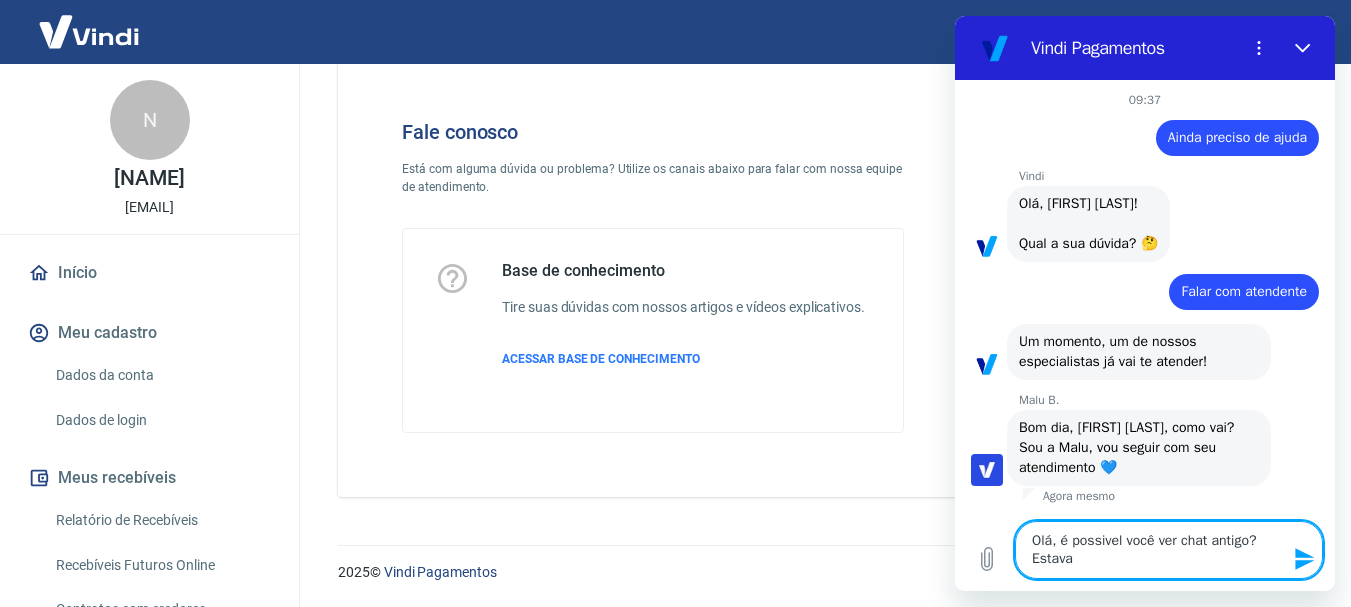 type on "Olá, é possivel você ver chat antigo?
Estava" 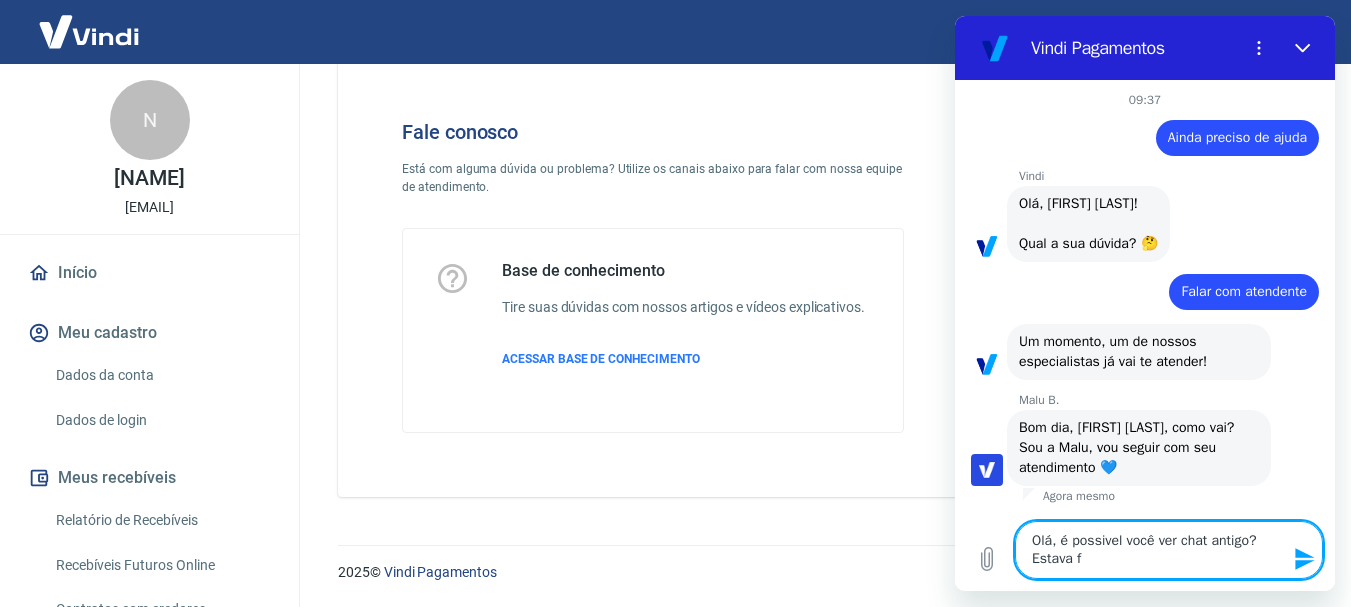 type on "Olá, é possivel você ver chat antigo?
Estava fa" 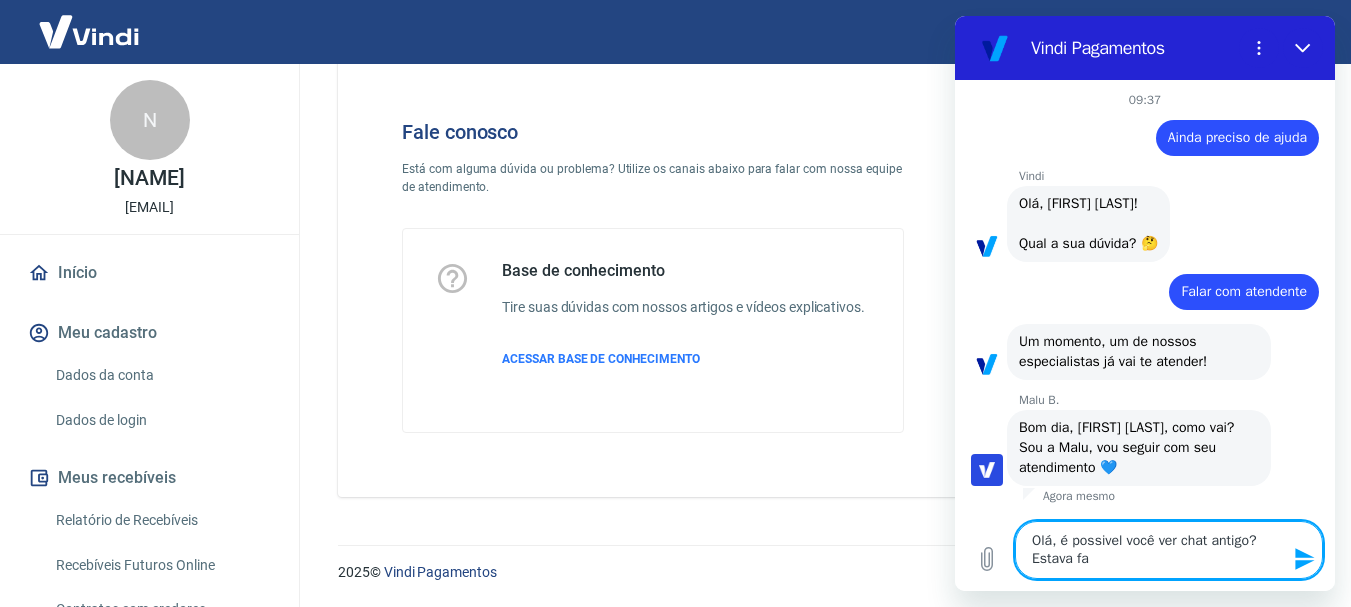 type on "Olá, é possivel você ver chat antigo?
Estava fal" 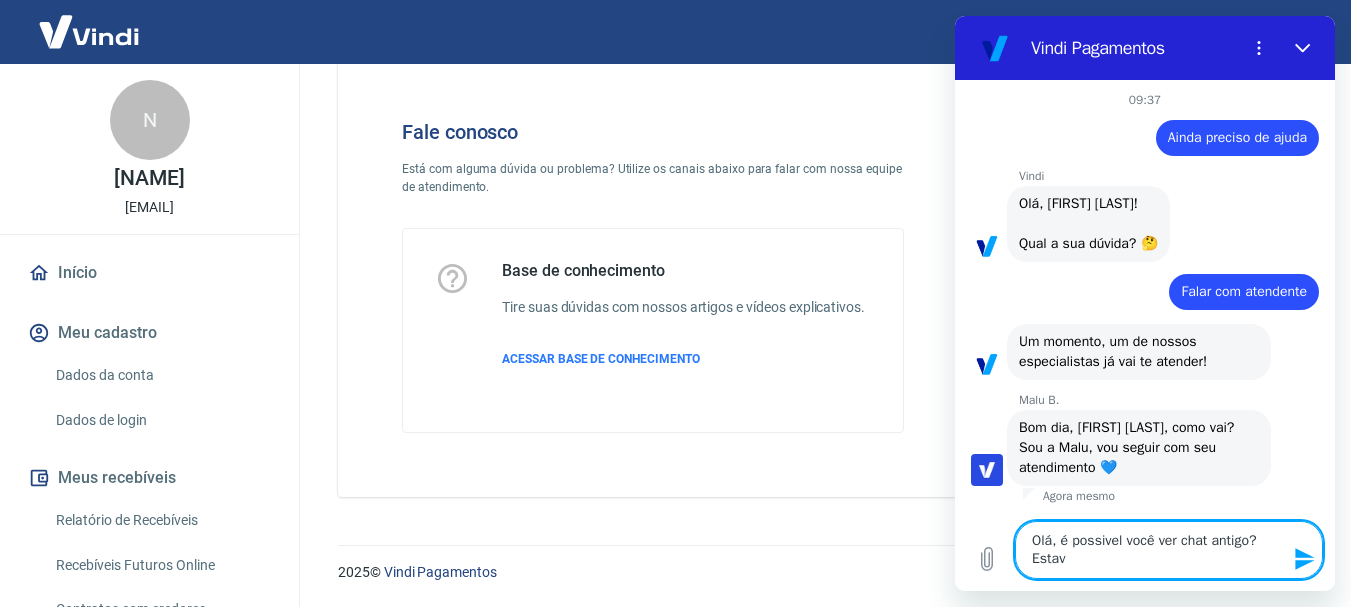 type on "Olá, é possivel você ver chat antigo?
Estava fala" 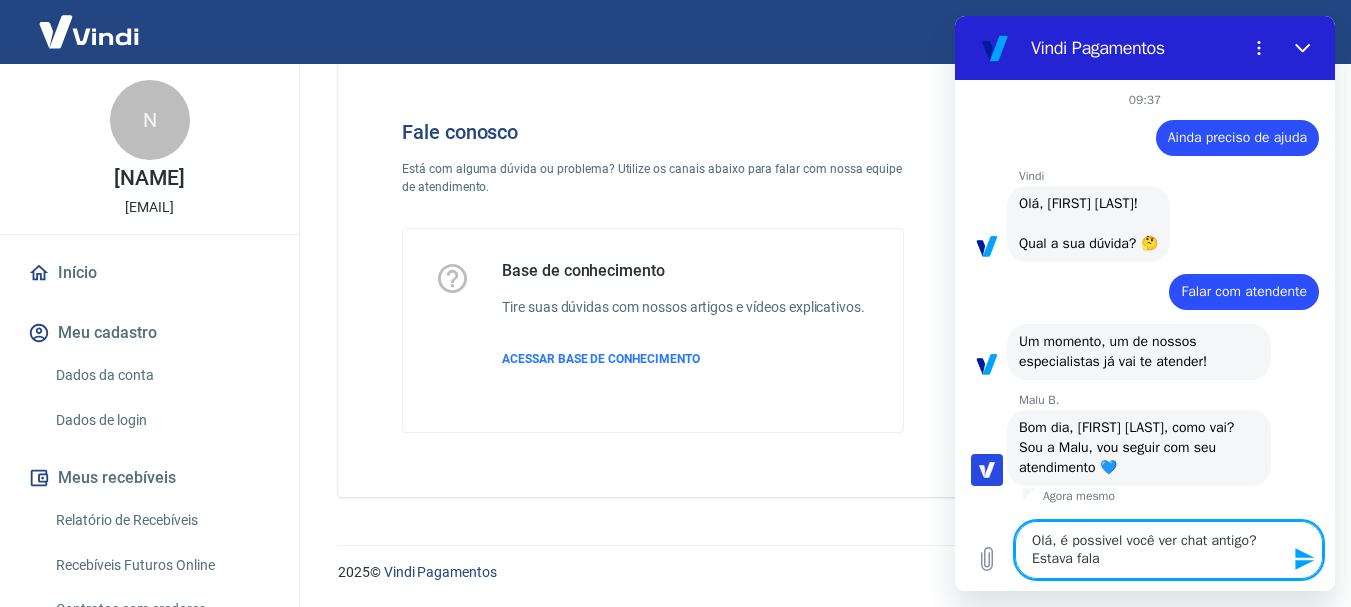 type on "Olá, é possivel você ver chat antigo?
Estava falan" 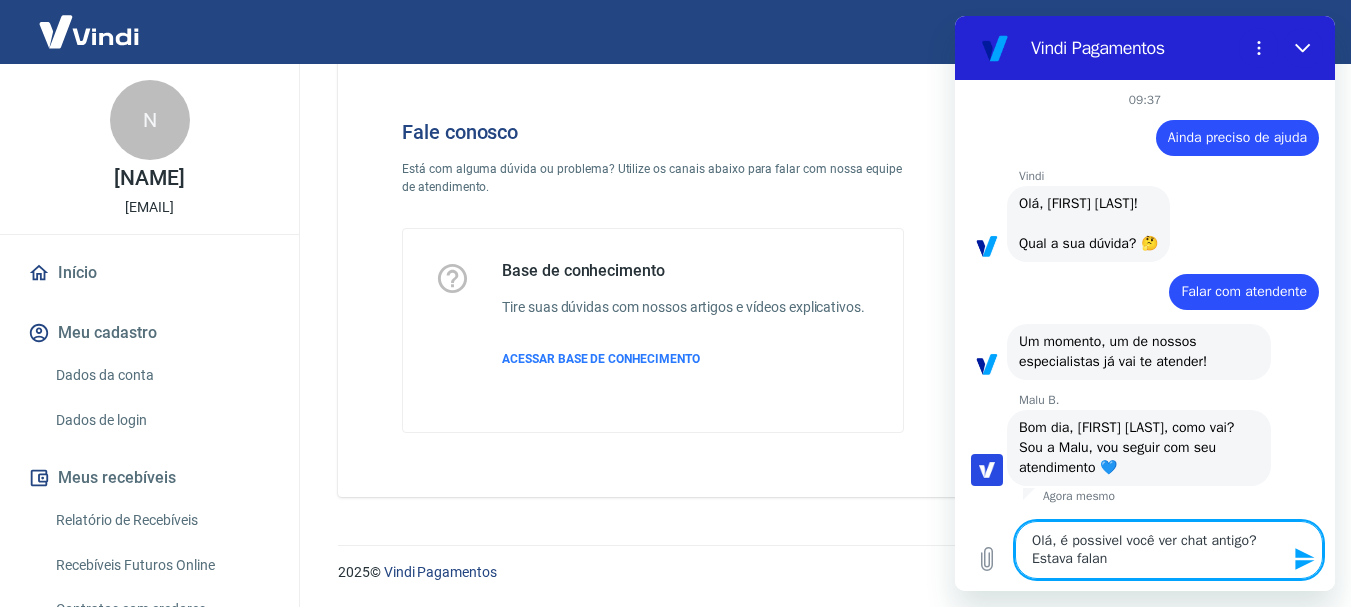 type on "Olá, é possivel você ver chat antigo?
Estava faland" 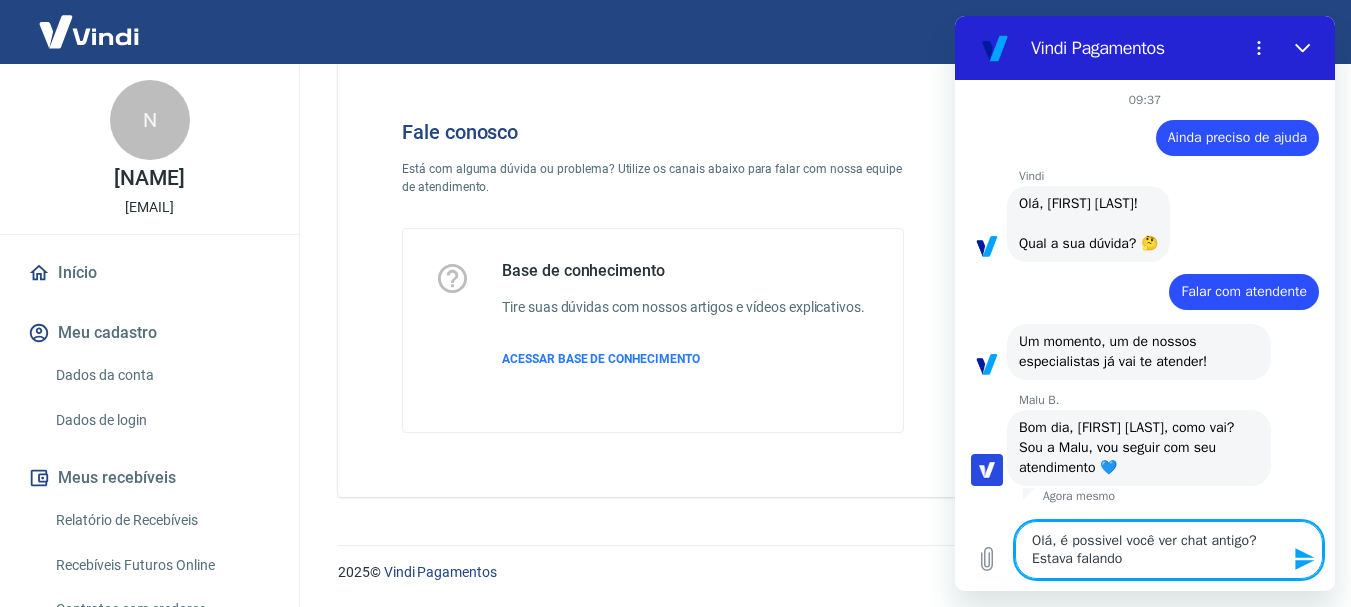 type on "Olá, é possivel você ver chat antigo?
Estava falando" 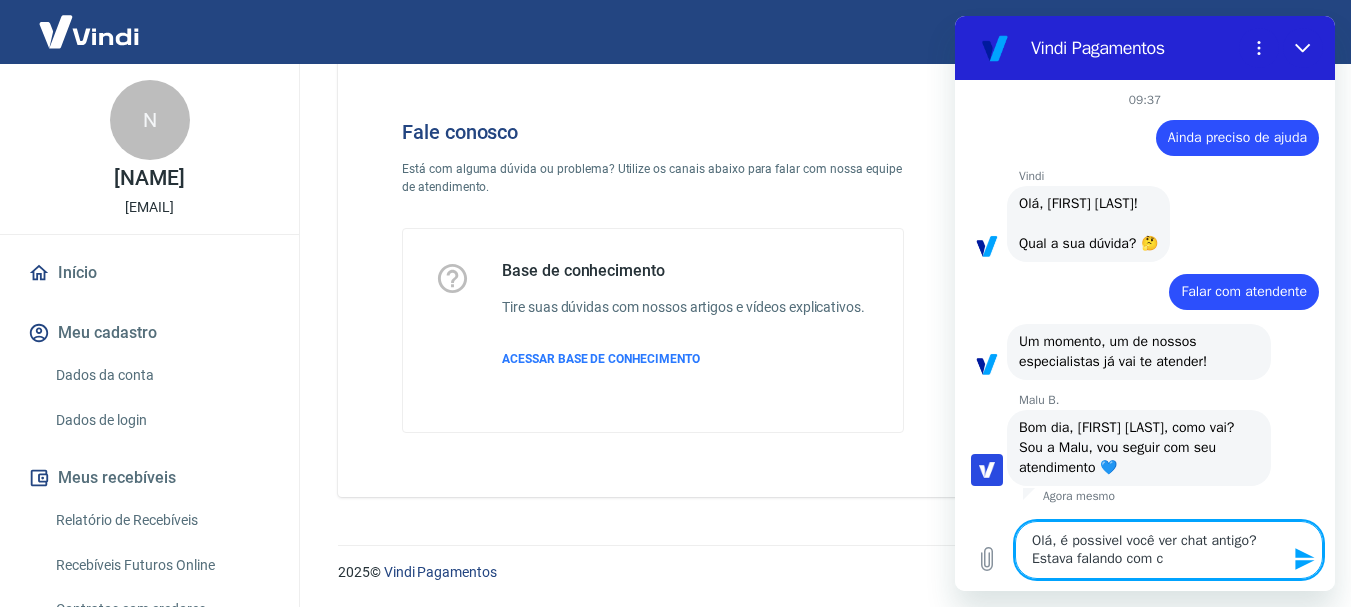 type on "x" 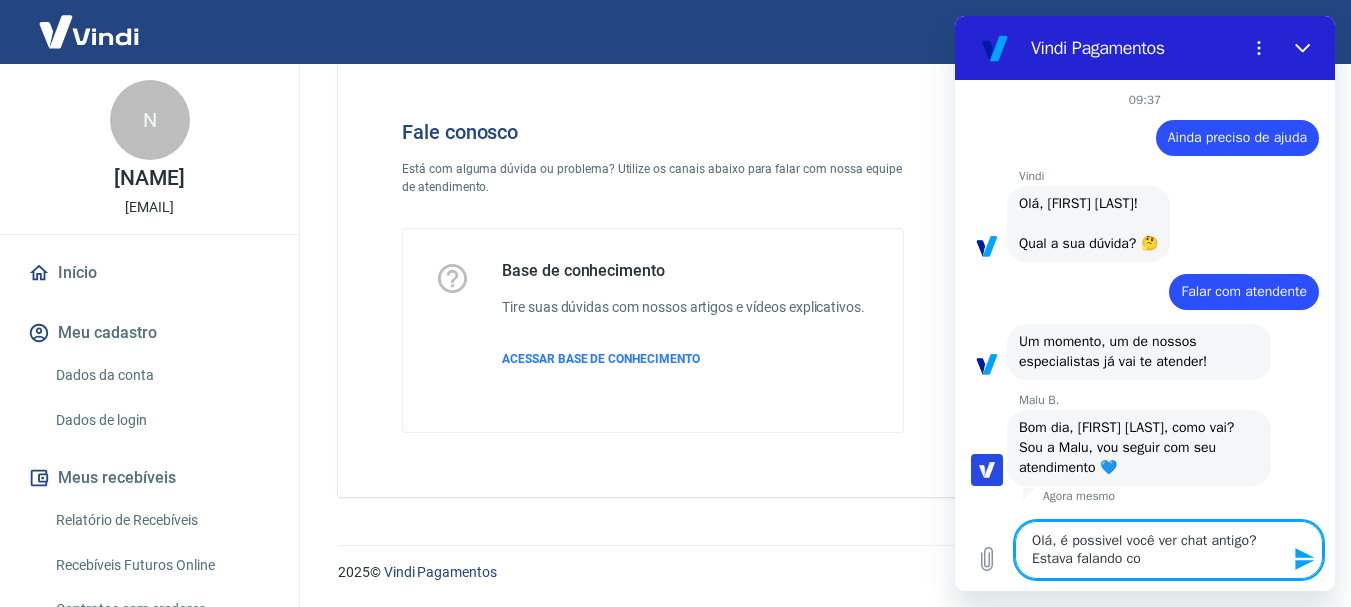 type on "Olá, é possivel você ver chat antigo?
Estava falando com" 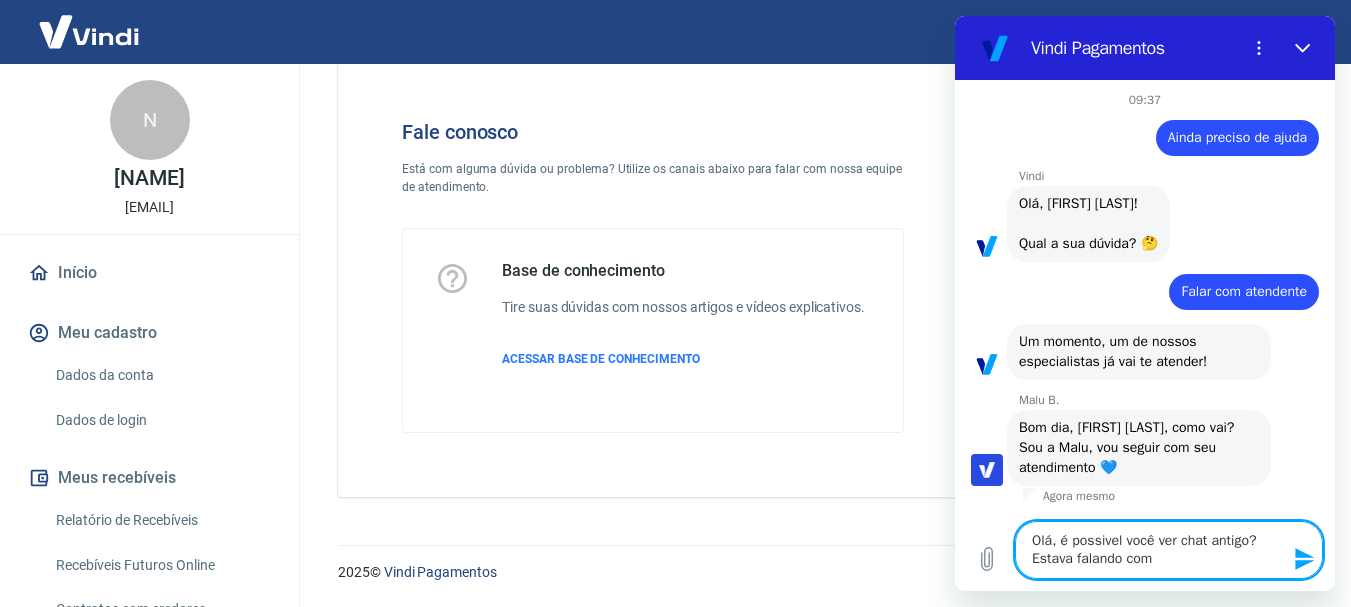 type on "Olá, é possivel você ver chat antigo?
Estava falando com" 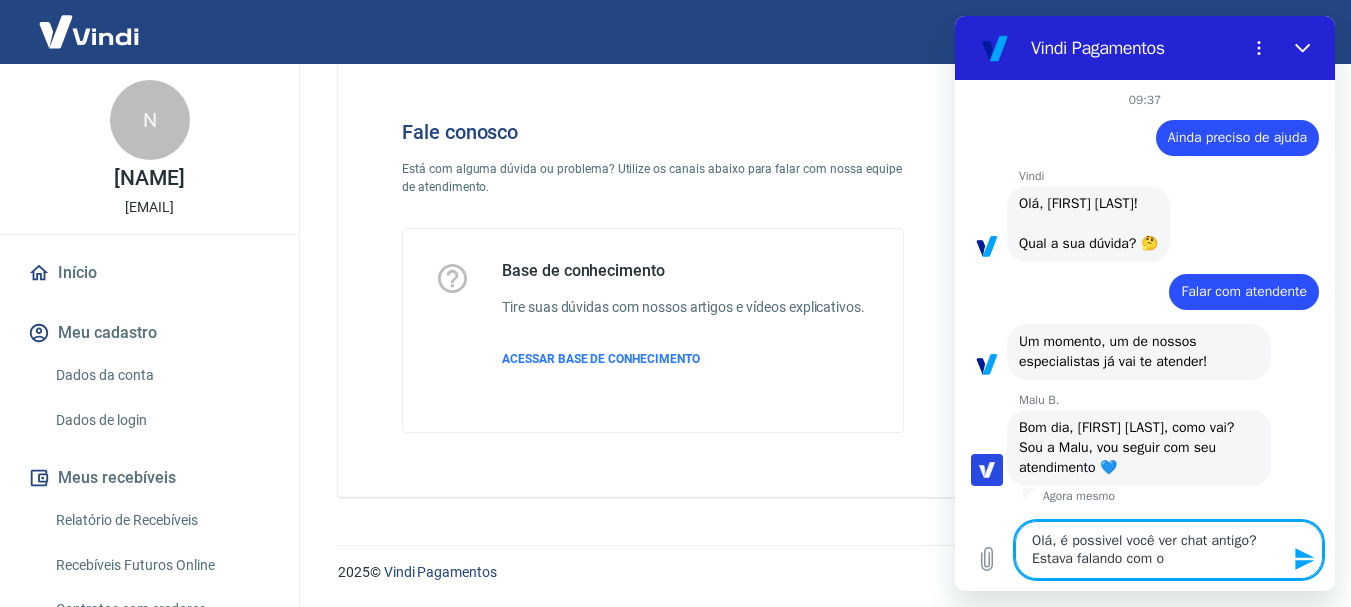 type on "Olá, é possivel você ver chat antigo?
Estava falando com ou" 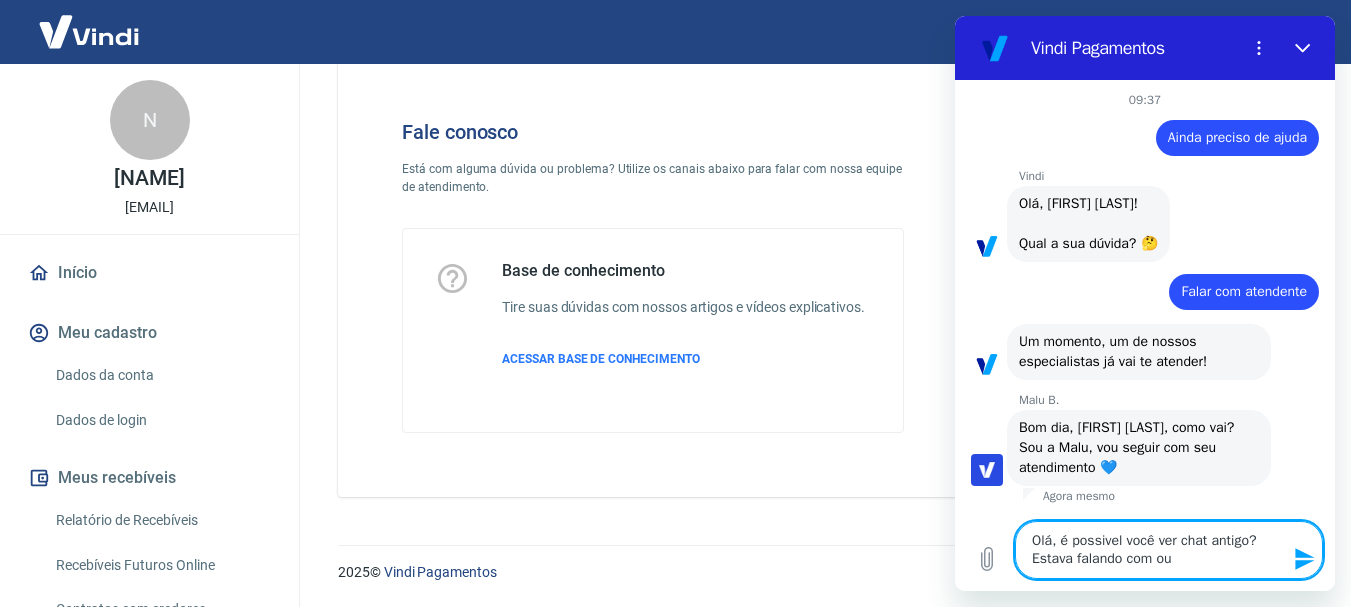 type on "Olá, é possivel você ver chat antigo?
Estava falando com out" 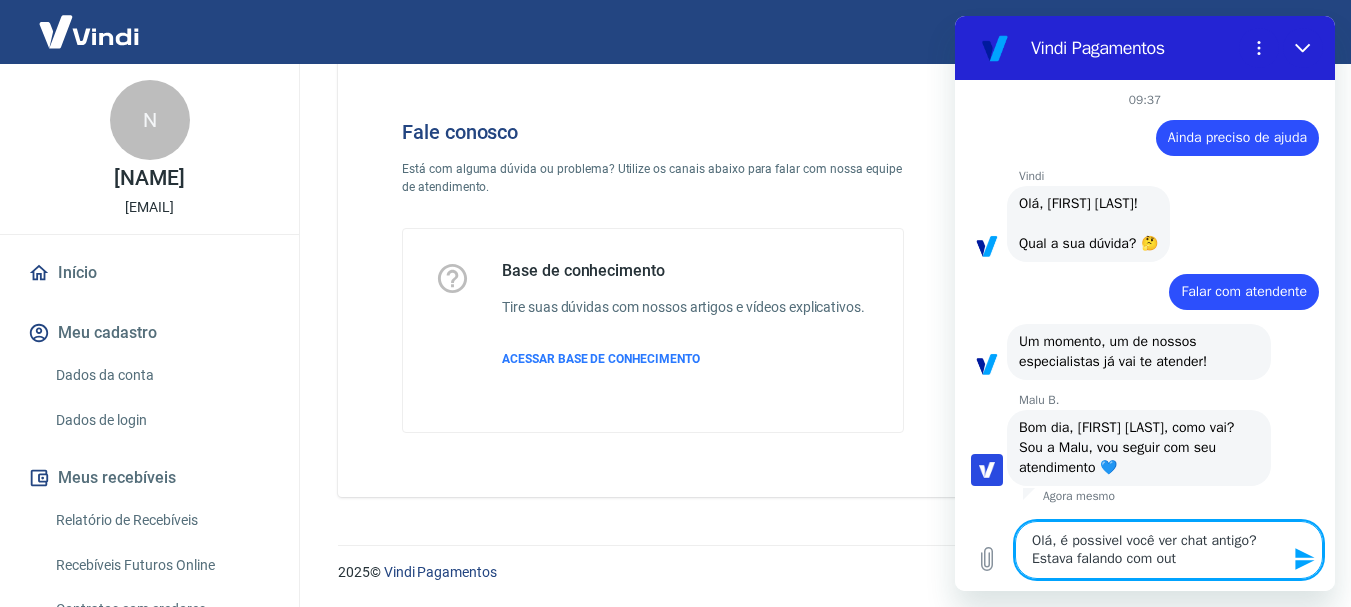 type on "Olá, é possivel você ver chat antigo?
Estava falando com outr" 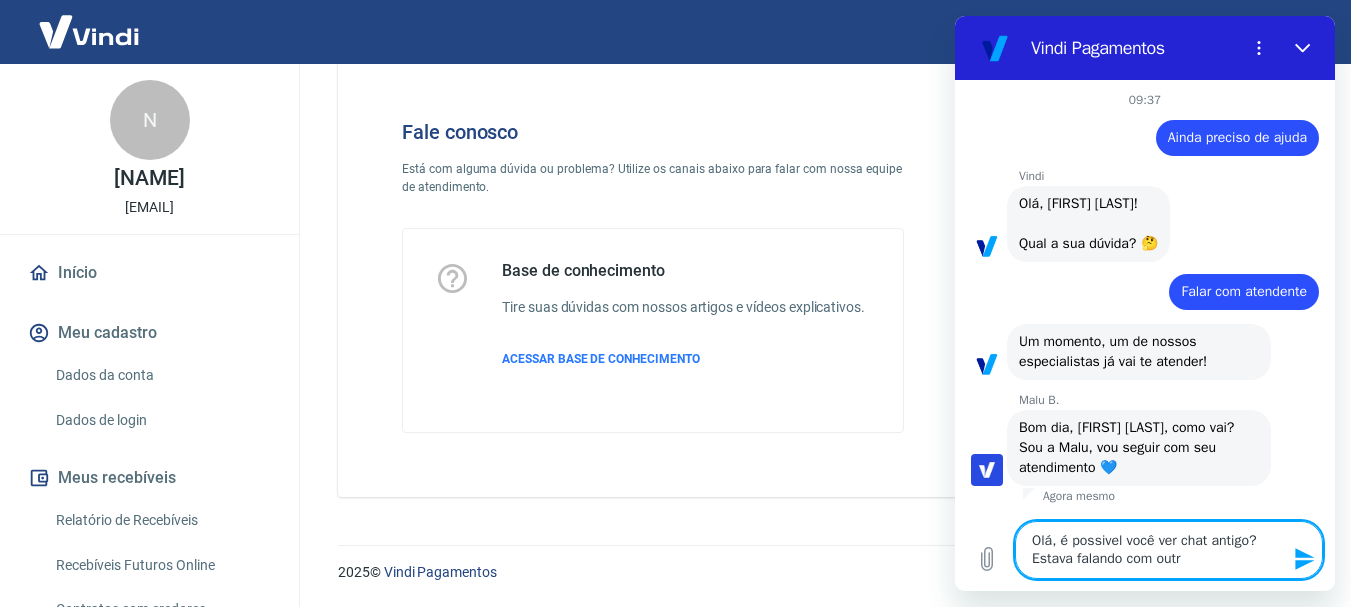 type on "Olá, é possivel você ver chat antigo?
Estava falando com outra" 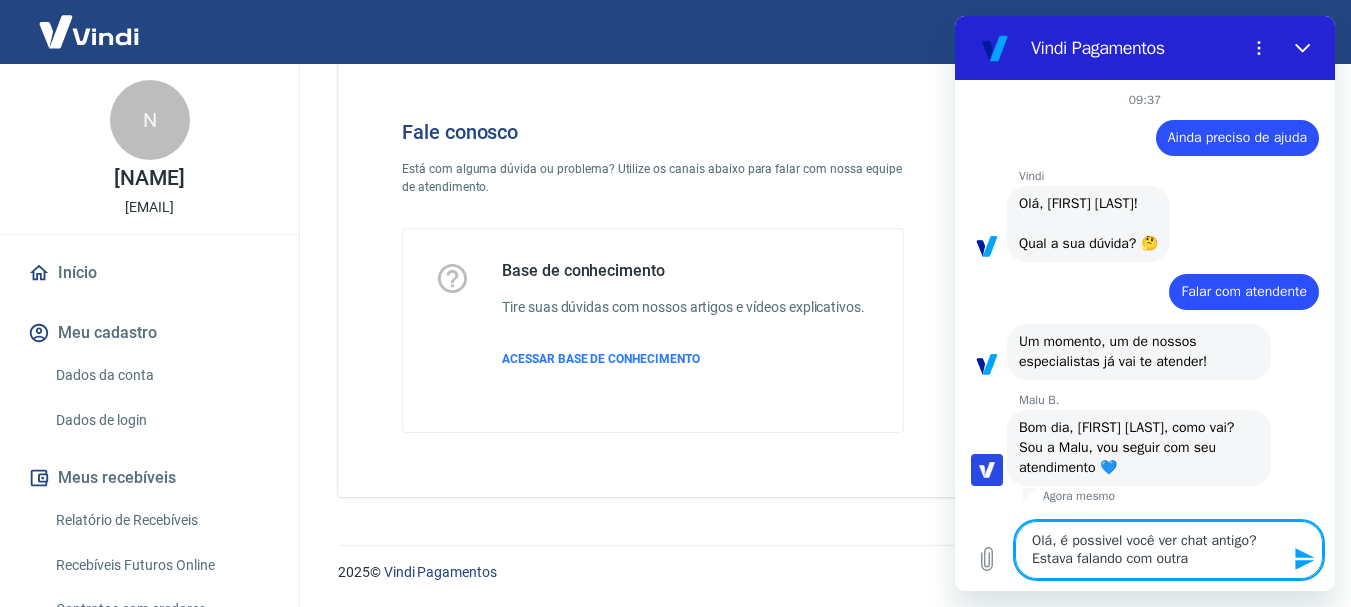 type on "Olá, é possivel você ver chat antigo?
Estava falando com outra" 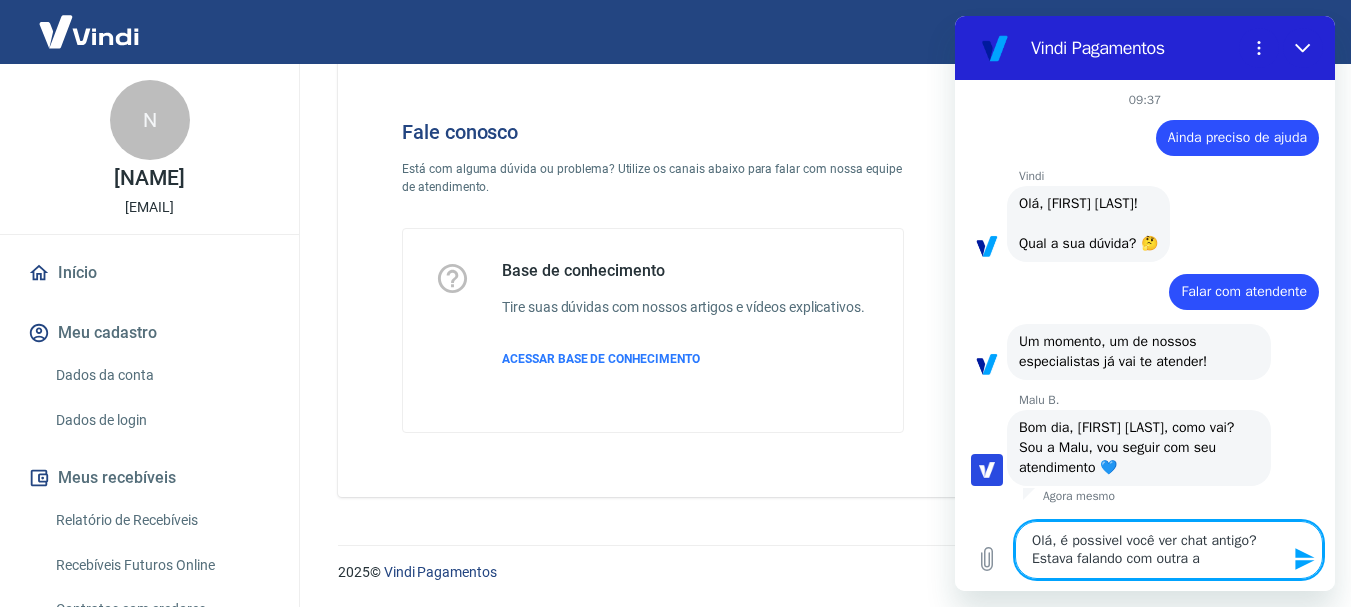 type on "Olá, é possivel você ver chat antigo?
Estava falando com outra at" 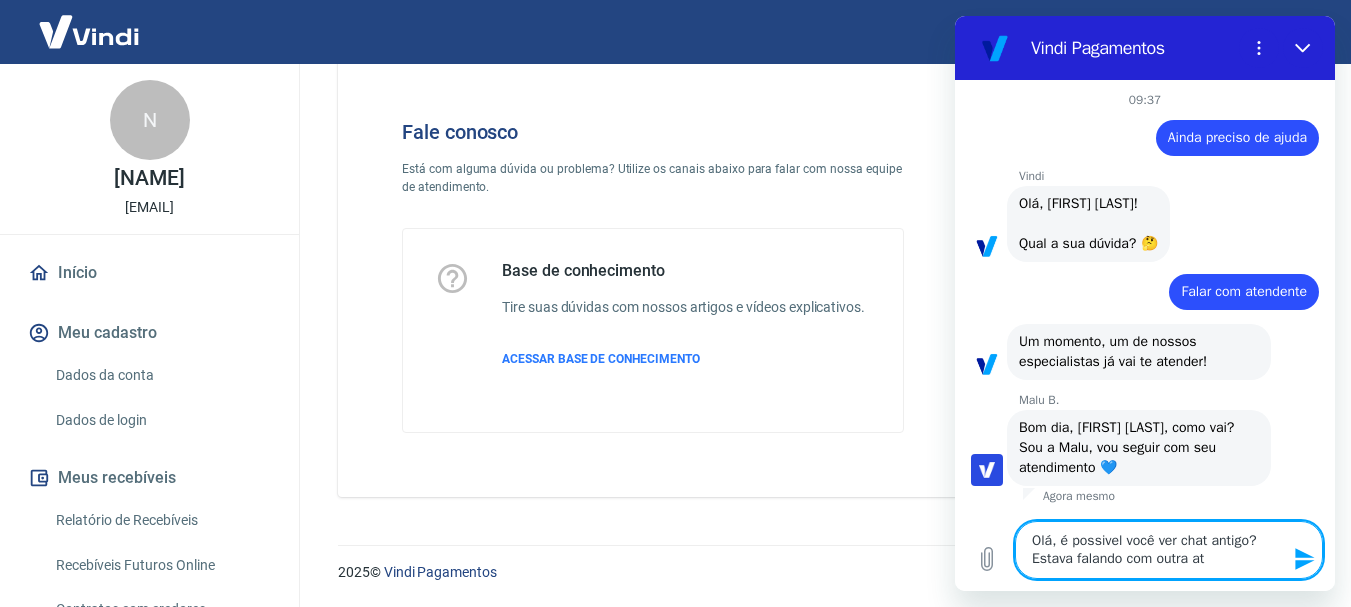 type on "Olá, é possivel você ver chat antigo?
Estava falando com outra ate" 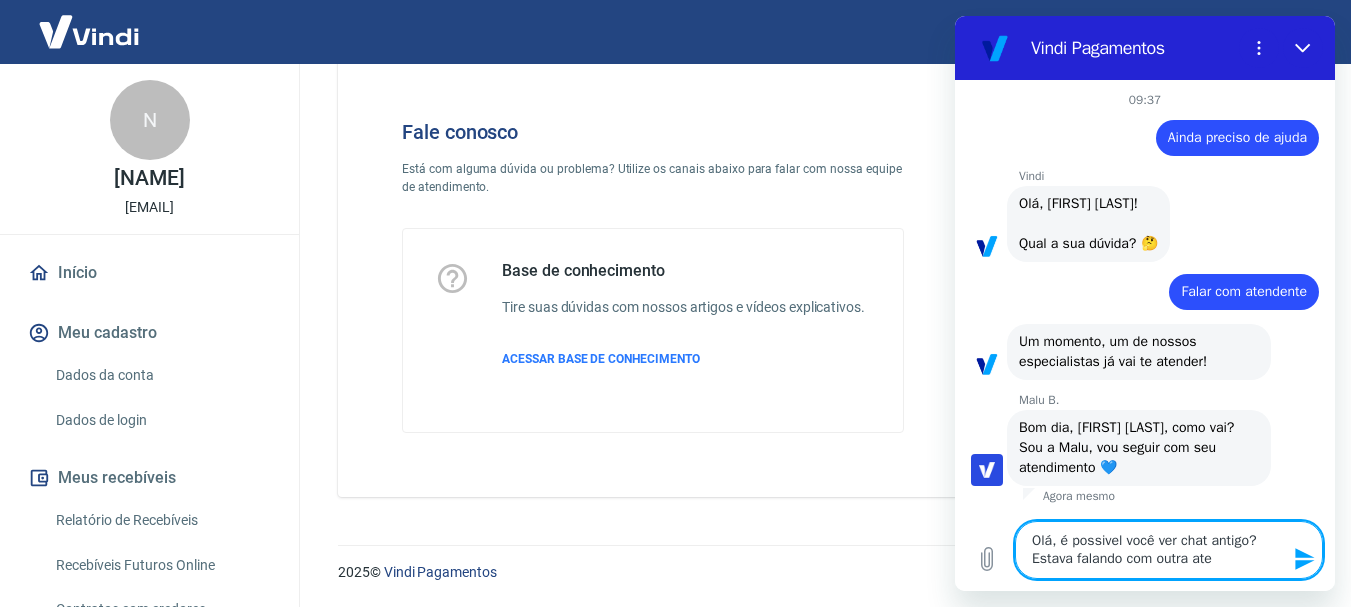 type on "Olá, é possivel você ver chat antigo?
Estava falando com outra aten" 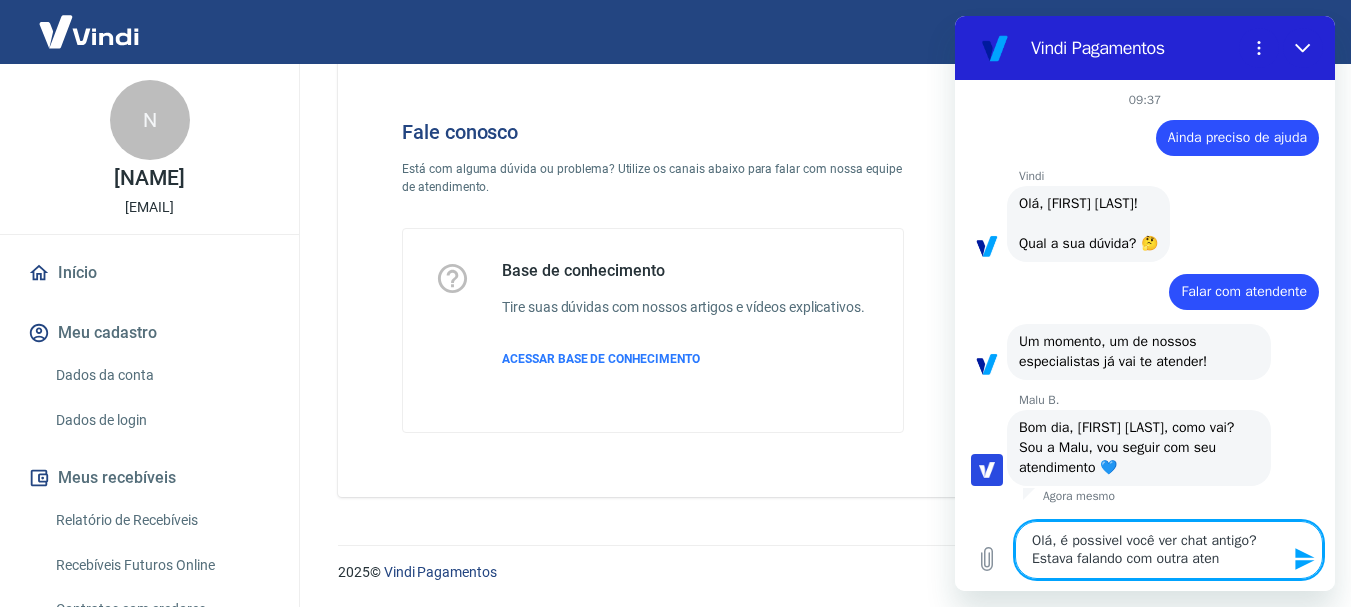 type on "Olá, é possivel você ver chat antigo?
Estava falando com outra atend" 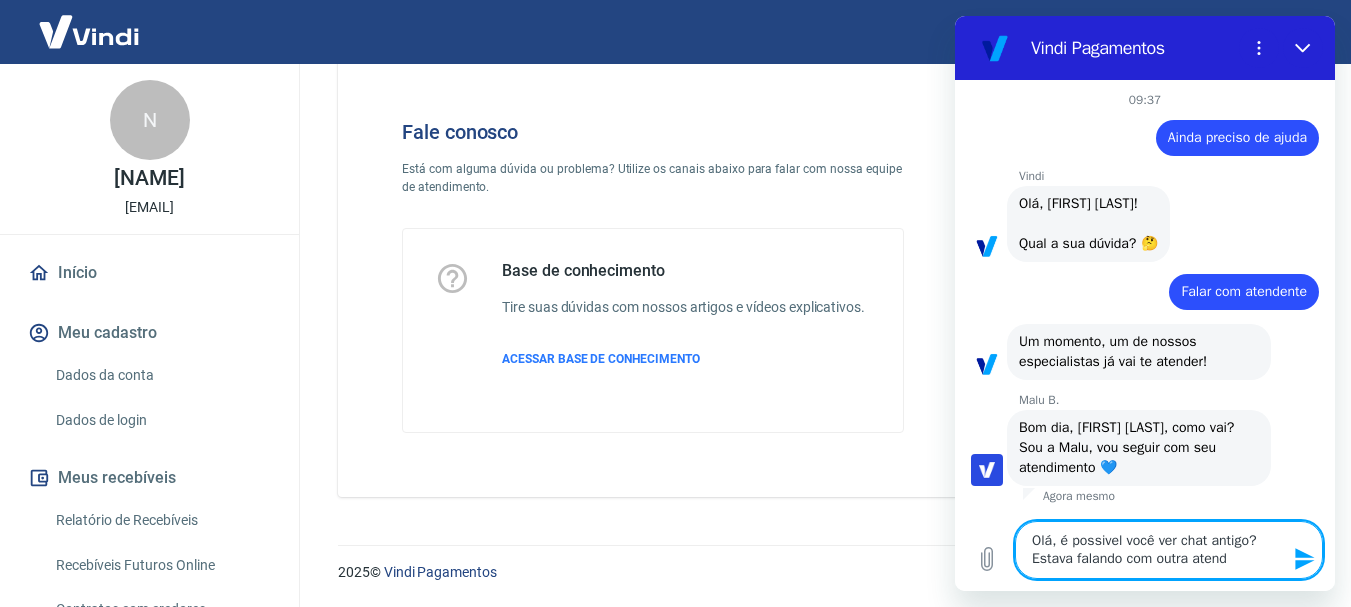 type on "Olá, é possivel você ver chat antigo?
Estava falando com outra atende" 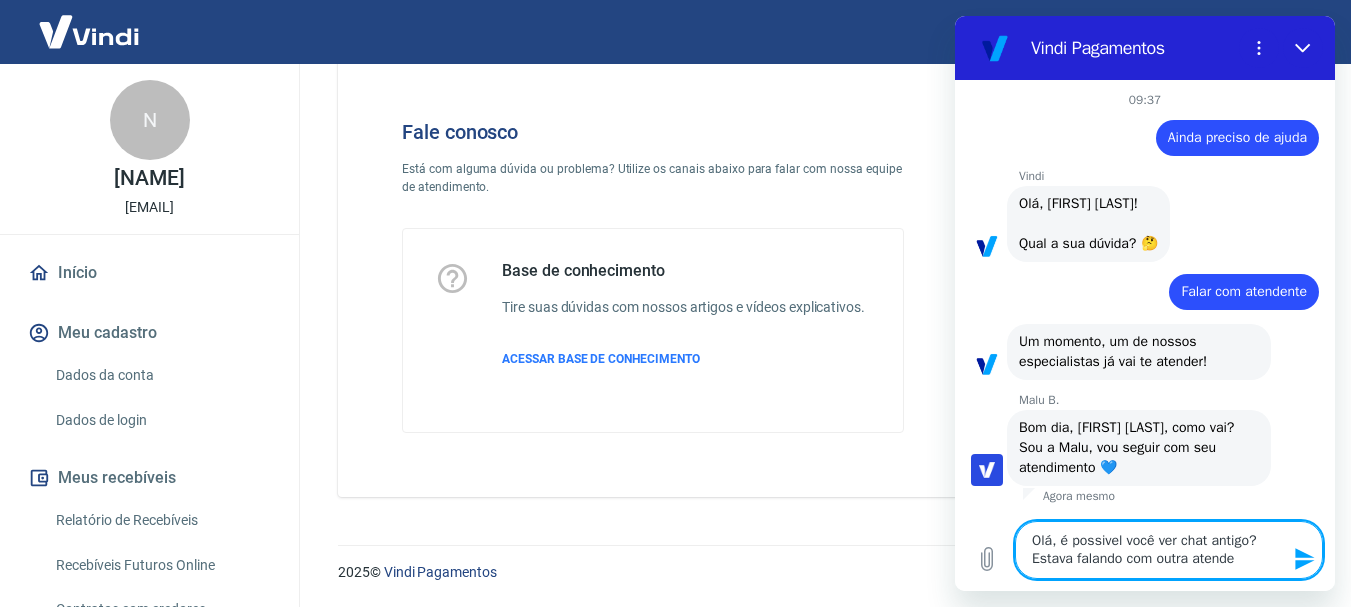 type on "Olá, é possivel você ver chat antigo?
Estava falando com outra atenden" 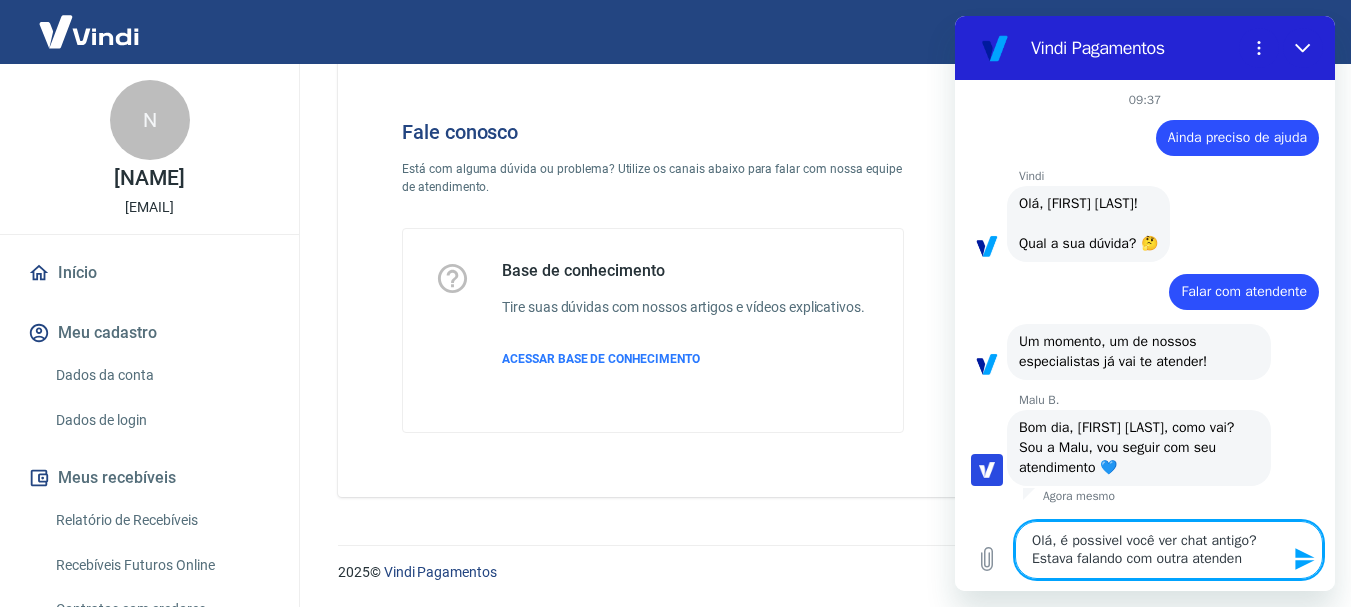 type on "Olá, é possivel você ver chat antigo?
Estava falando com outra atendent" 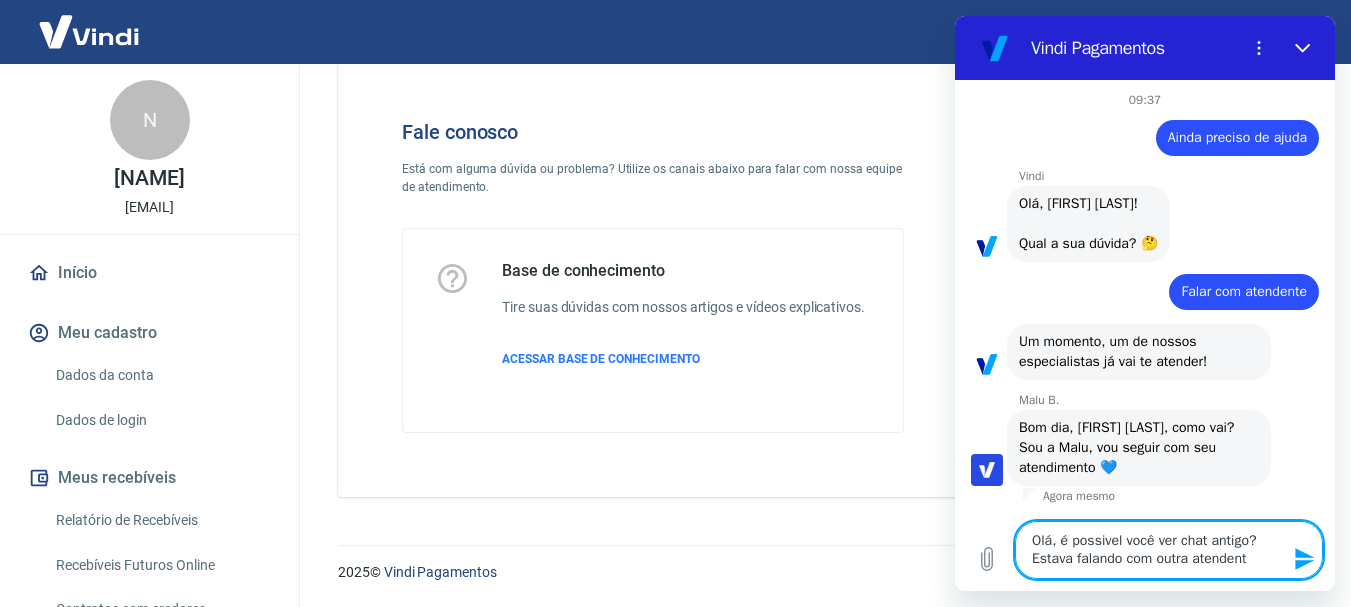 type on "Olá, é possivel você ver chat antigo?
Estava falando com outra atendente" 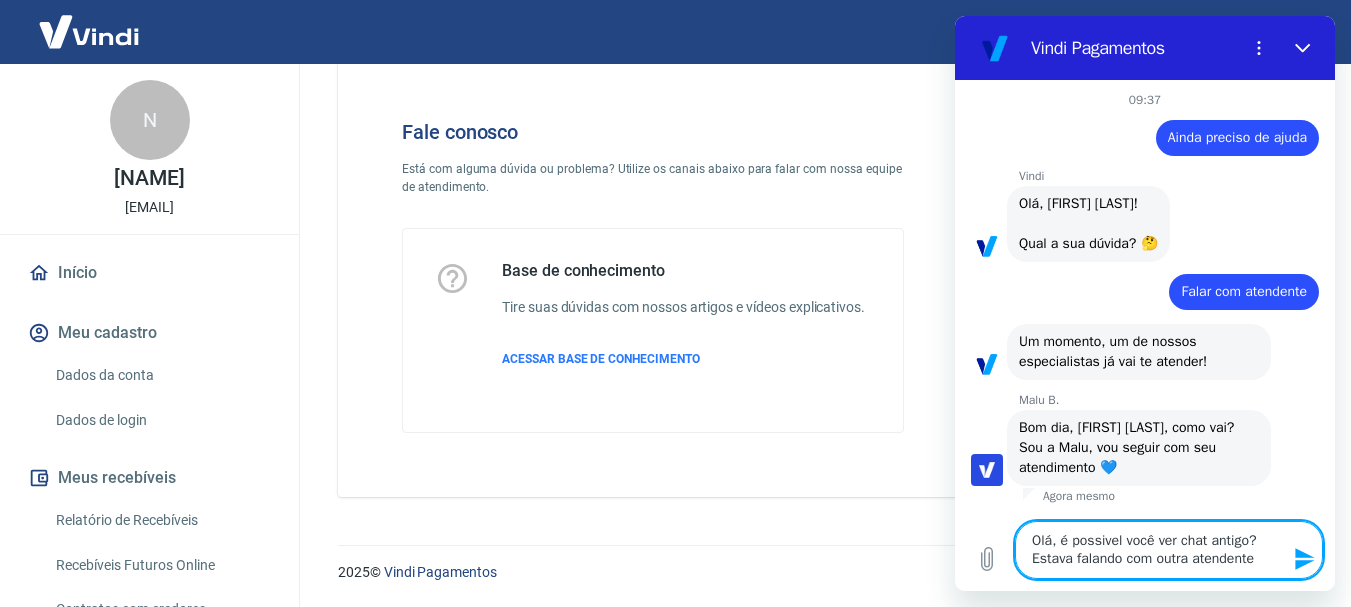 type on "Olá, é possivel você ver chat antigo?
Estava falando com outra atendente" 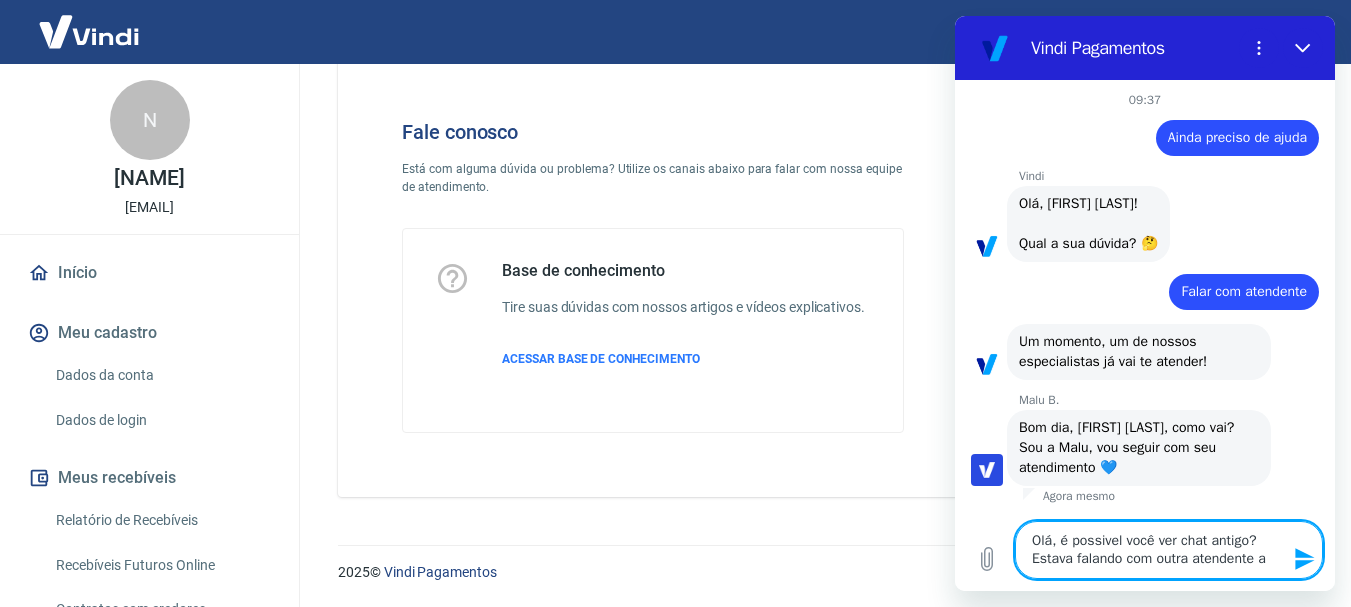type on "Olá, é possivel você ver chat antigo?
Estava falando com outra atendente ag" 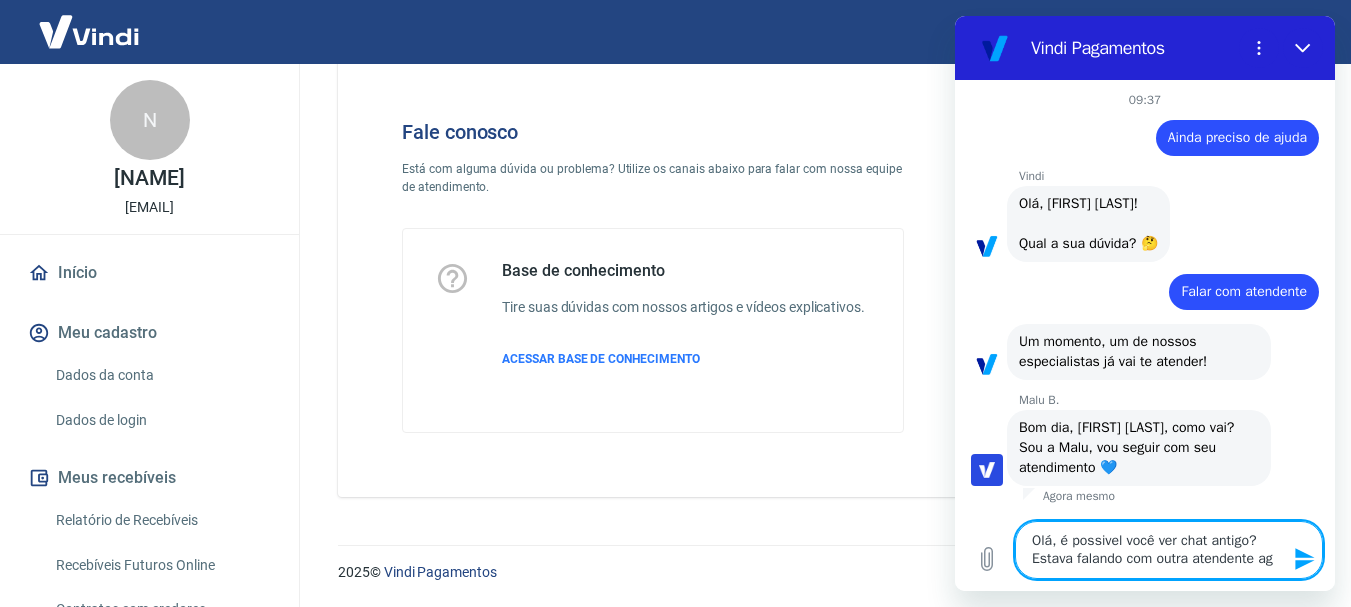 type on "Olá, é possivel você ver chat antigo?
Estava falando com outra atendente ago" 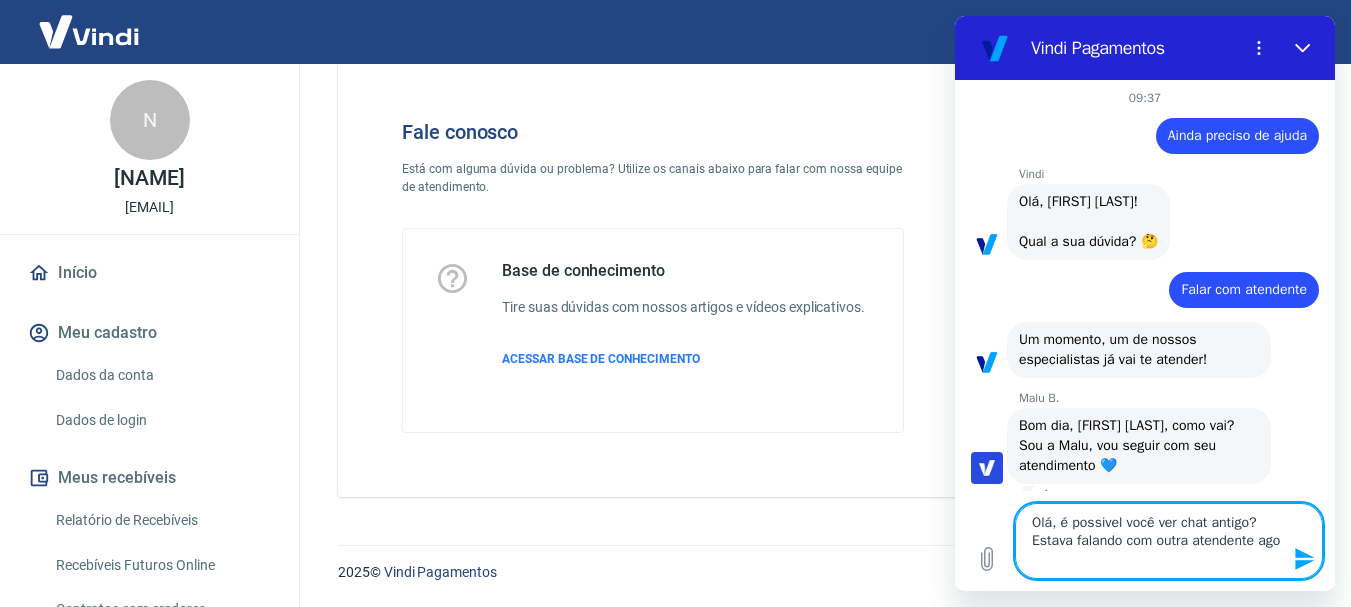 type on "Olá, é possivel você ver chat antigo?
Estava falando com outra atendente agor" 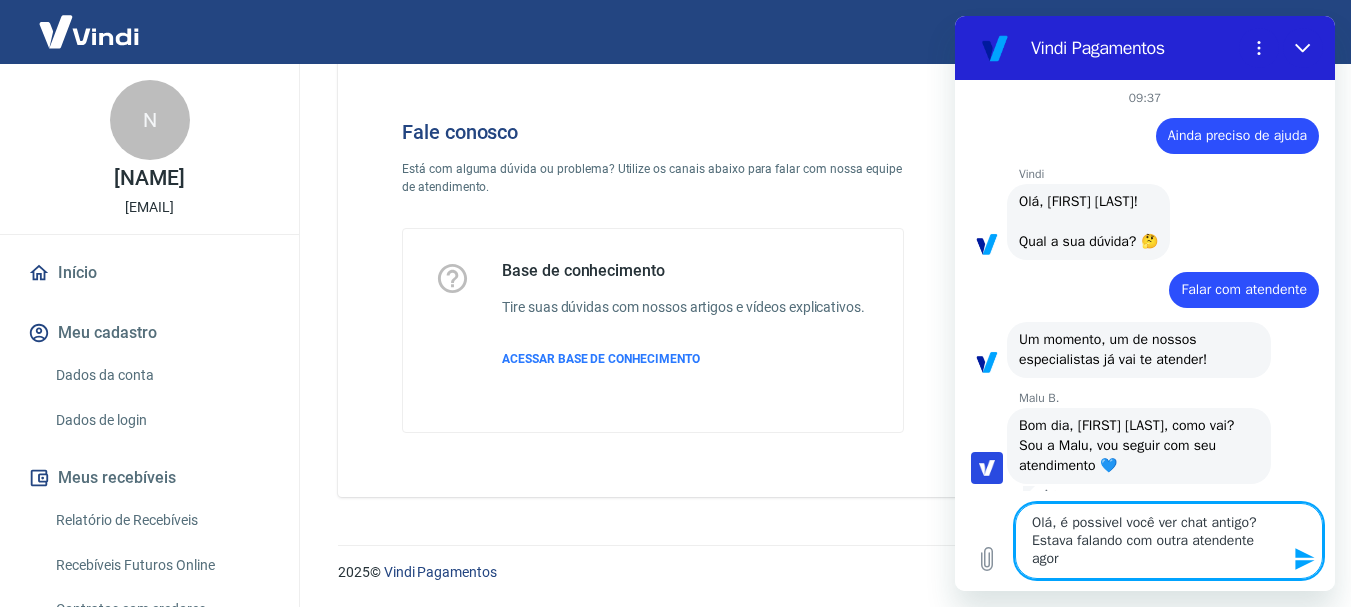 type 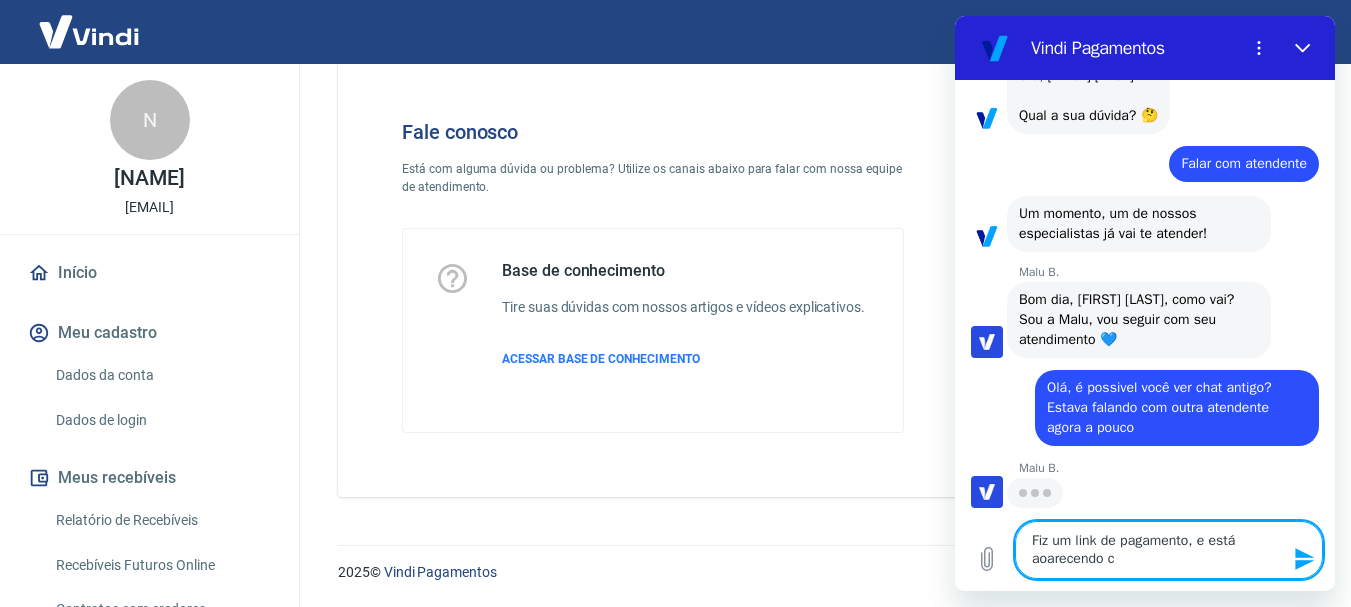 scroll, scrollTop: 146, scrollLeft: 0, axis: vertical 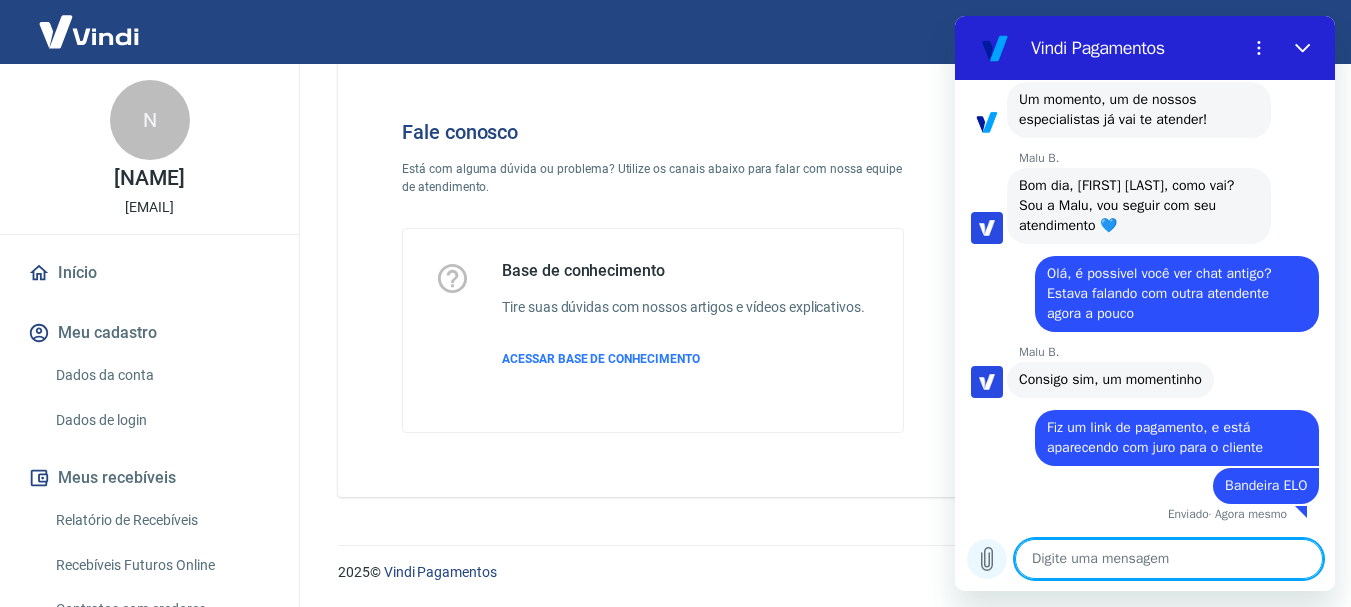 click 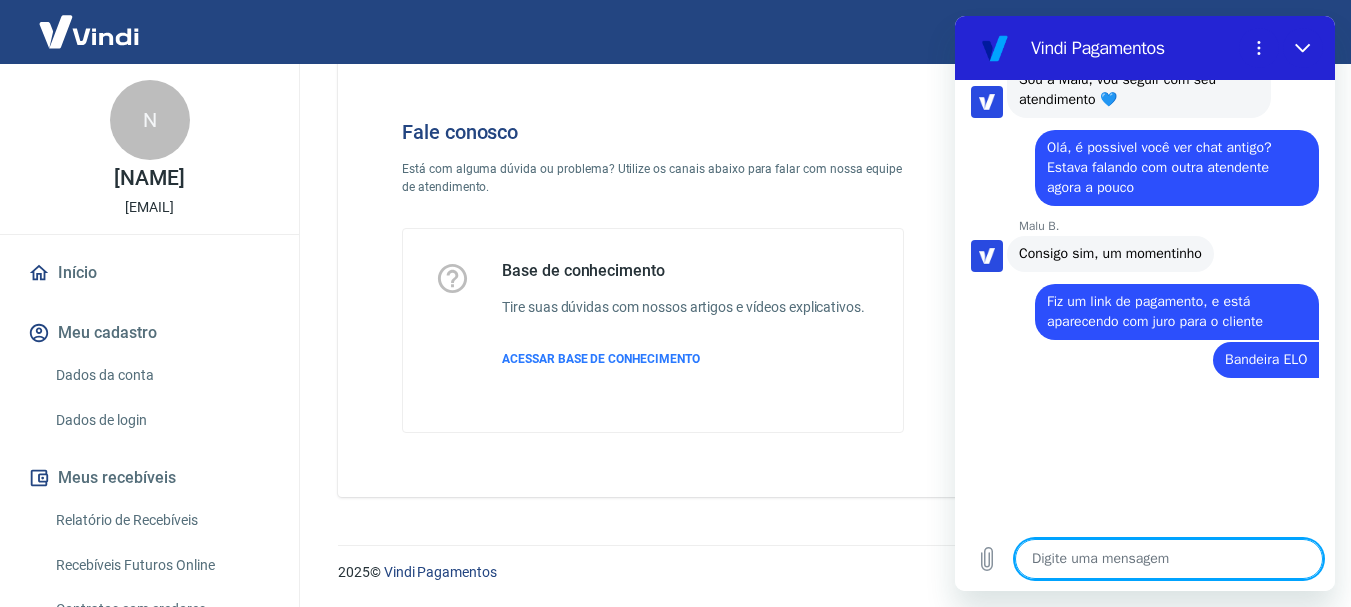 scroll, scrollTop: 386, scrollLeft: 0, axis: vertical 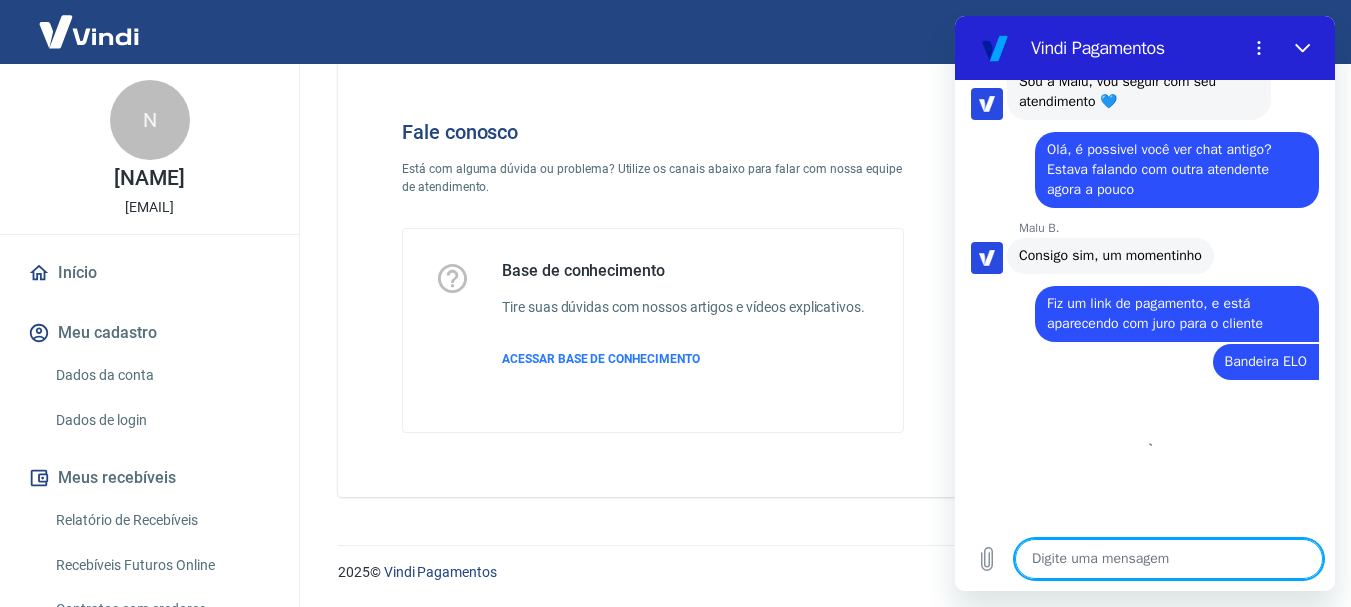 click at bounding box center (1169, 559) 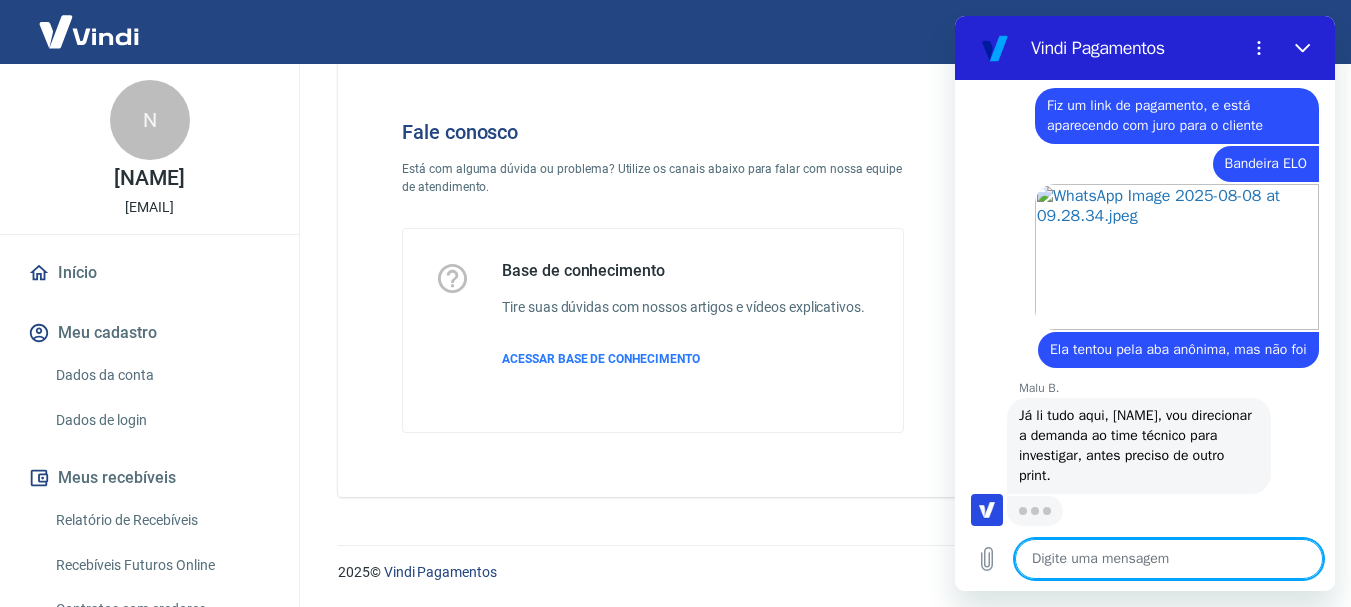 scroll, scrollTop: 604, scrollLeft: 0, axis: vertical 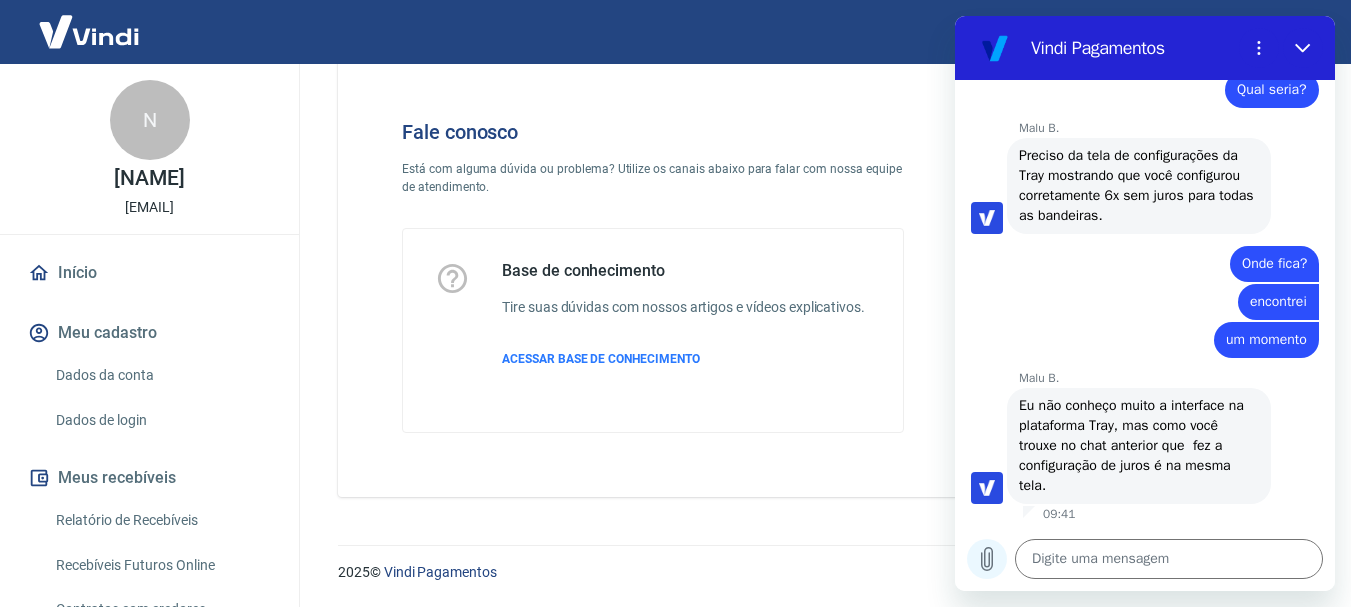 click 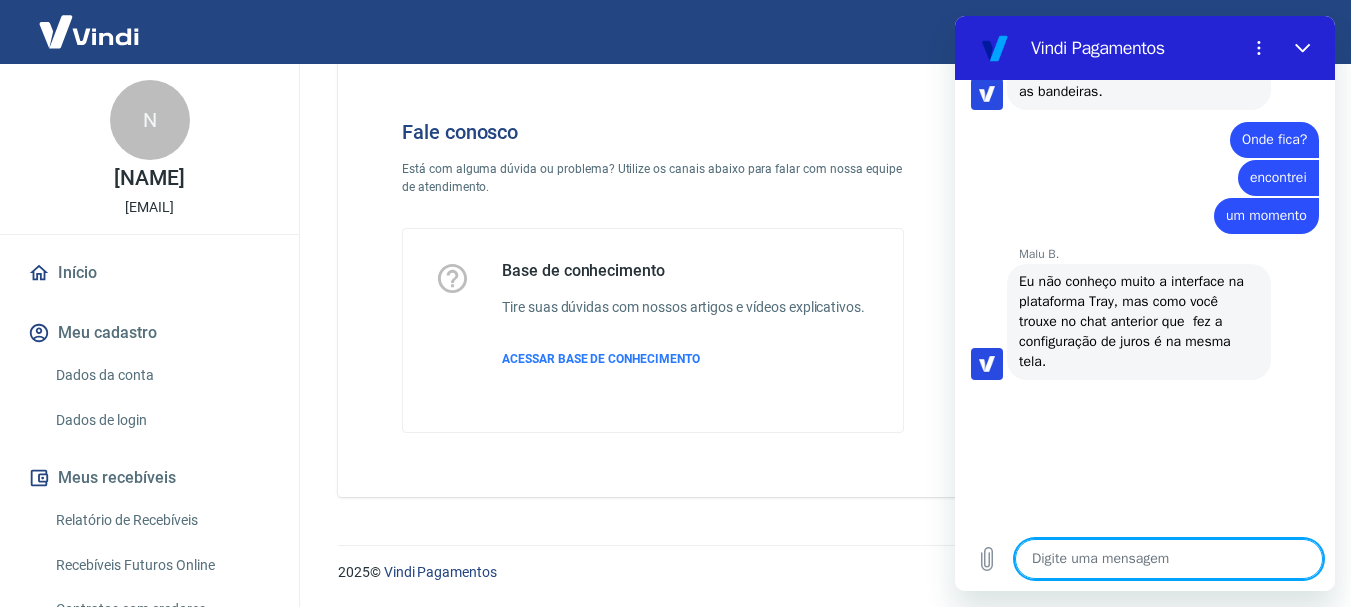 scroll, scrollTop: 1162, scrollLeft: 0, axis: vertical 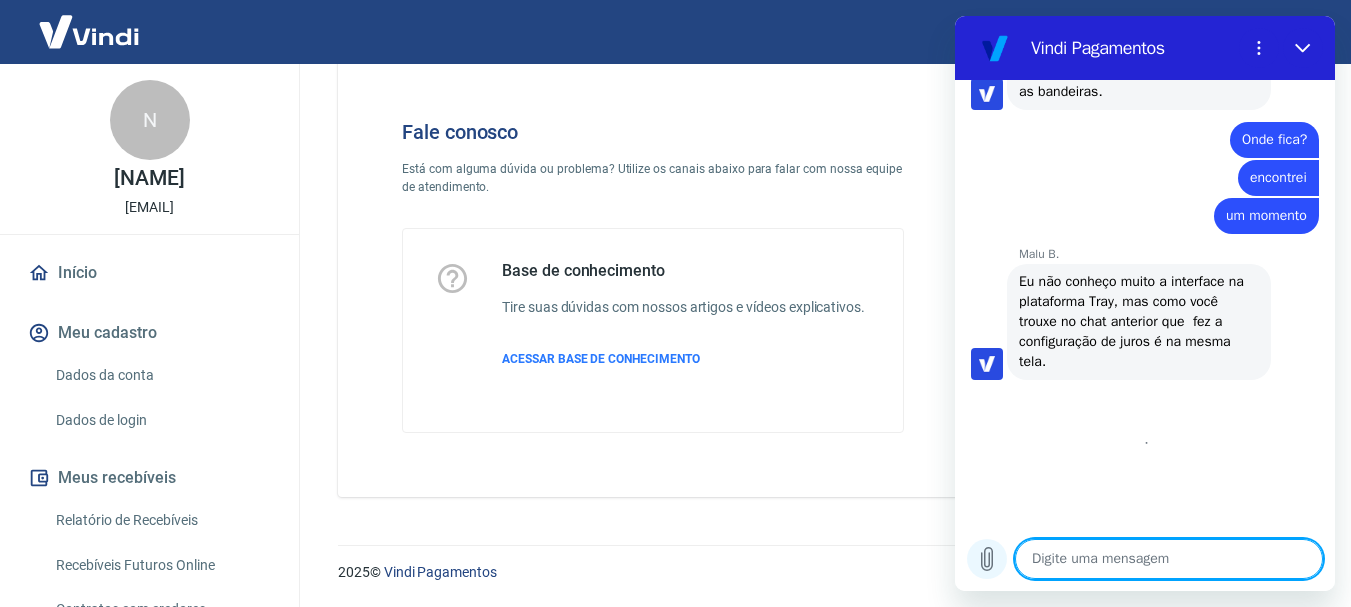 click 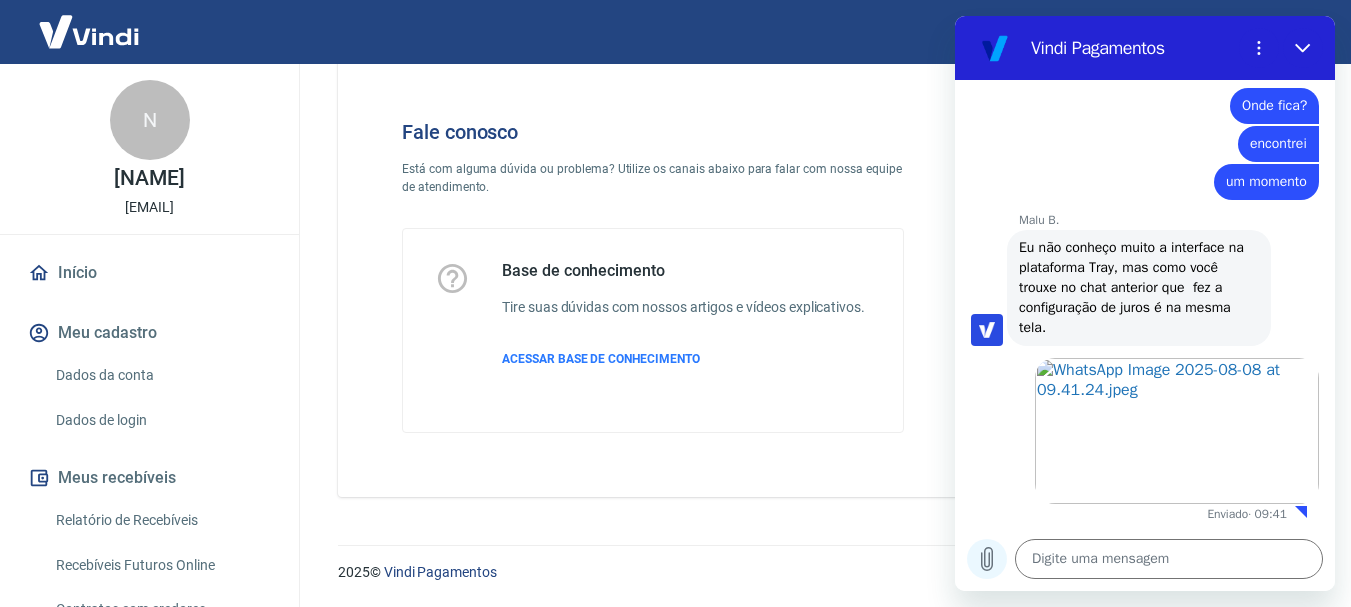 scroll, scrollTop: 1196, scrollLeft: 0, axis: vertical 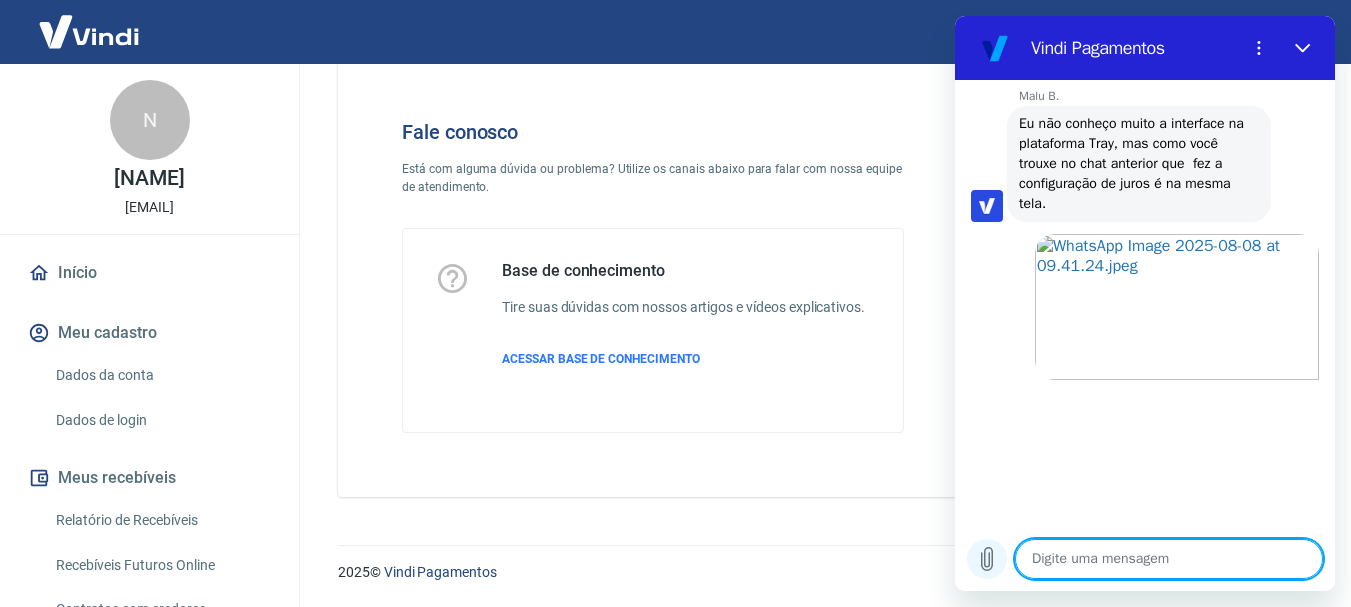 click 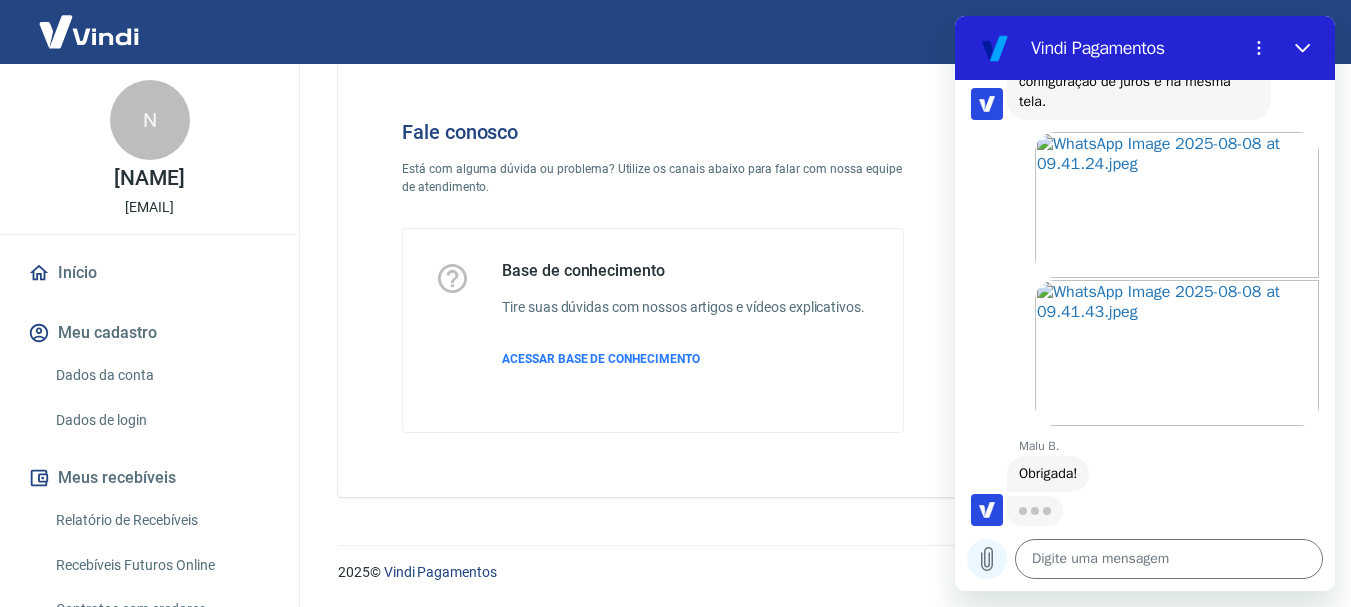 scroll, scrollTop: 1420, scrollLeft: 0, axis: vertical 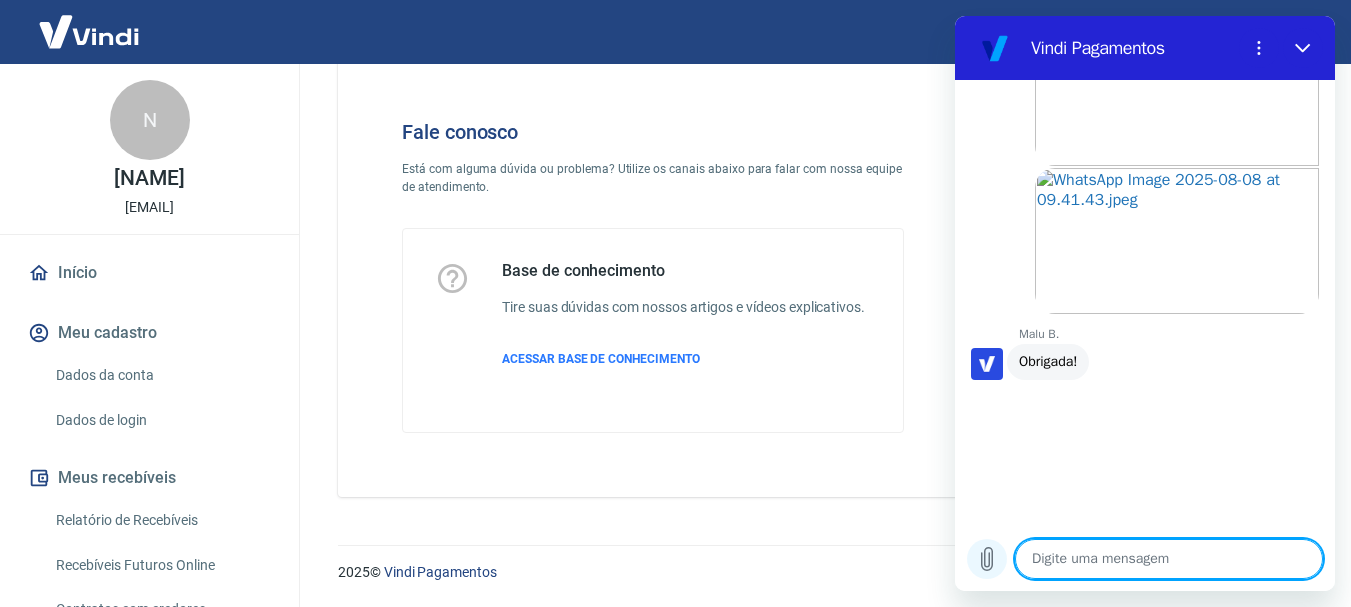 click 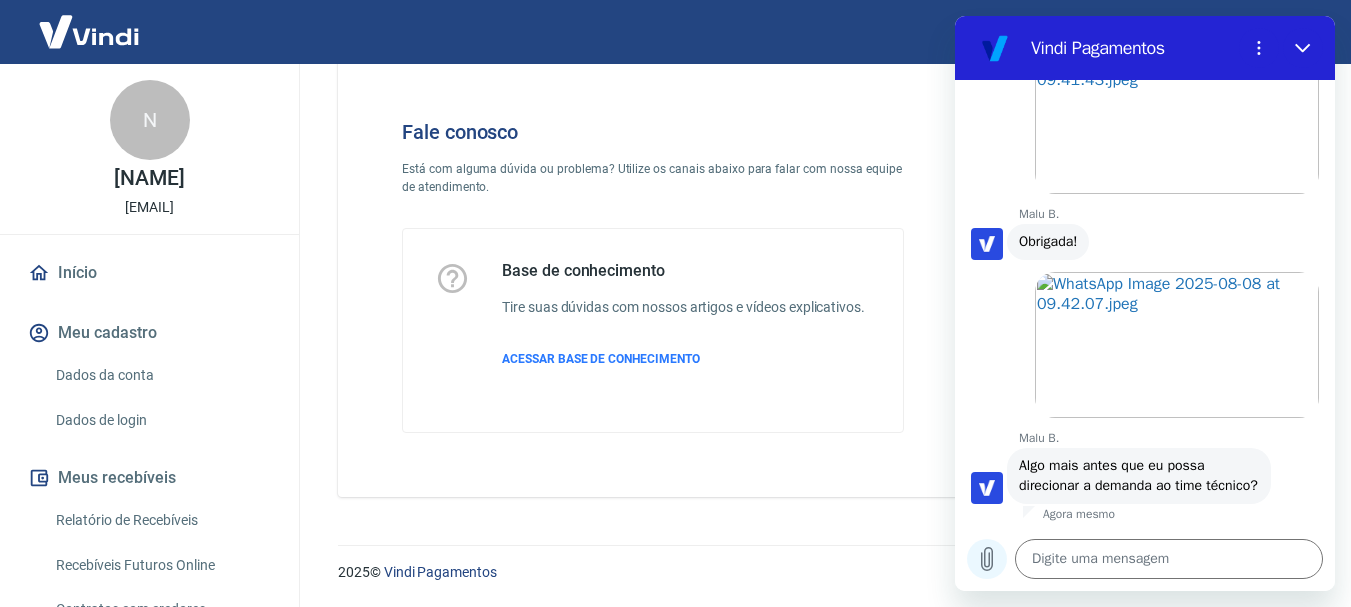 scroll, scrollTop: 1674, scrollLeft: 0, axis: vertical 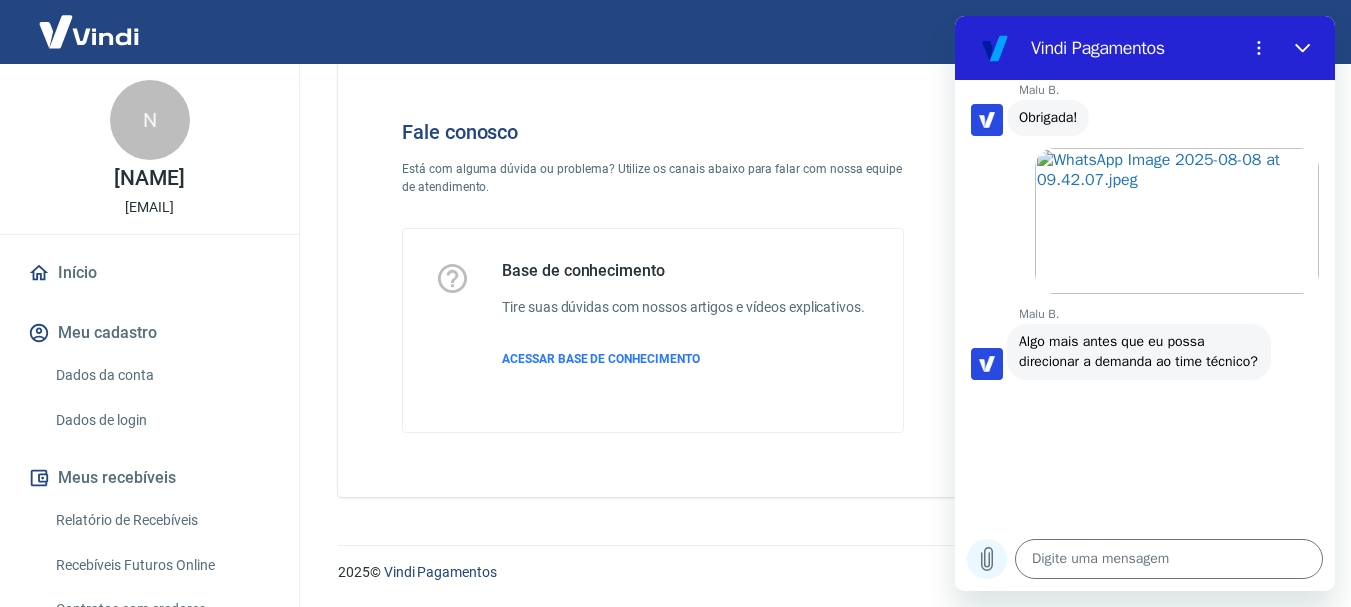 click 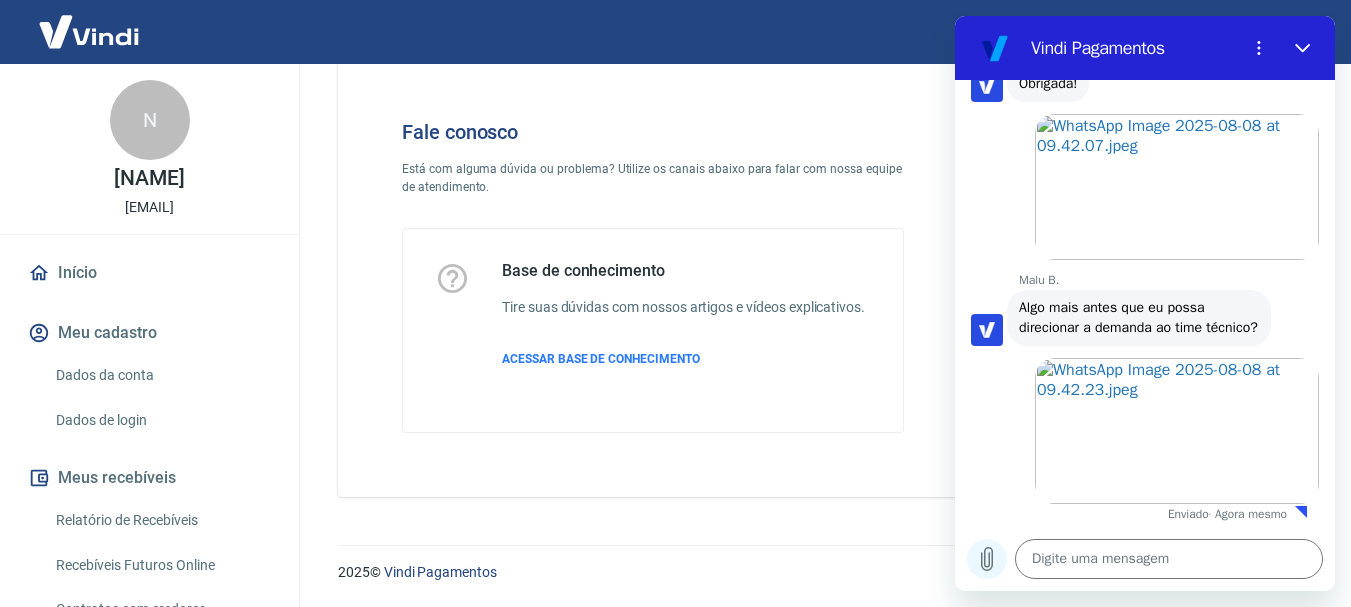 scroll, scrollTop: 1832, scrollLeft: 0, axis: vertical 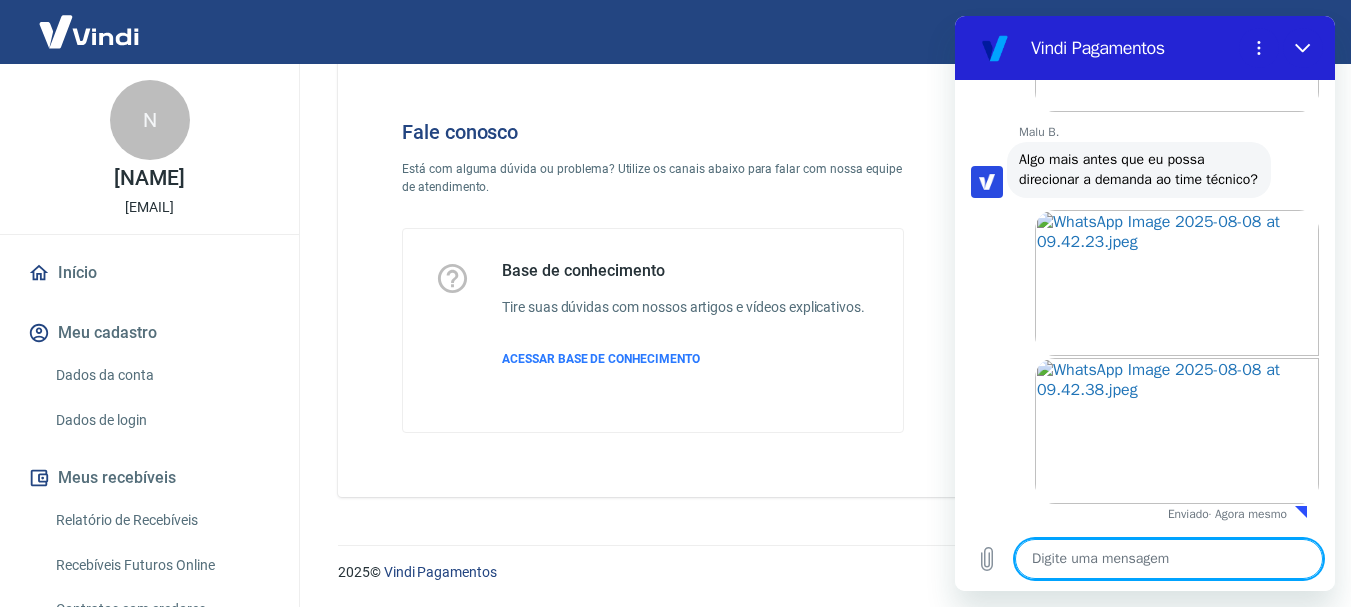 click at bounding box center (1169, 559) 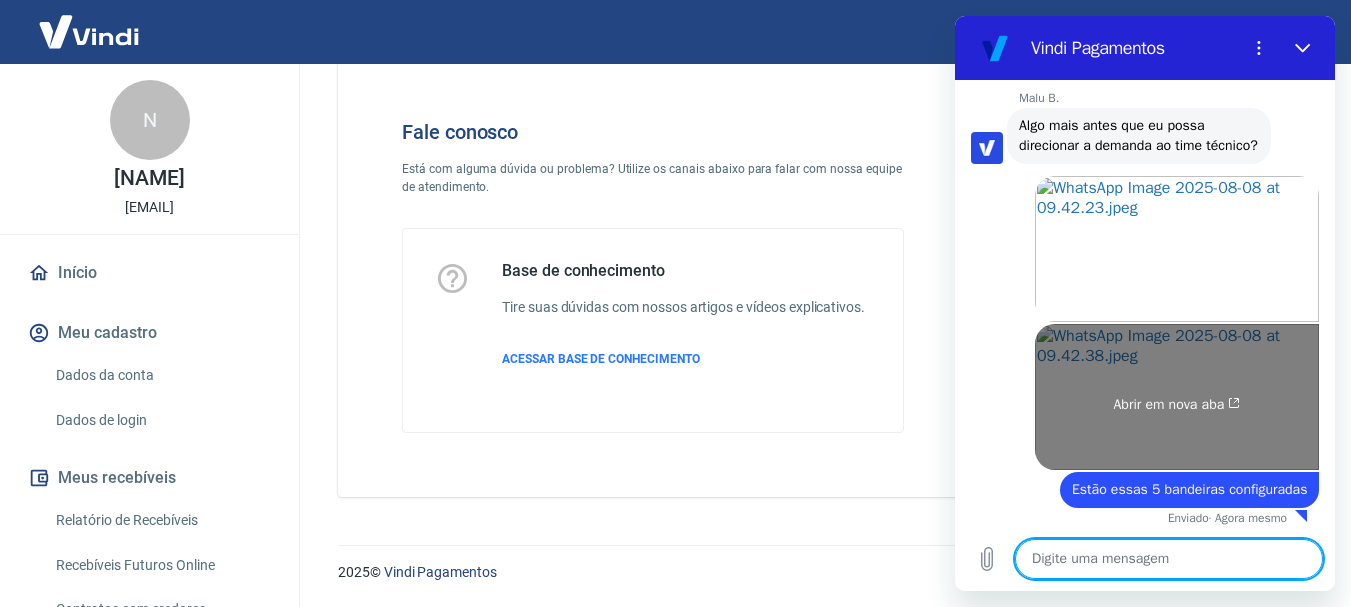 scroll, scrollTop: 2018, scrollLeft: 0, axis: vertical 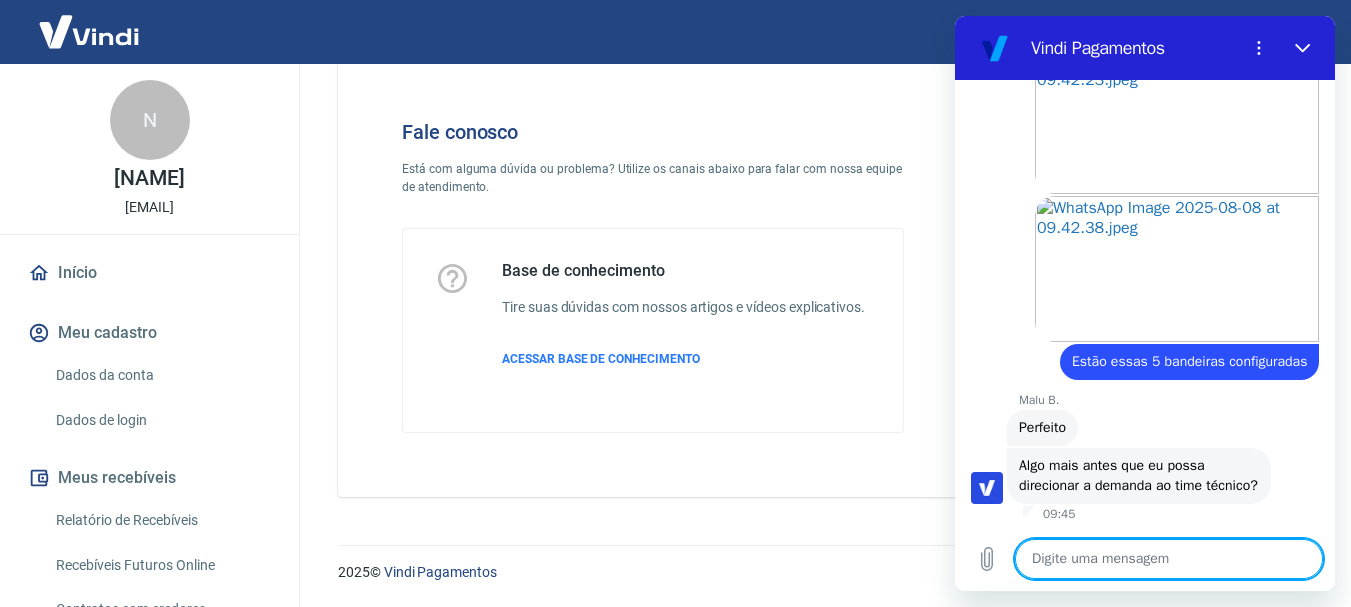 click at bounding box center [1169, 559] 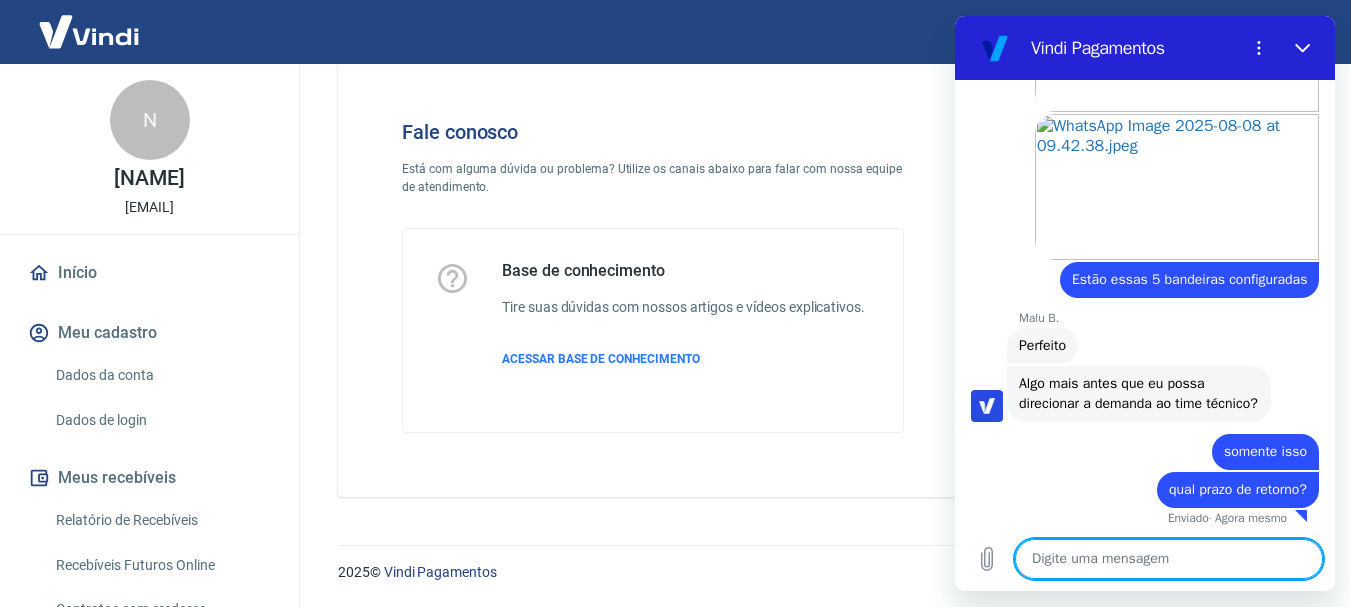 scroll, scrollTop: 2248, scrollLeft: 0, axis: vertical 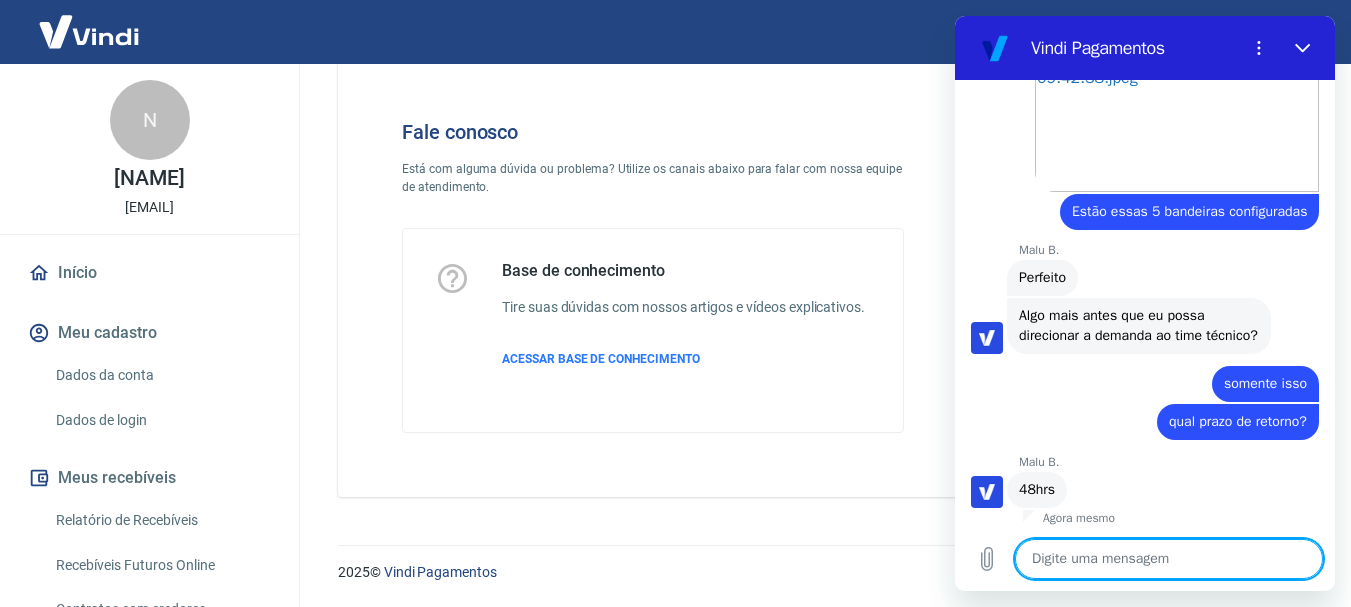 click at bounding box center (1169, 559) 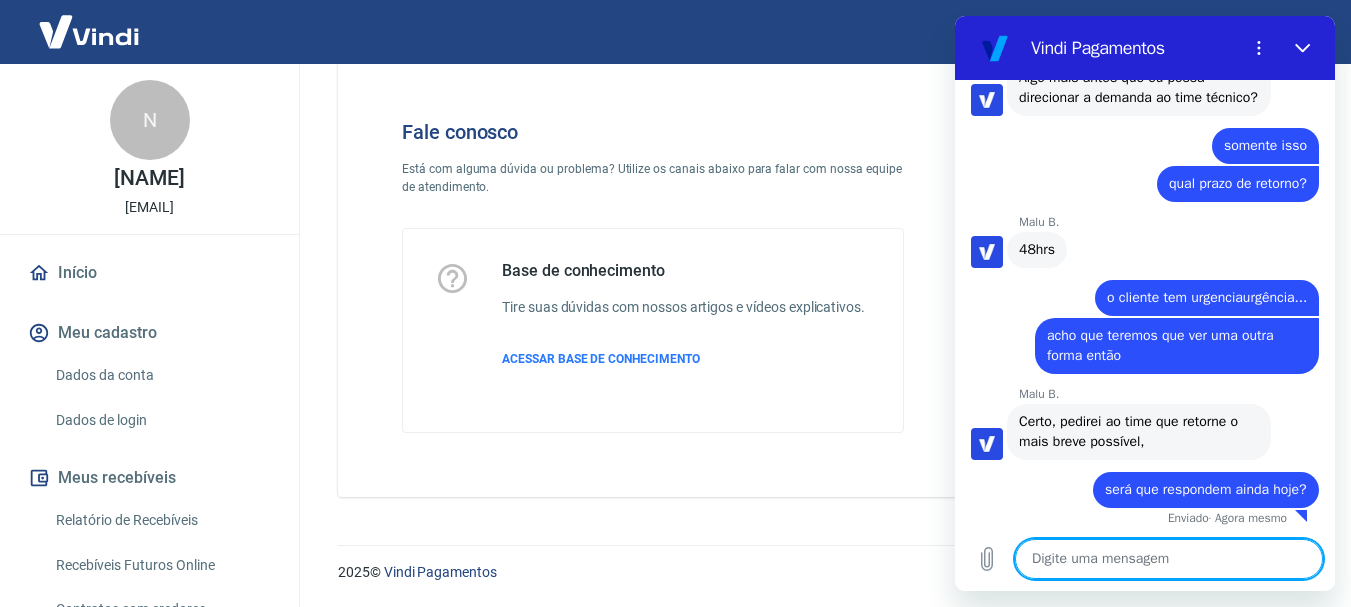 scroll, scrollTop: 2554, scrollLeft: 0, axis: vertical 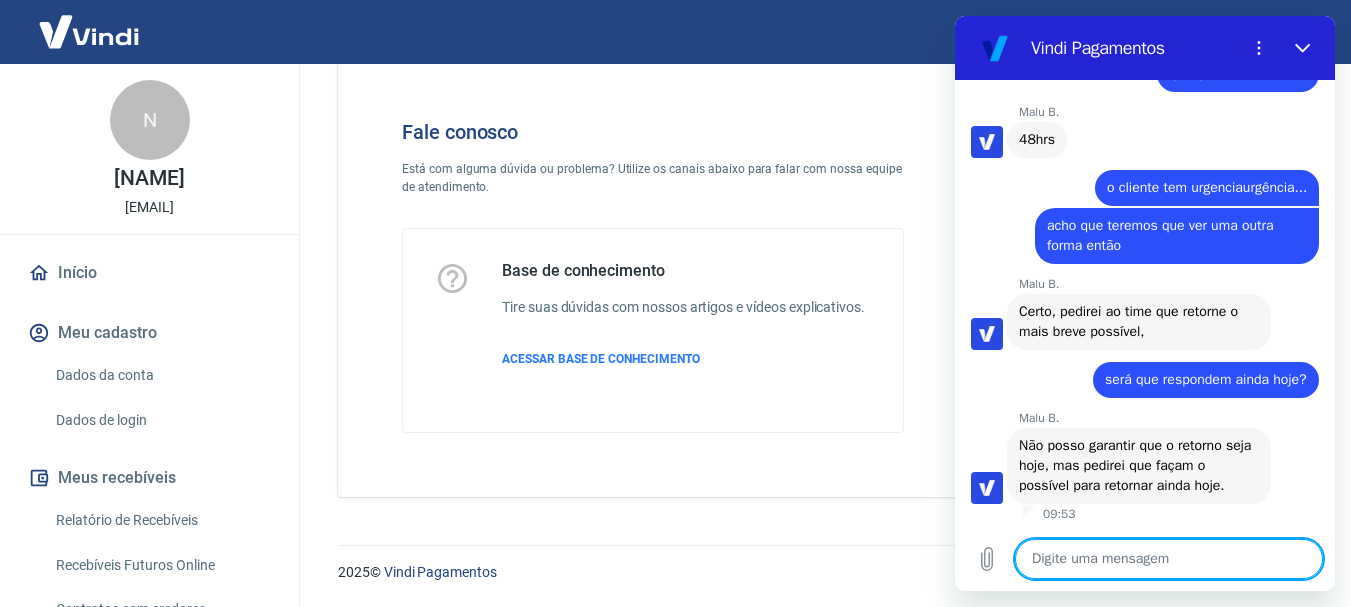 click at bounding box center (1169, 559) 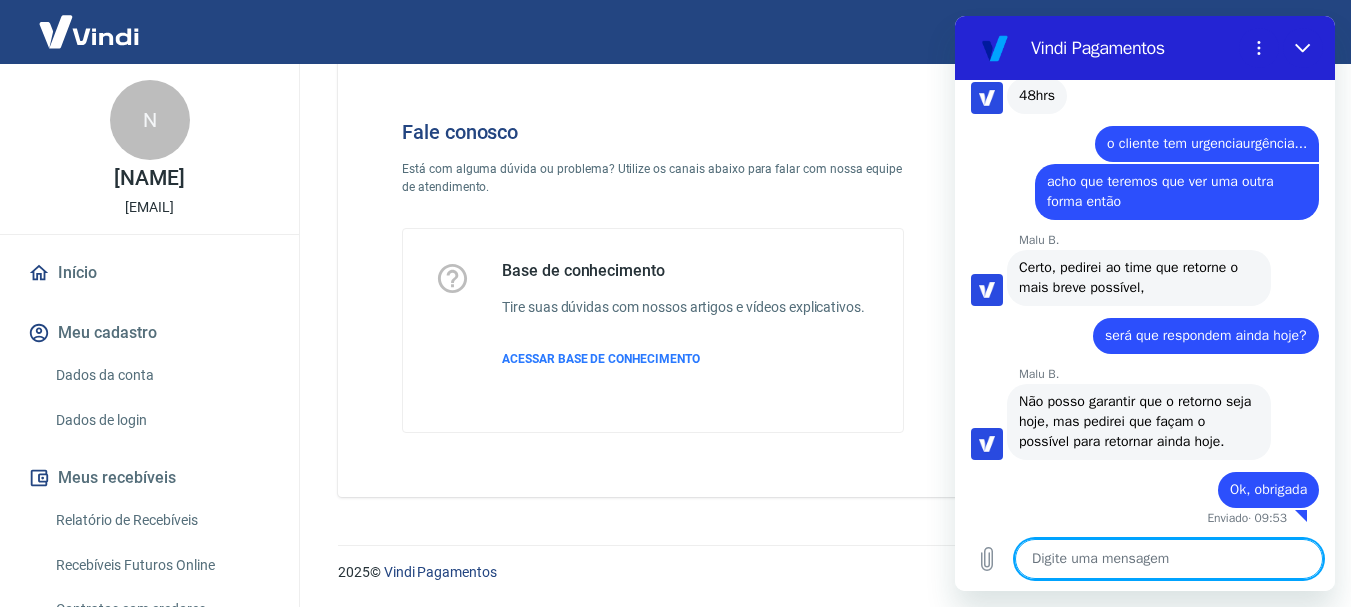 scroll, scrollTop: 2708, scrollLeft: 0, axis: vertical 